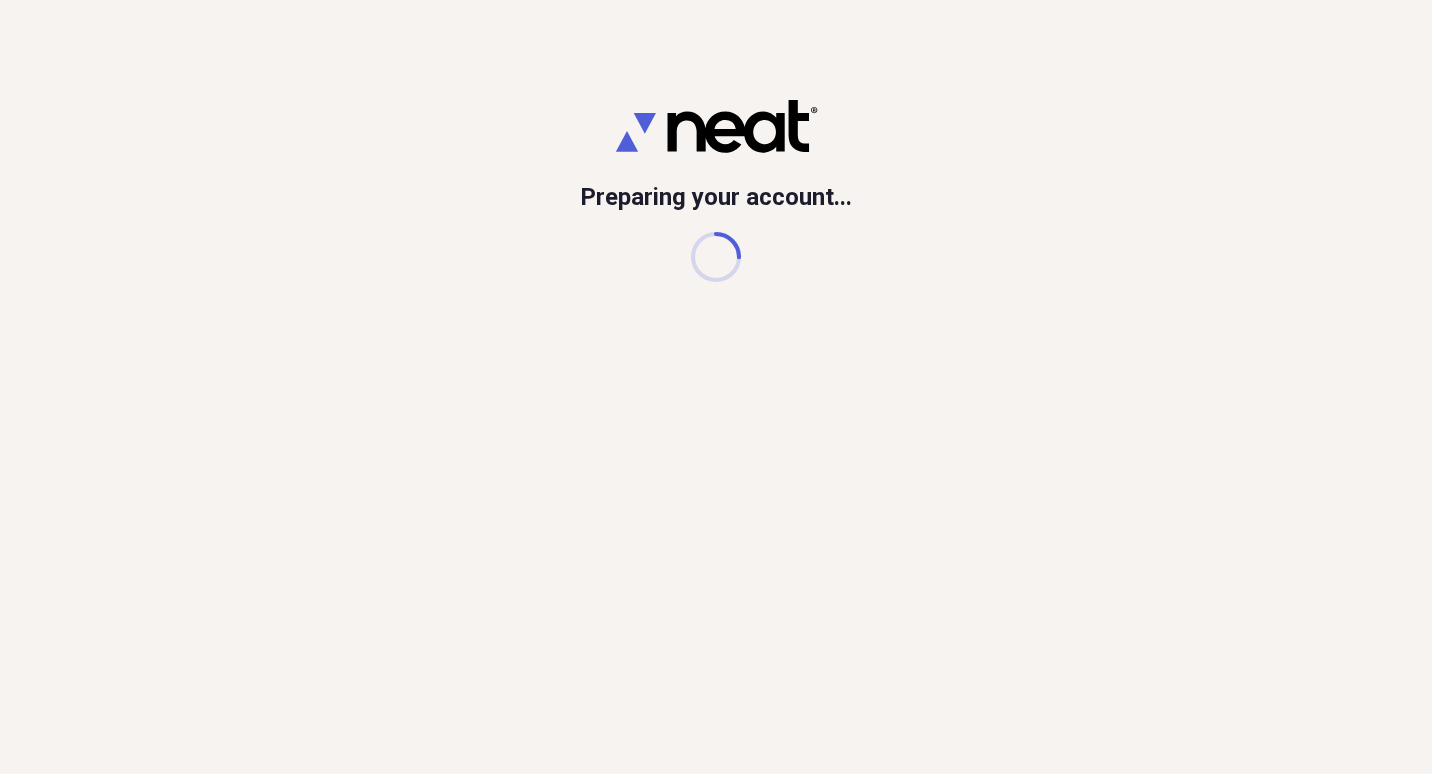 scroll, scrollTop: 0, scrollLeft: 0, axis: both 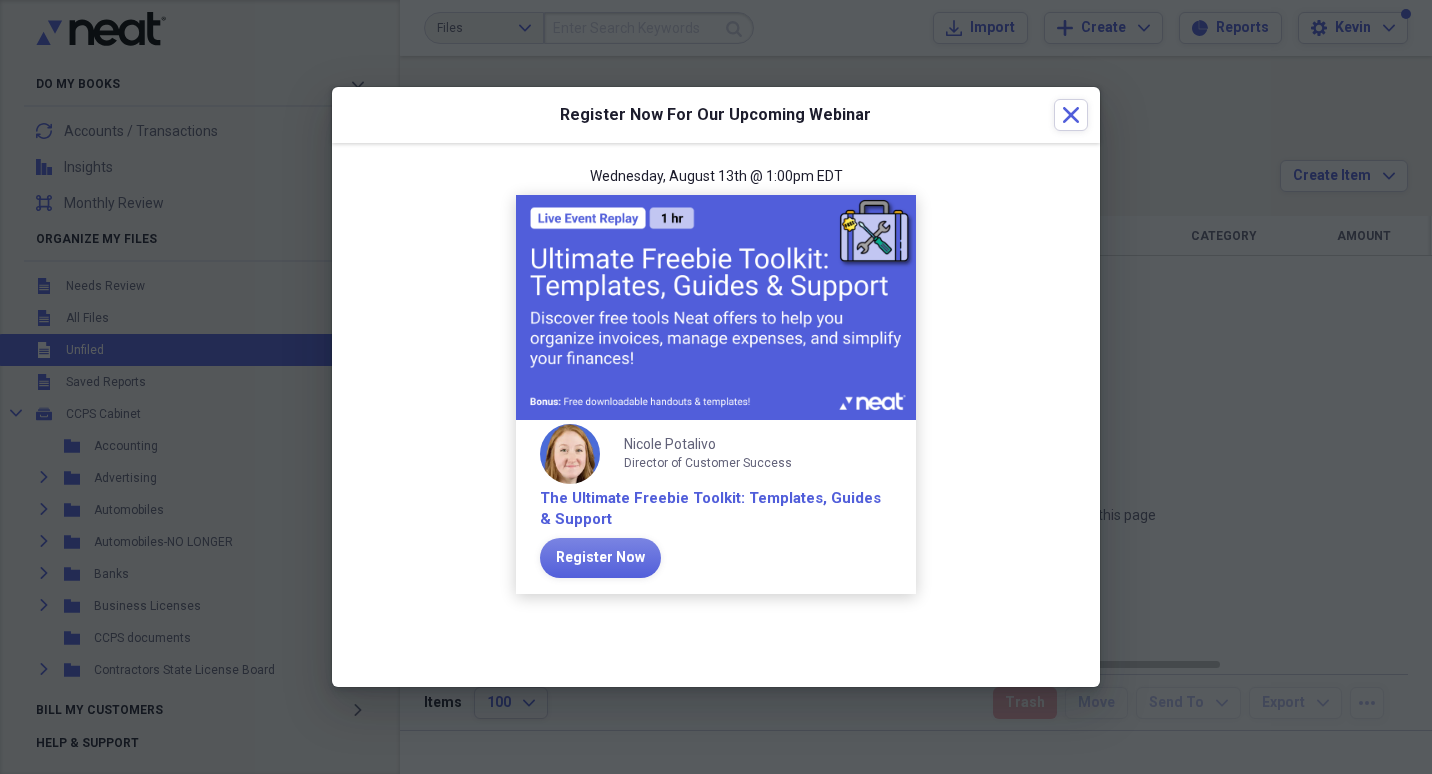 click on "Wednesday, August 13th @ 1:00pm EDT Nicole Potalivo Director of Customer Success The Ultimate Freebie Toolkit: Templates, Guides & Support Register Now" at bounding box center (716, 391) 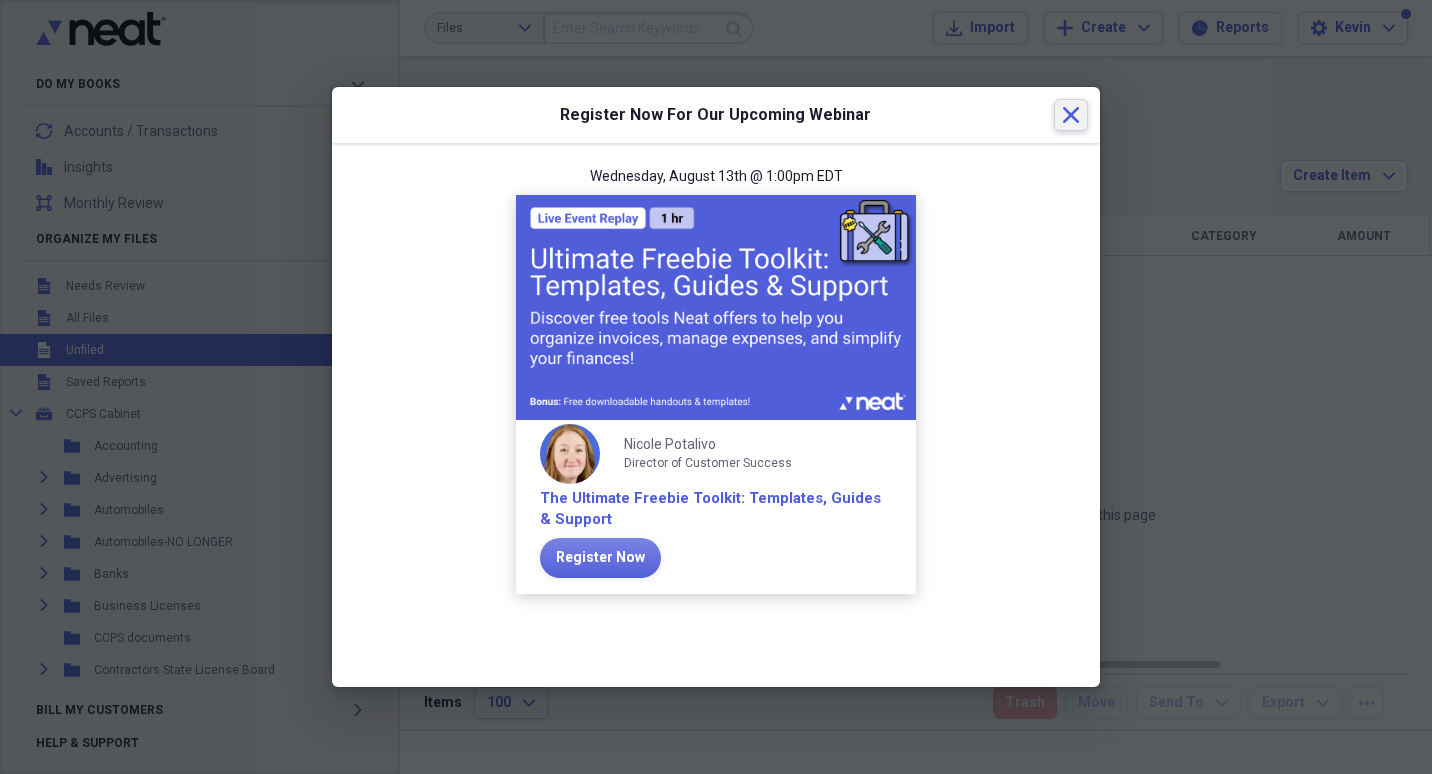 click on "Close" at bounding box center (1071, 115) 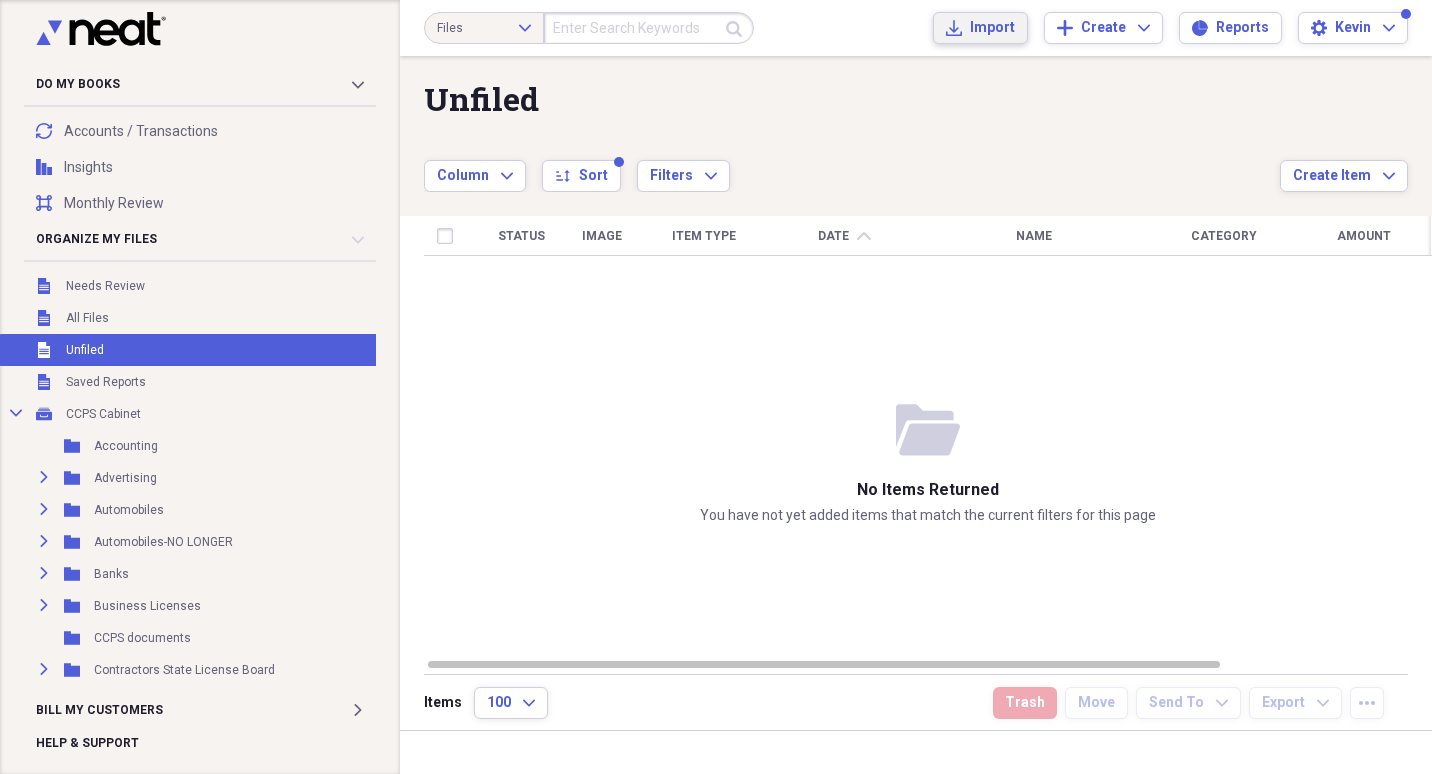 click on "Import" at bounding box center [992, 28] 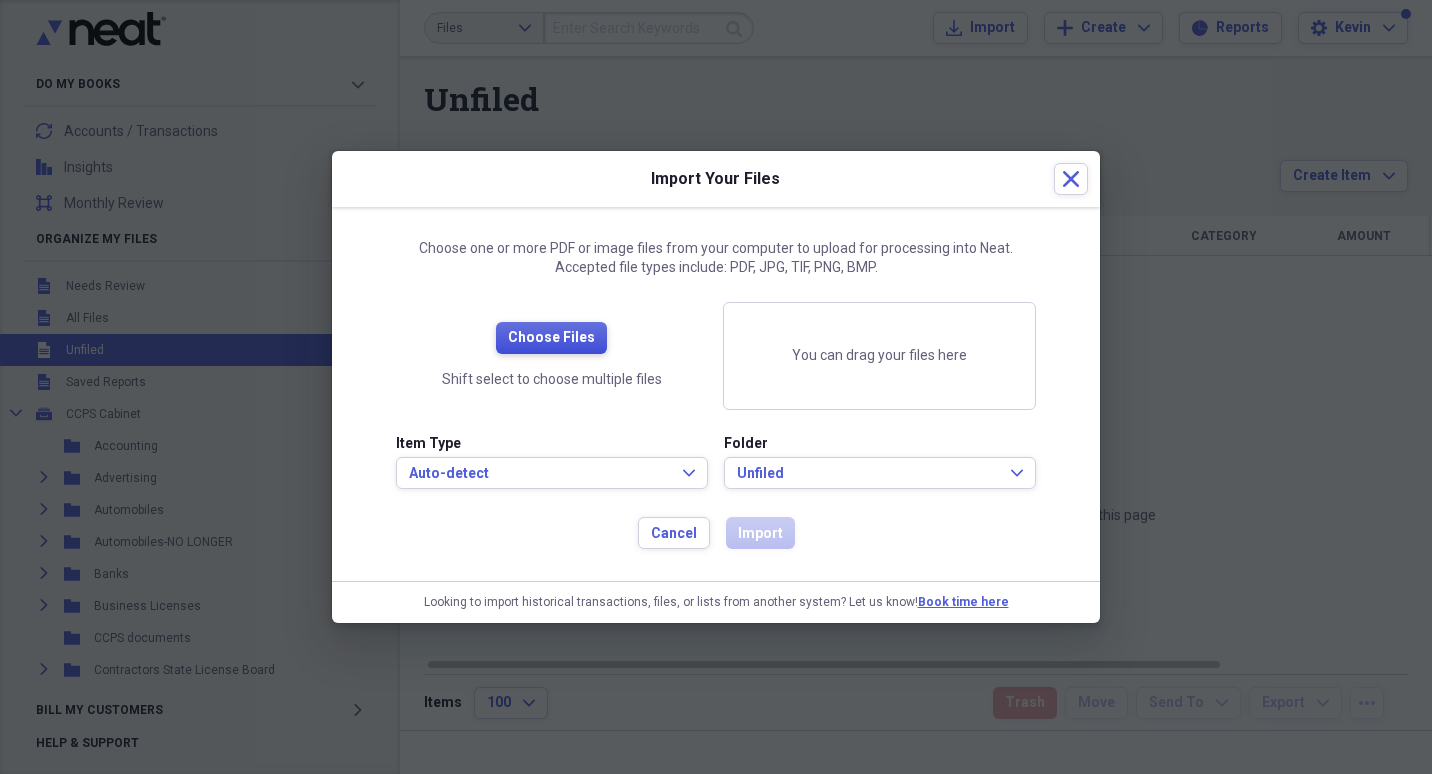 click on "Choose Files" at bounding box center [551, 338] 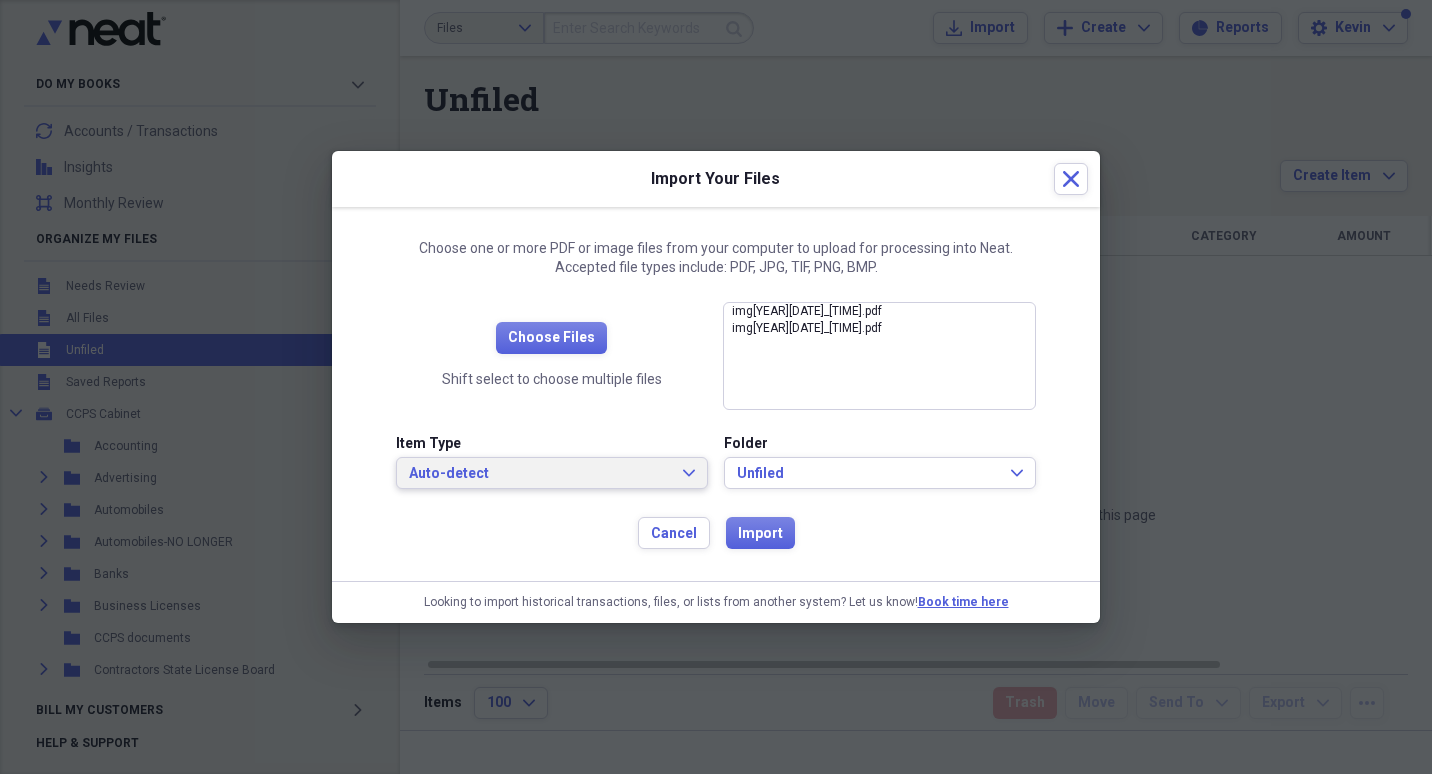 click 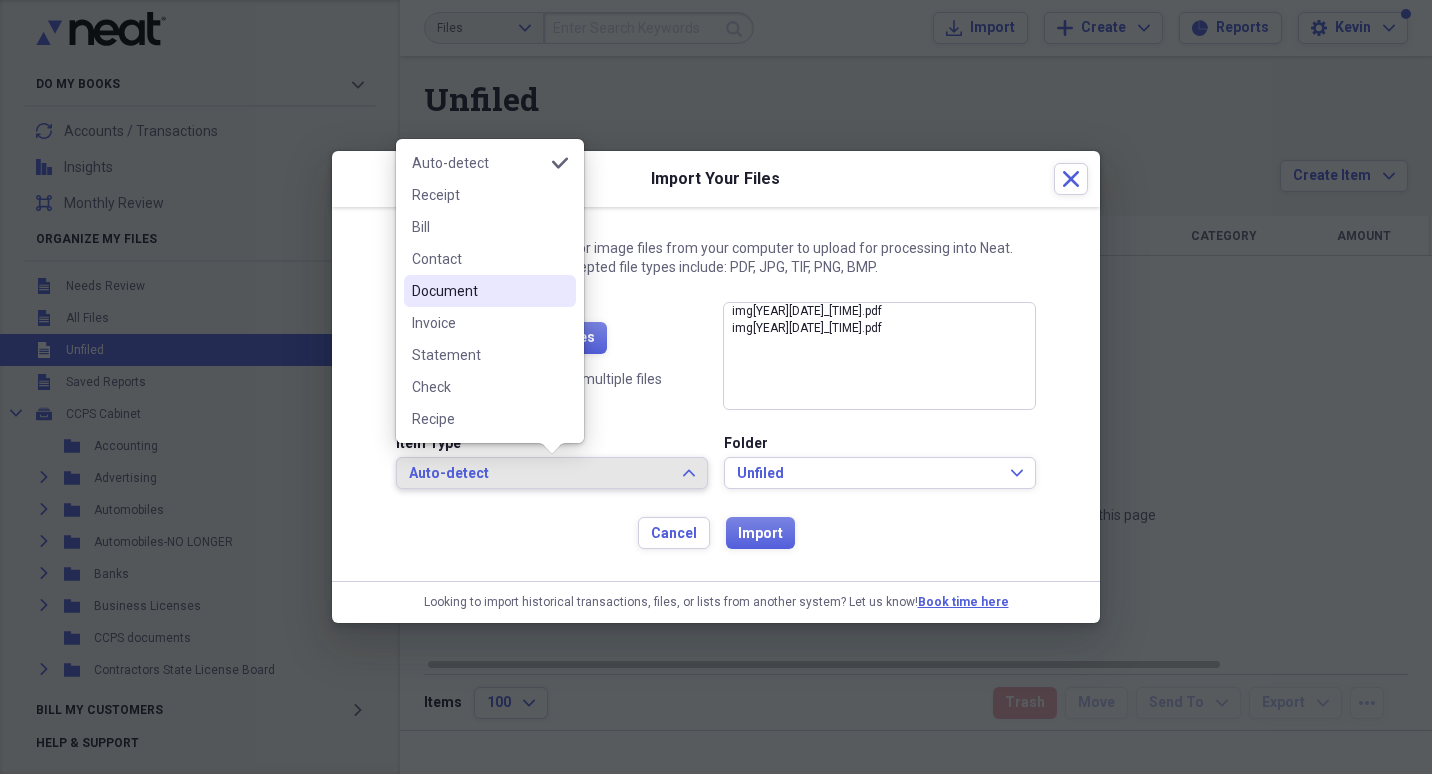 click on "Document" at bounding box center (490, 291) 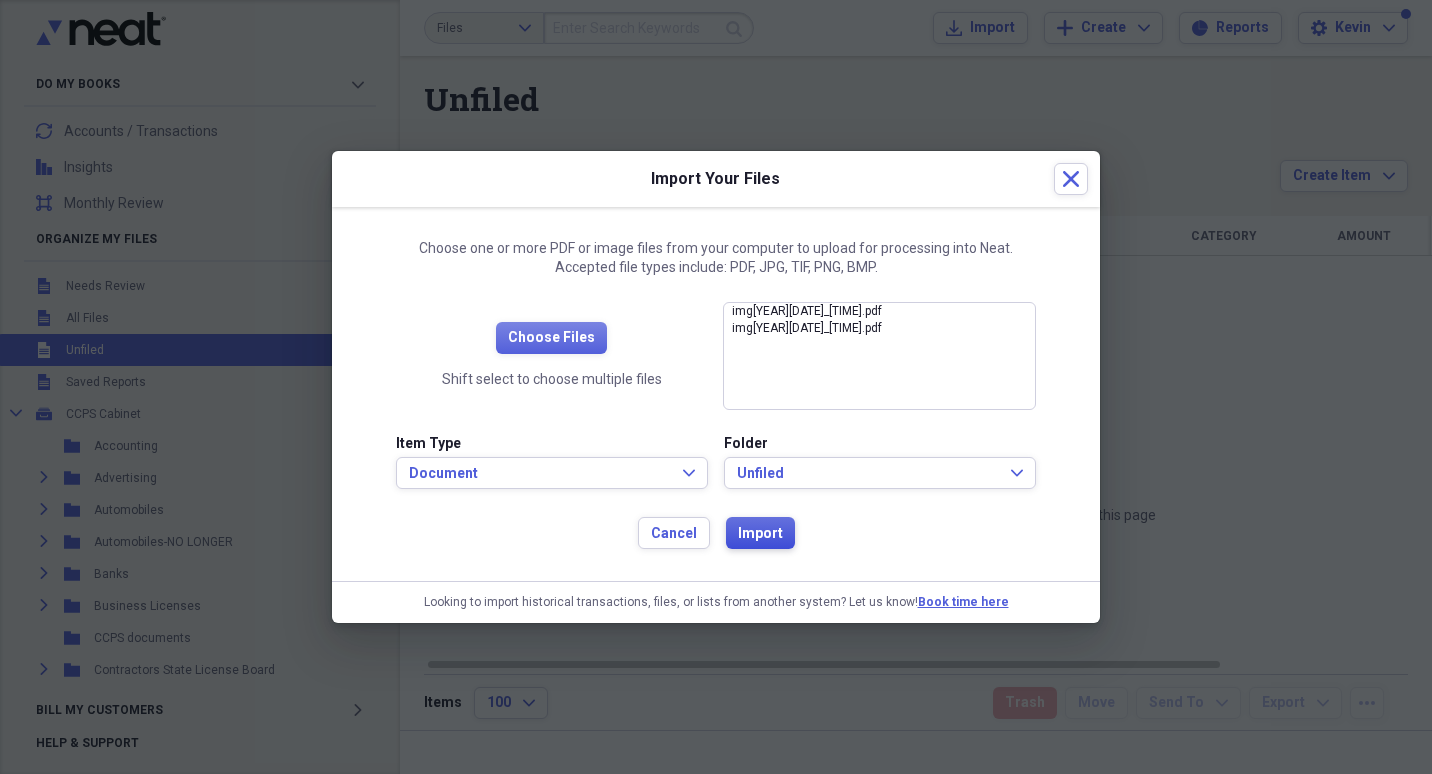 click on "Import" at bounding box center (760, 534) 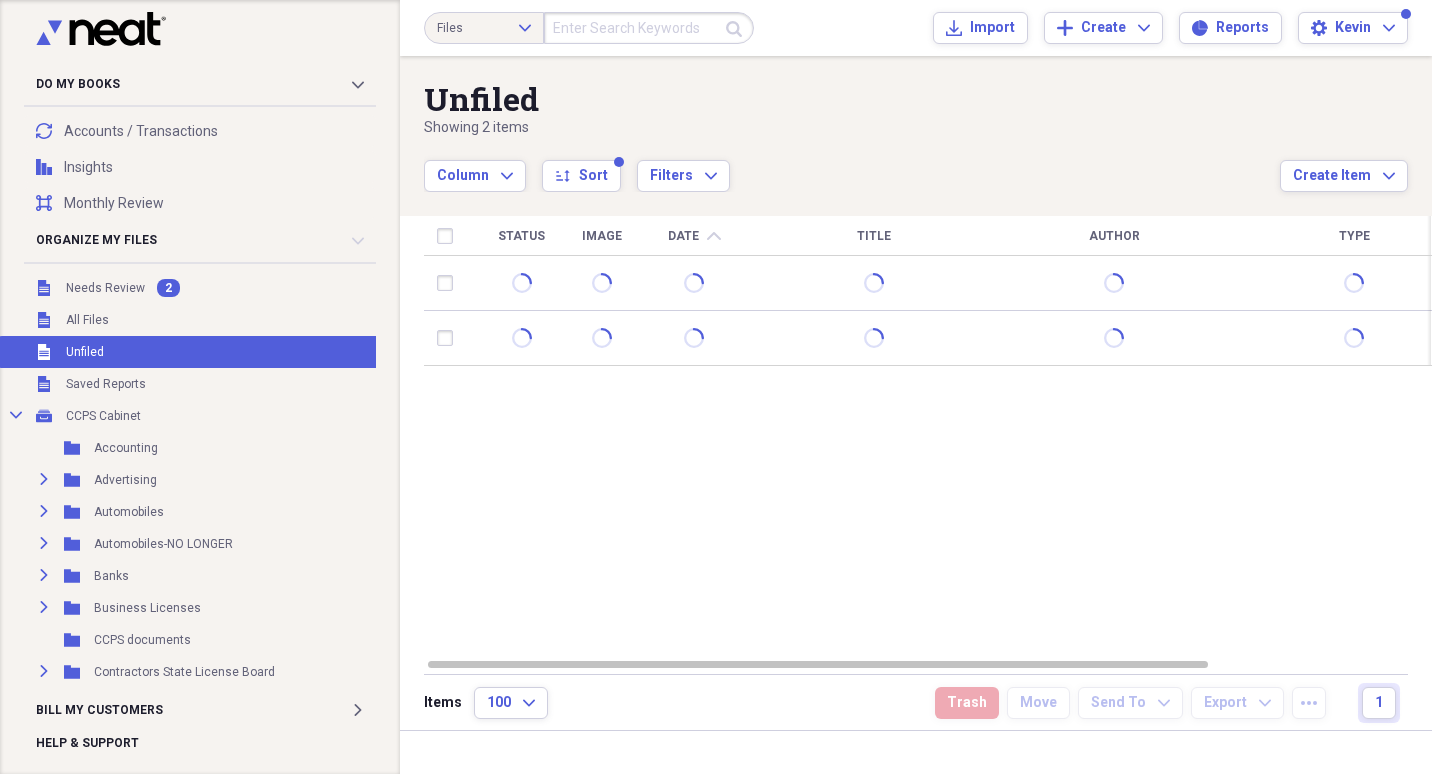 drag, startPoint x: 852, startPoint y: 95, endPoint x: 875, endPoint y: 95, distance: 23 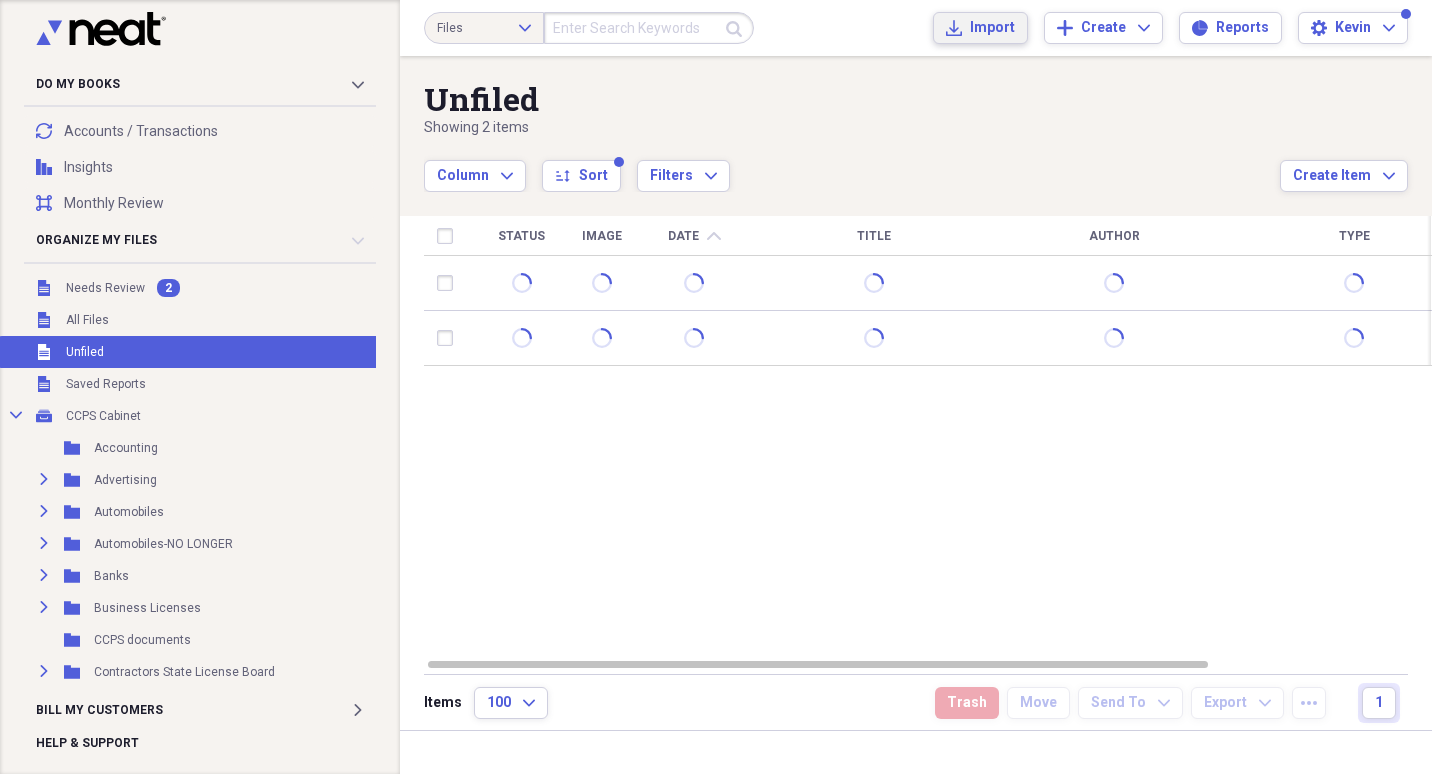 click on "Import" at bounding box center [992, 28] 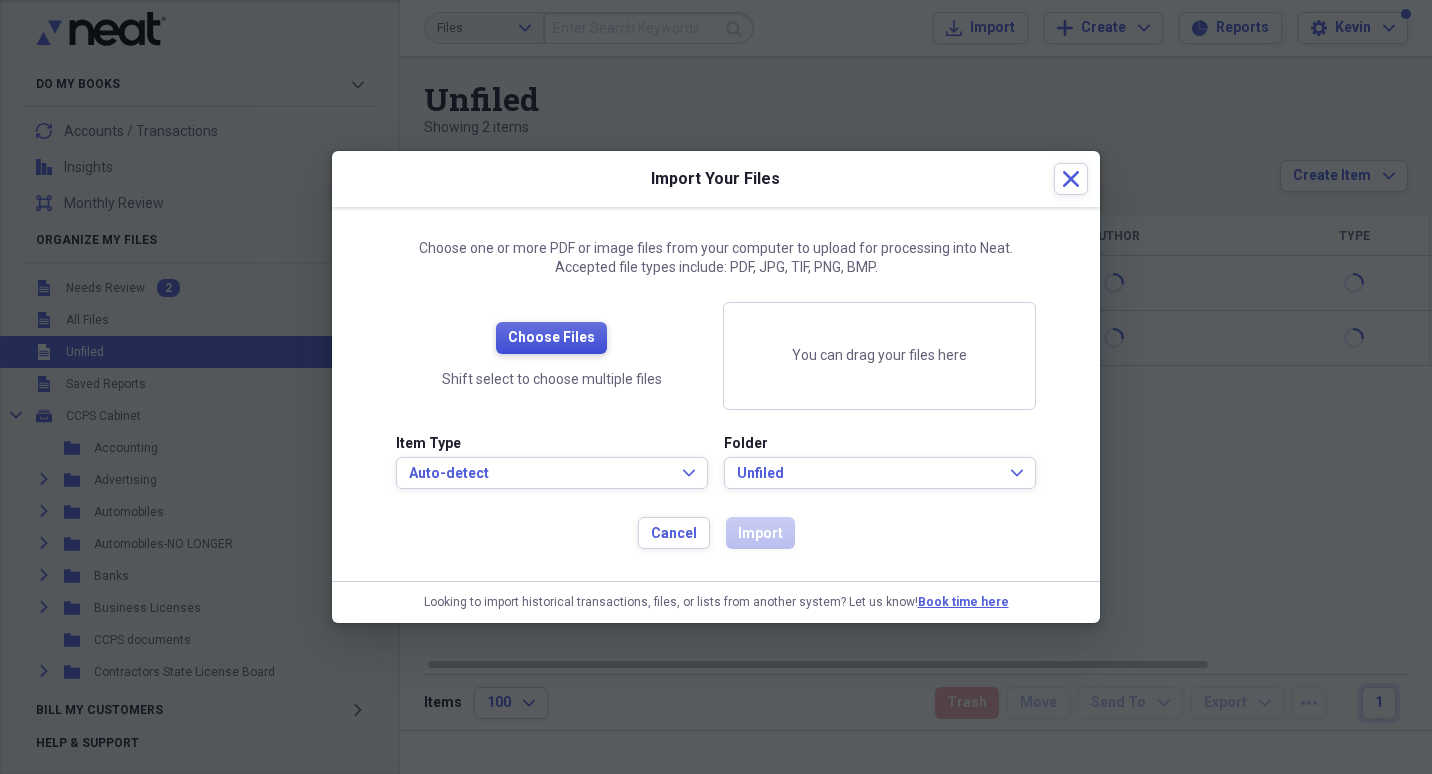 click on "Choose Files" at bounding box center (551, 338) 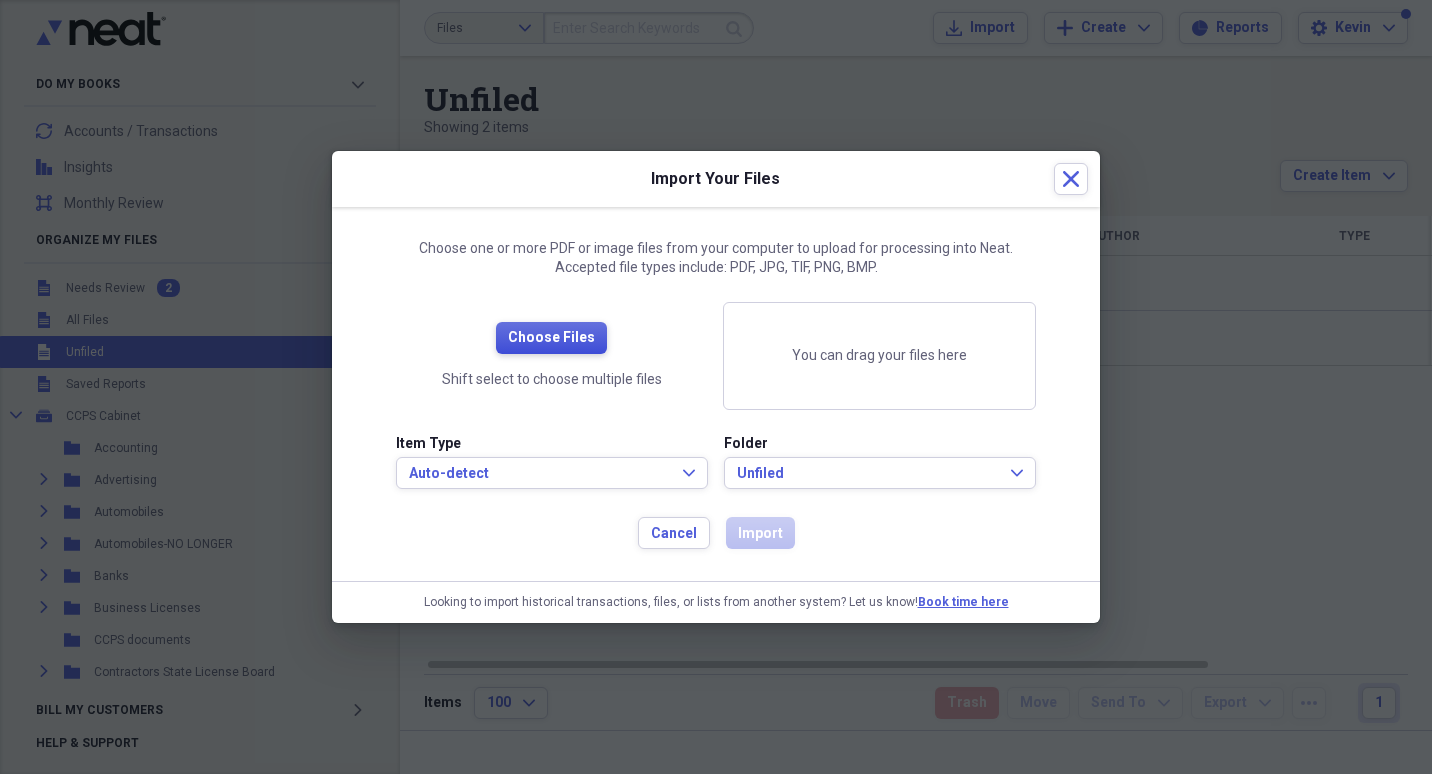 click on "Choose Files" at bounding box center (551, 338) 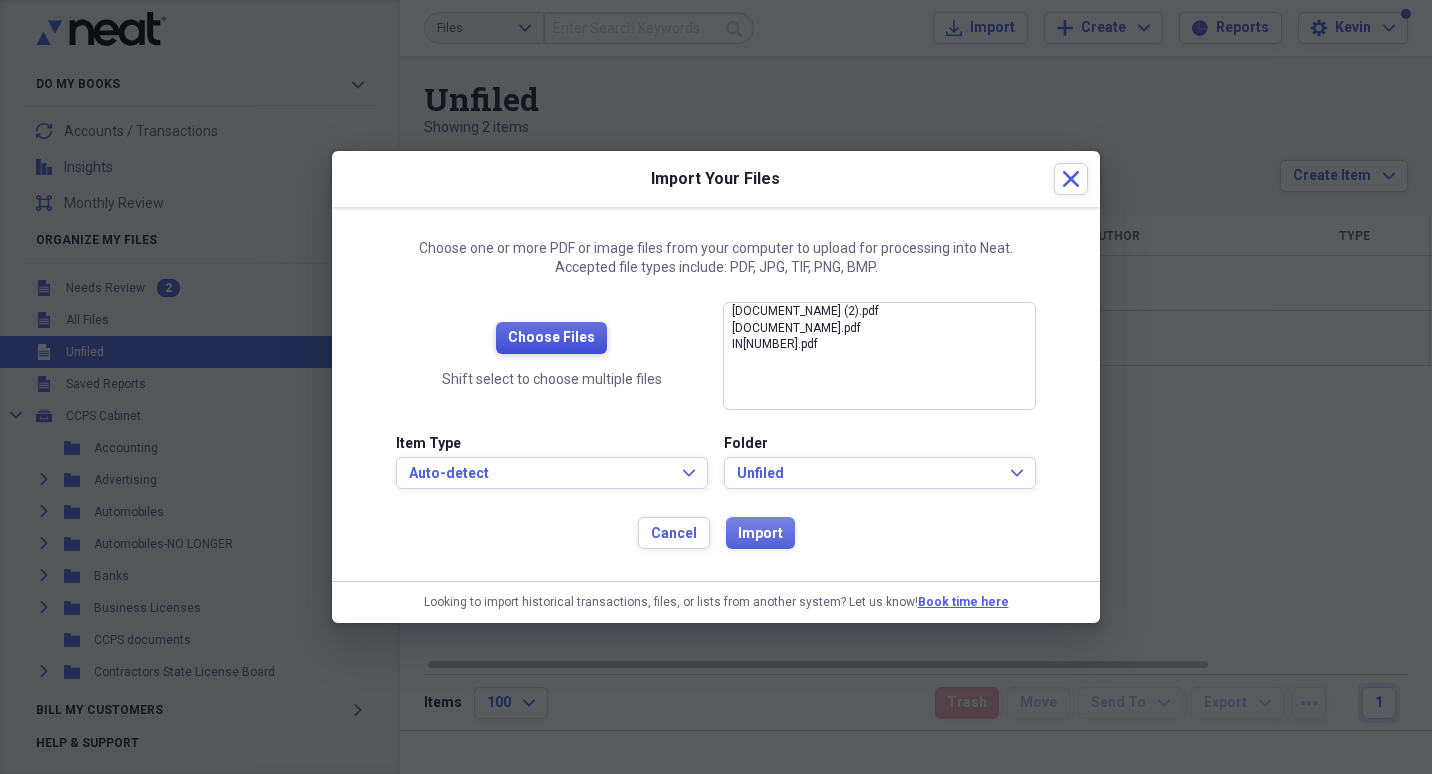 click on "Choose Files" at bounding box center (551, 338) 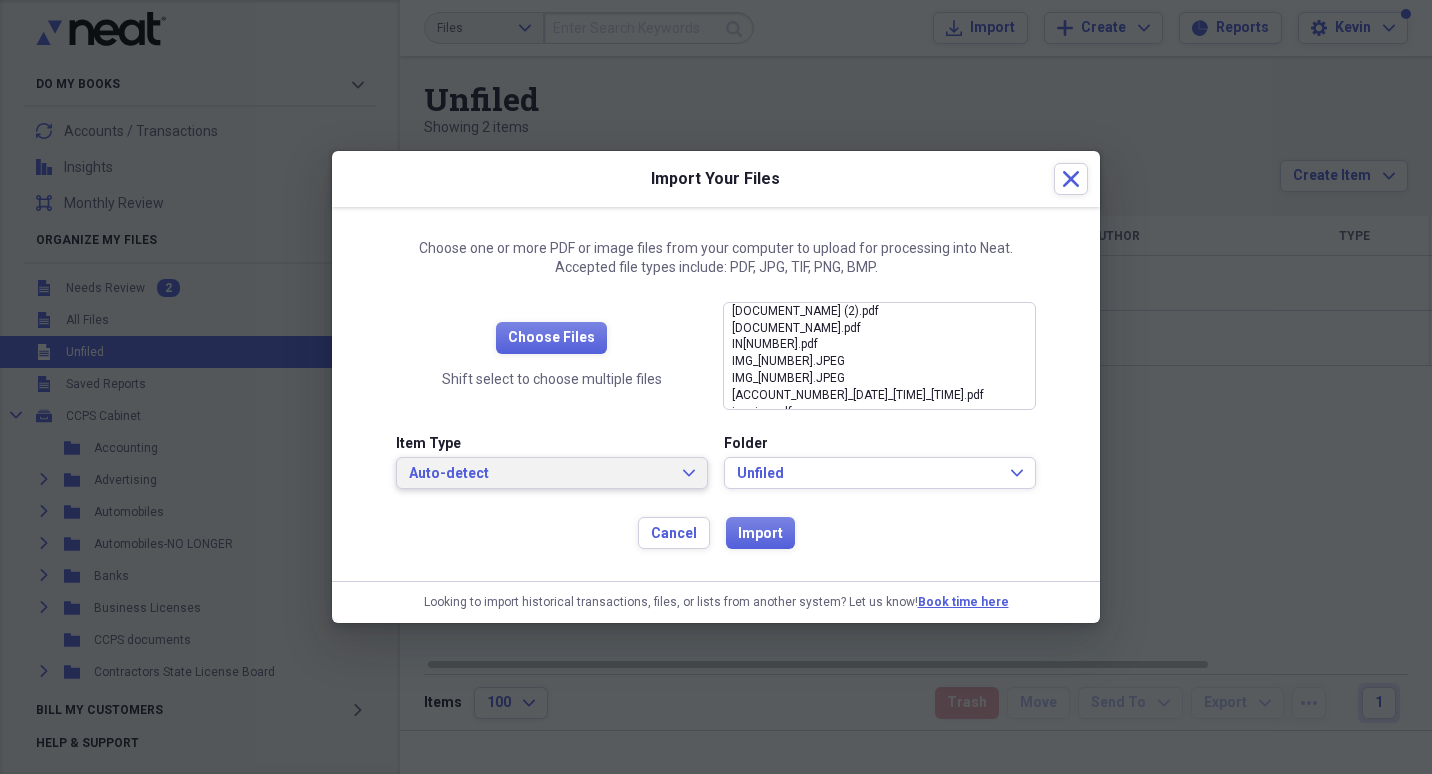click on "Expand" 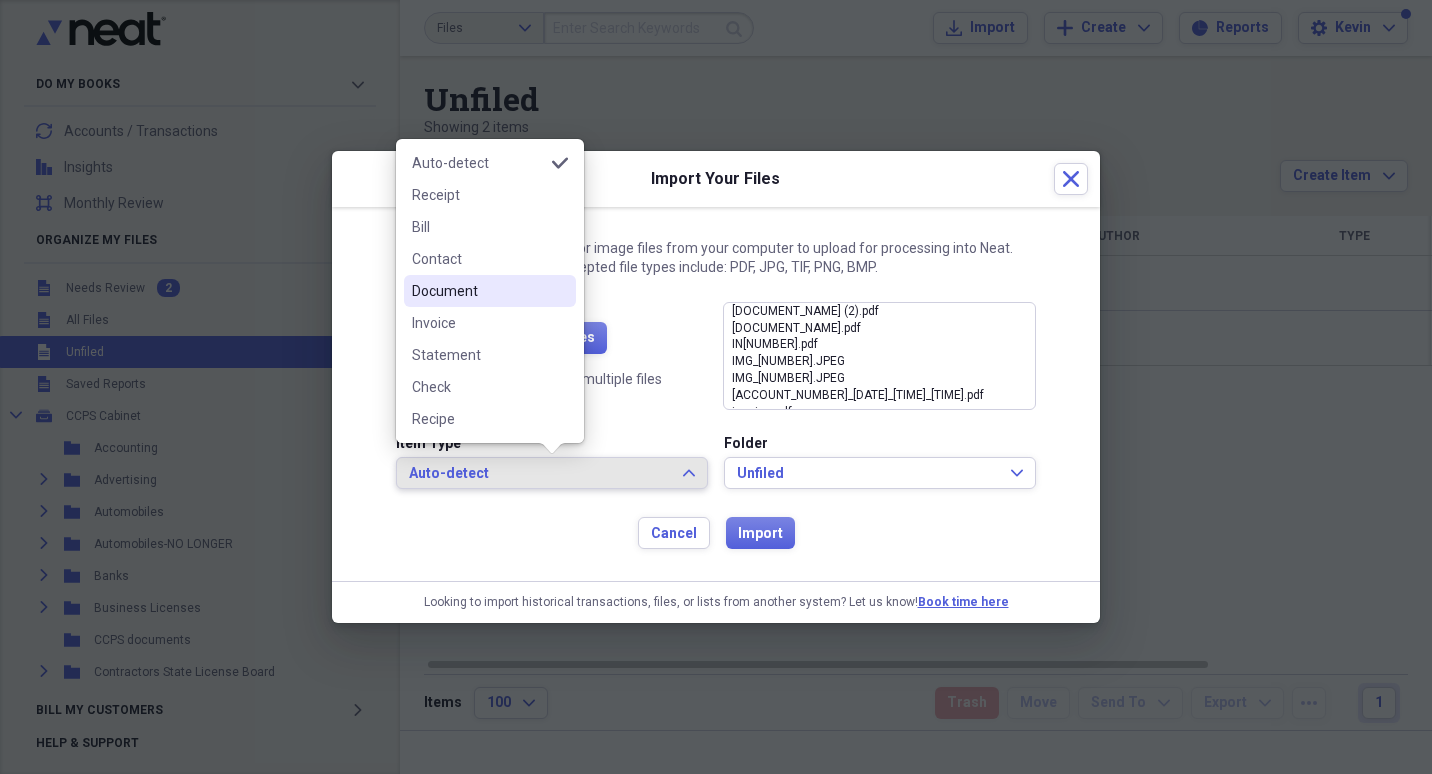 click on "Document" at bounding box center [478, 291] 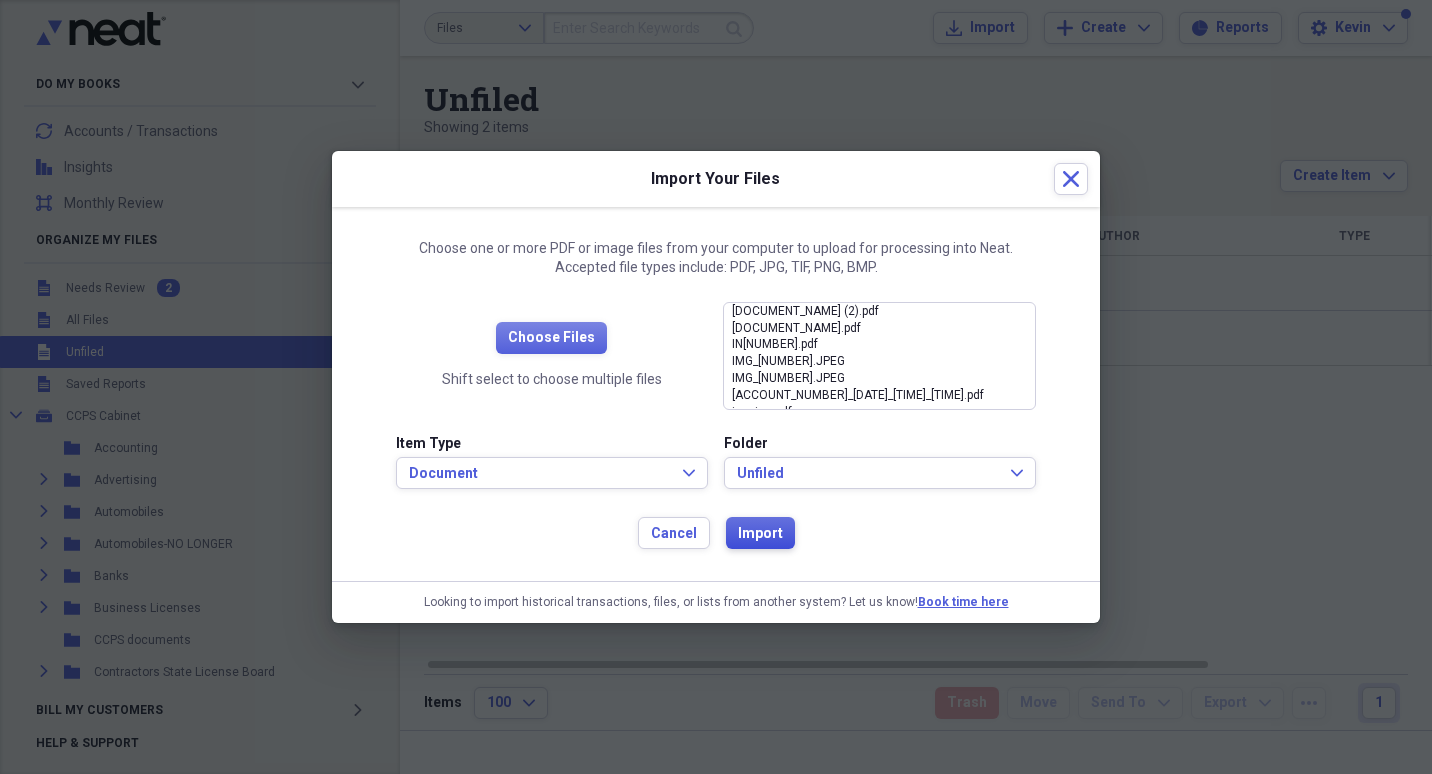 click on "Import" at bounding box center (760, 534) 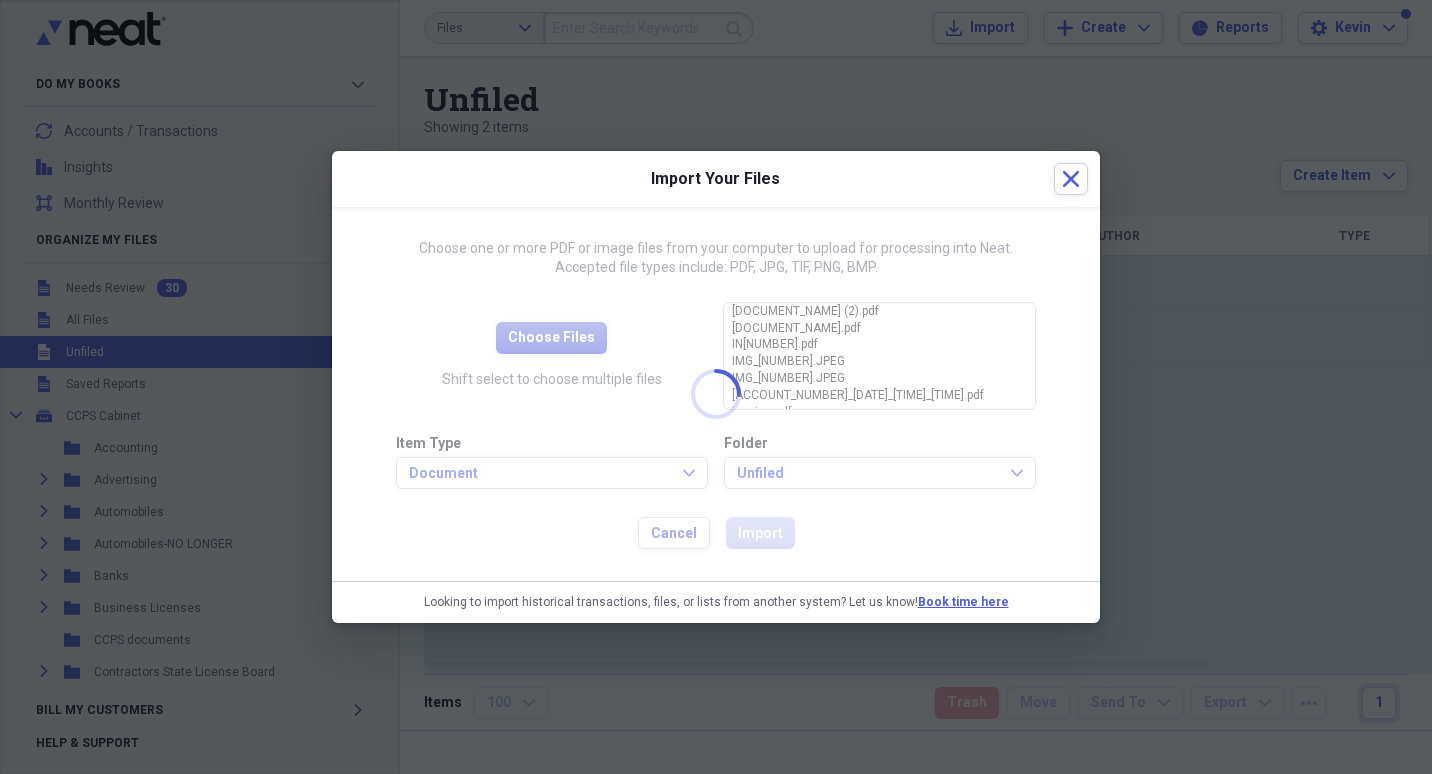 click at bounding box center [716, 387] 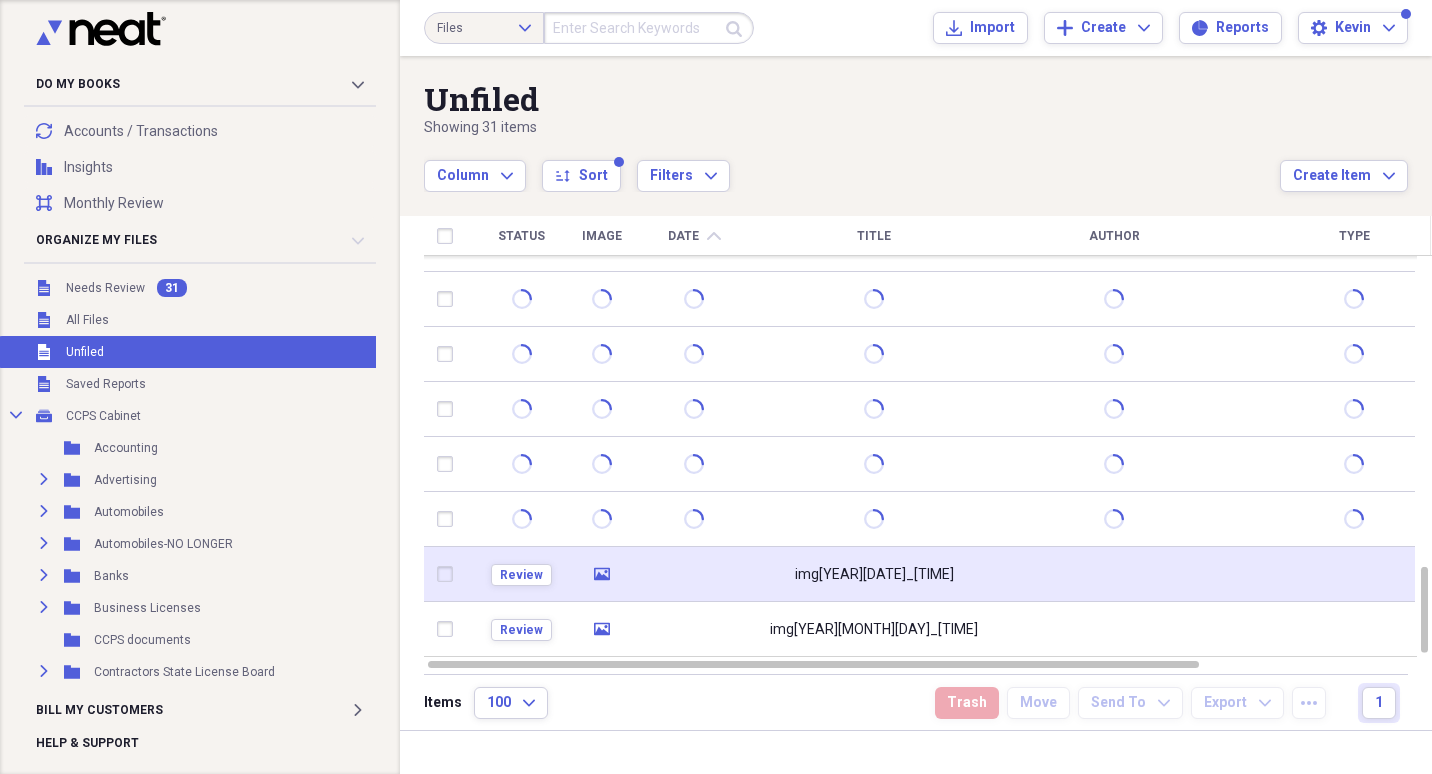 click on "img[YEAR][DATE]_[TIME]" at bounding box center (874, 575) 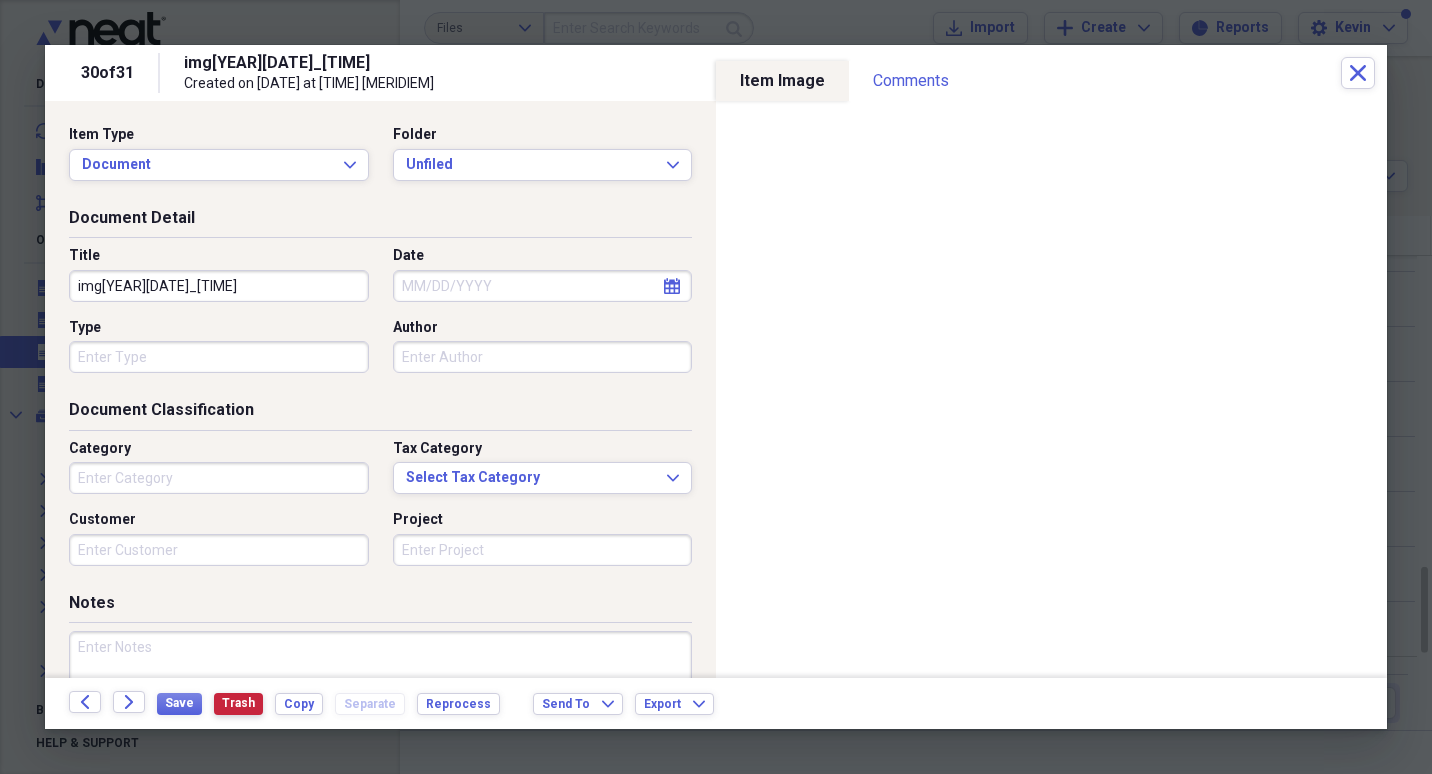 click on "Trash" at bounding box center (238, 703) 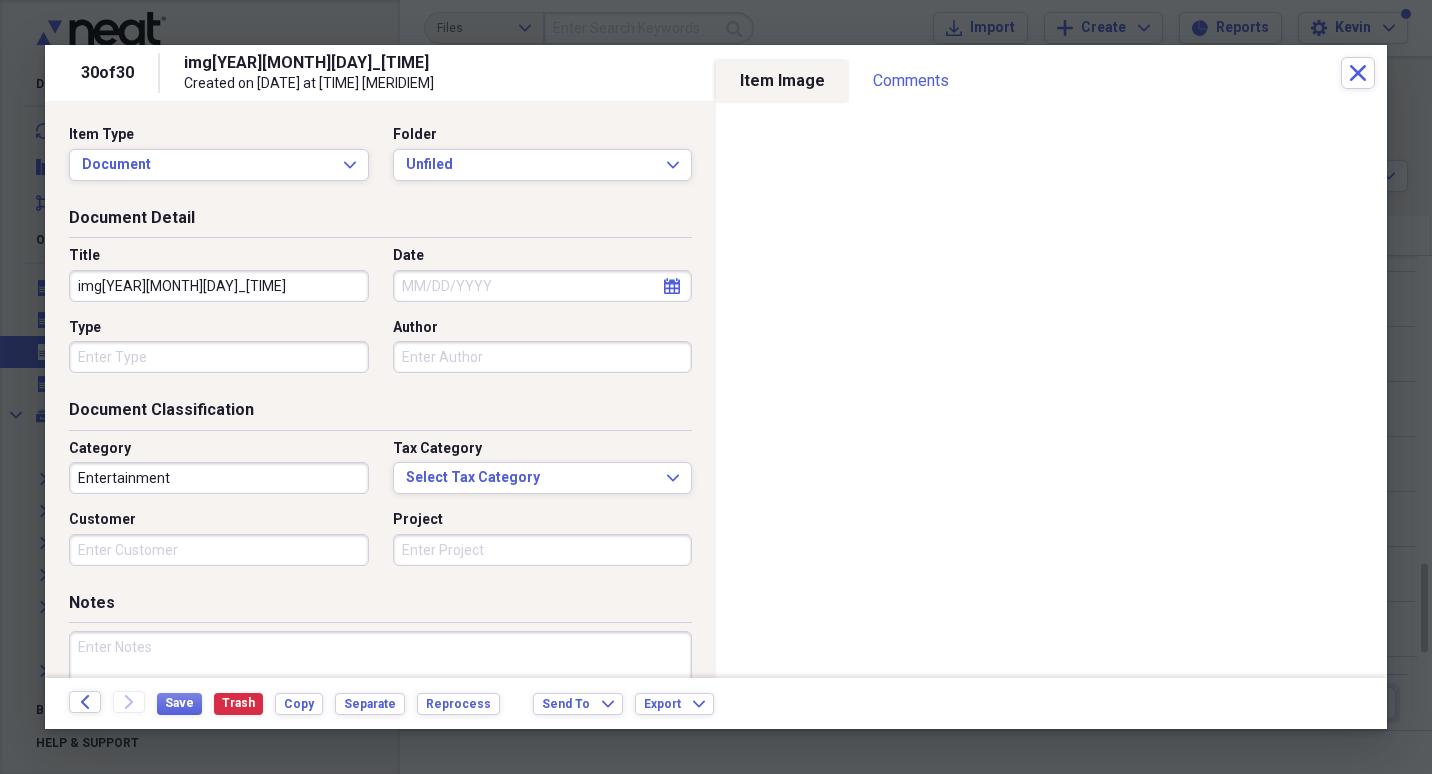 drag, startPoint x: 257, startPoint y: 283, endPoint x: -4, endPoint y: 303, distance: 261.76517 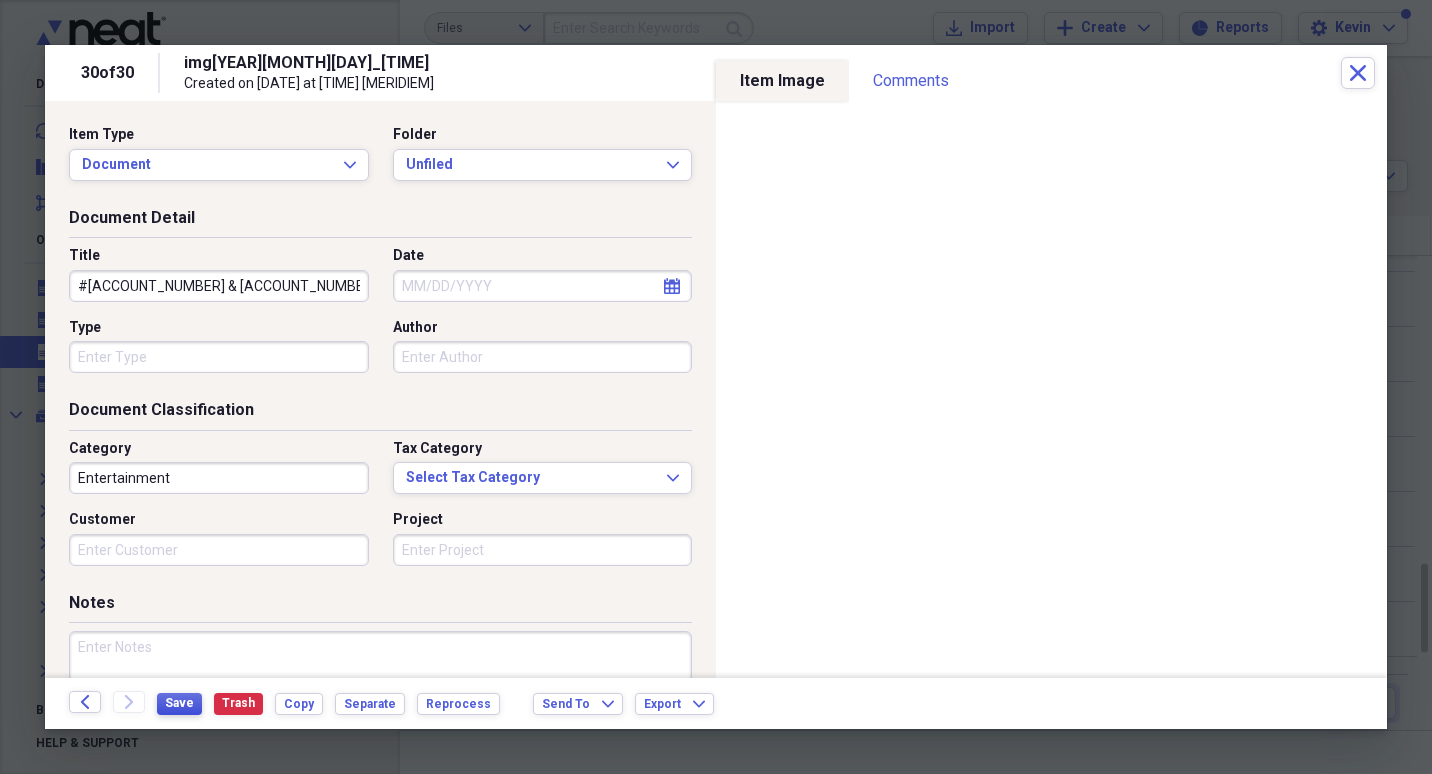 type on "#[ACCOUNT_NUMBER] & [ACCOUNT_NUMBER]" 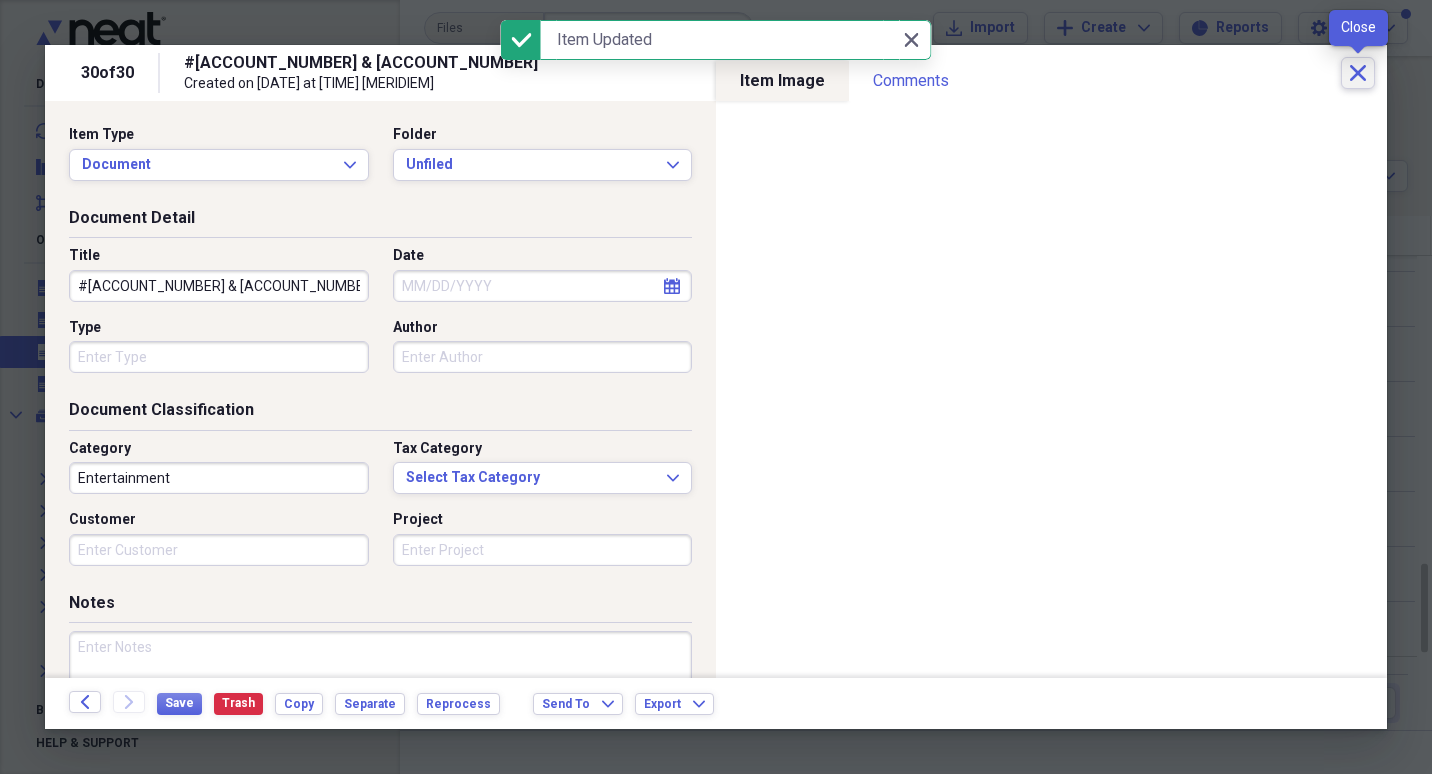 click on "Close" 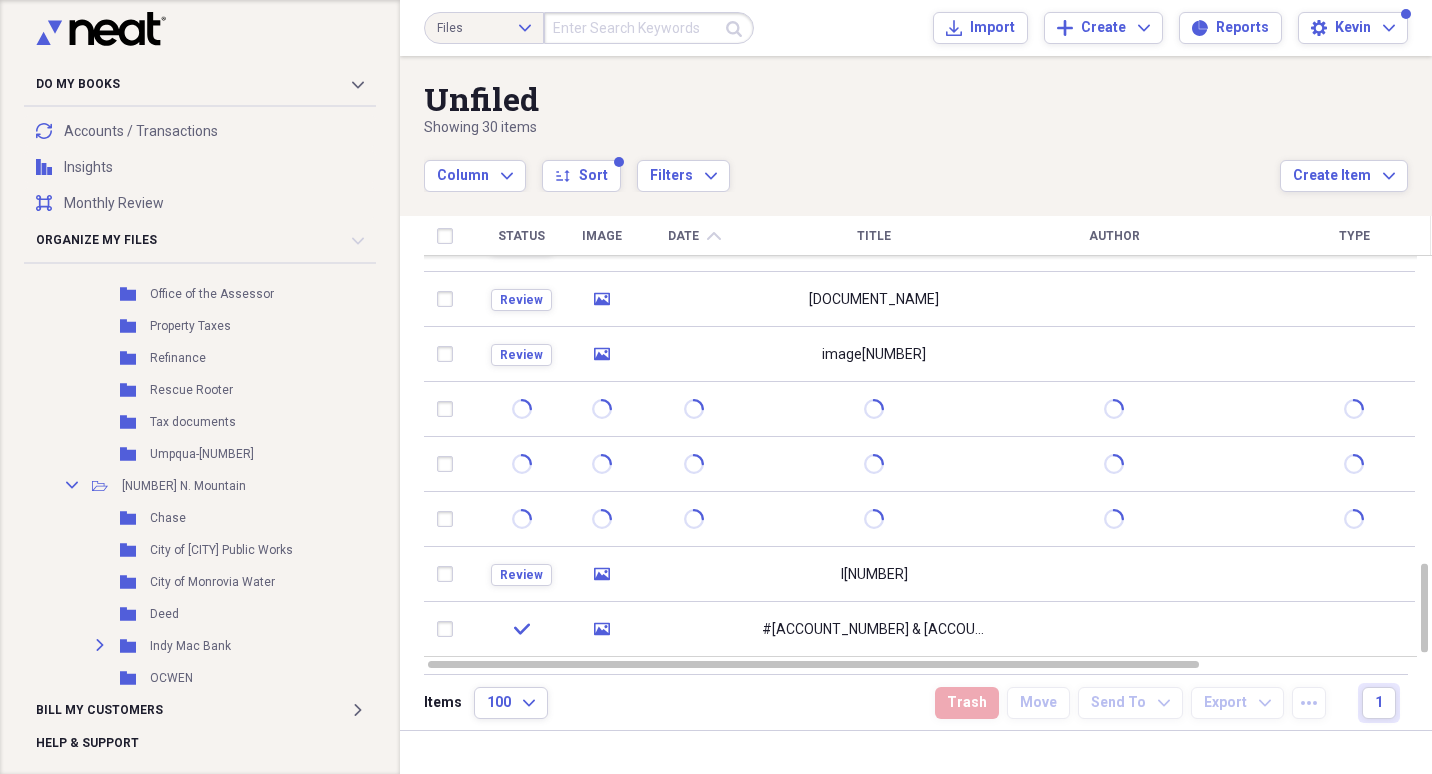 scroll, scrollTop: 600, scrollLeft: 0, axis: vertical 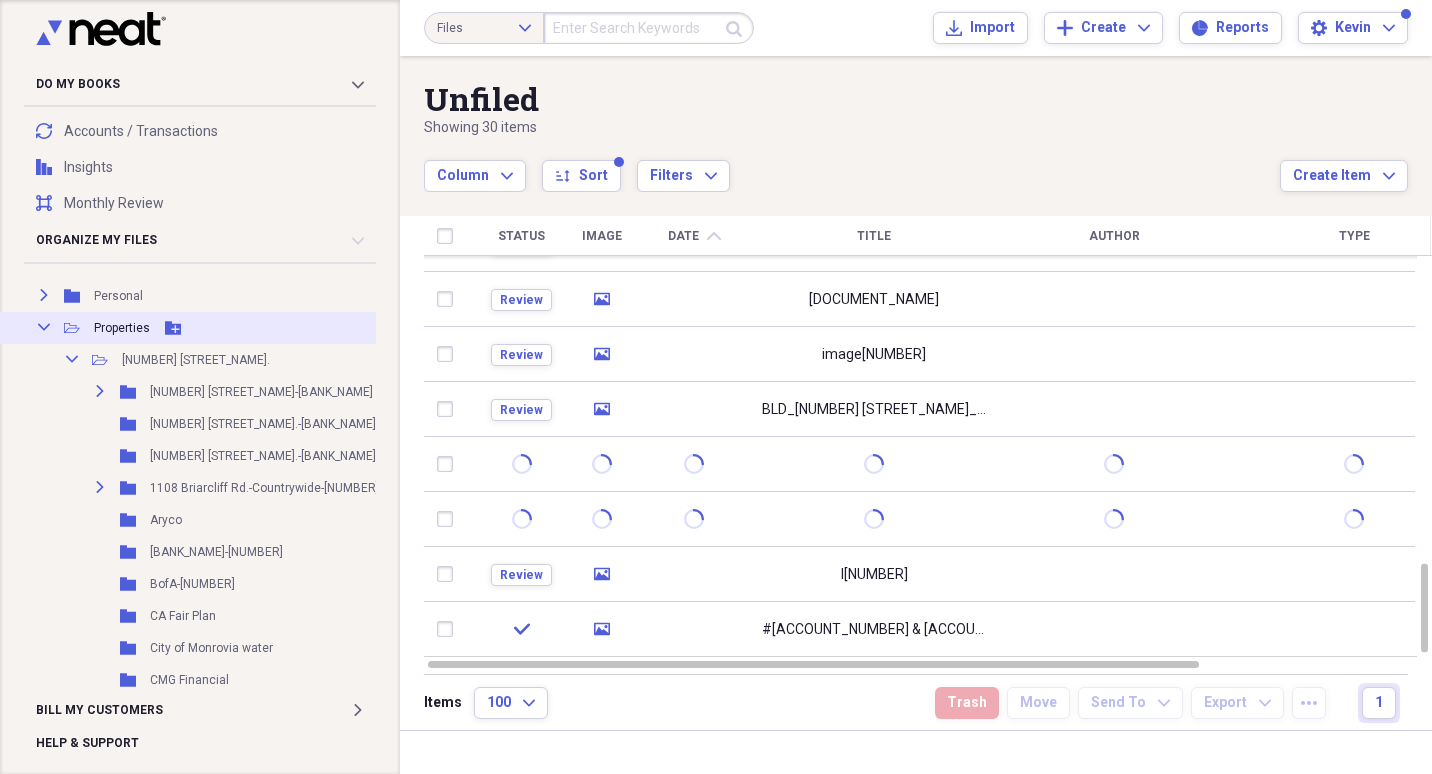 click on "Collapse" 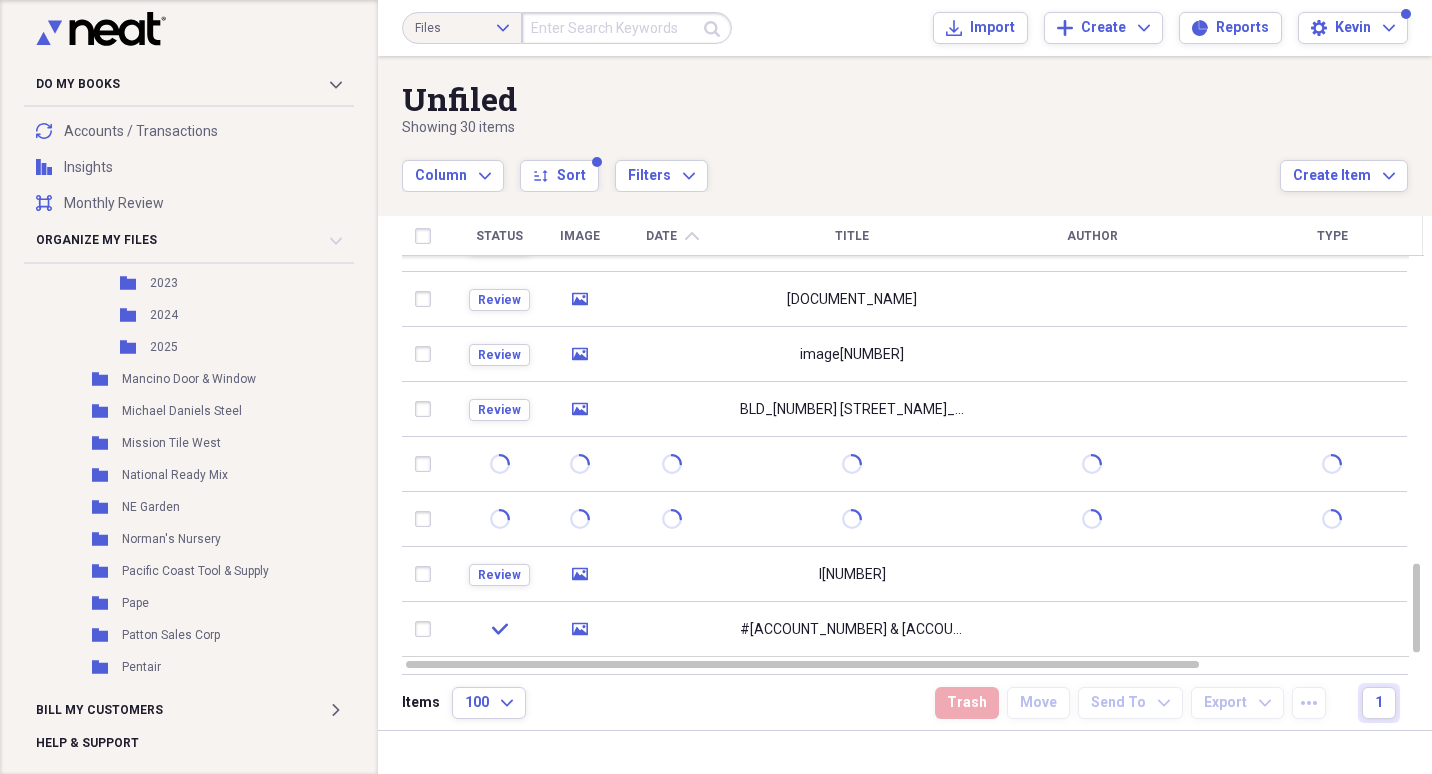 scroll, scrollTop: 3311, scrollLeft: 0, axis: vertical 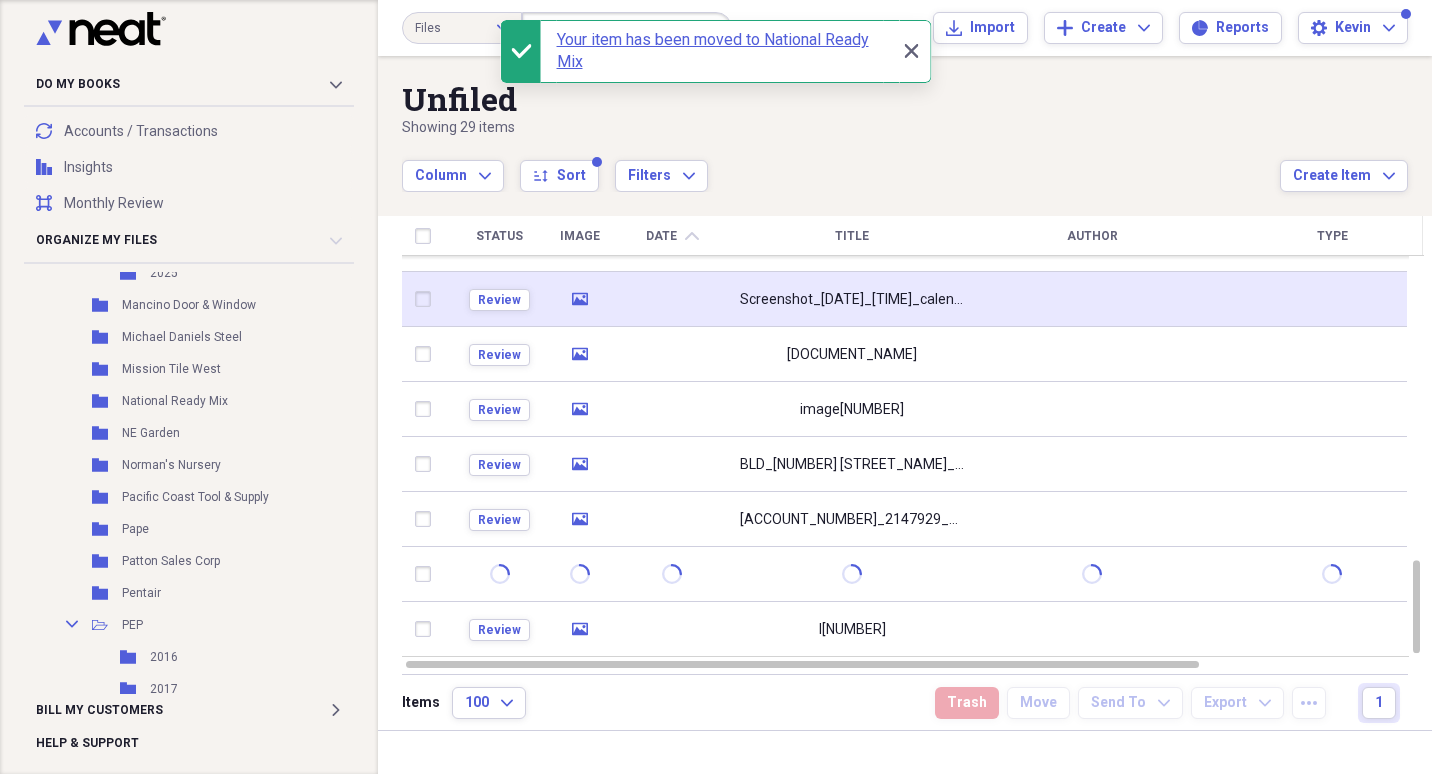 click on "Screenshot_[DATE]_[TIME]_calendly.com" at bounding box center (852, 300) 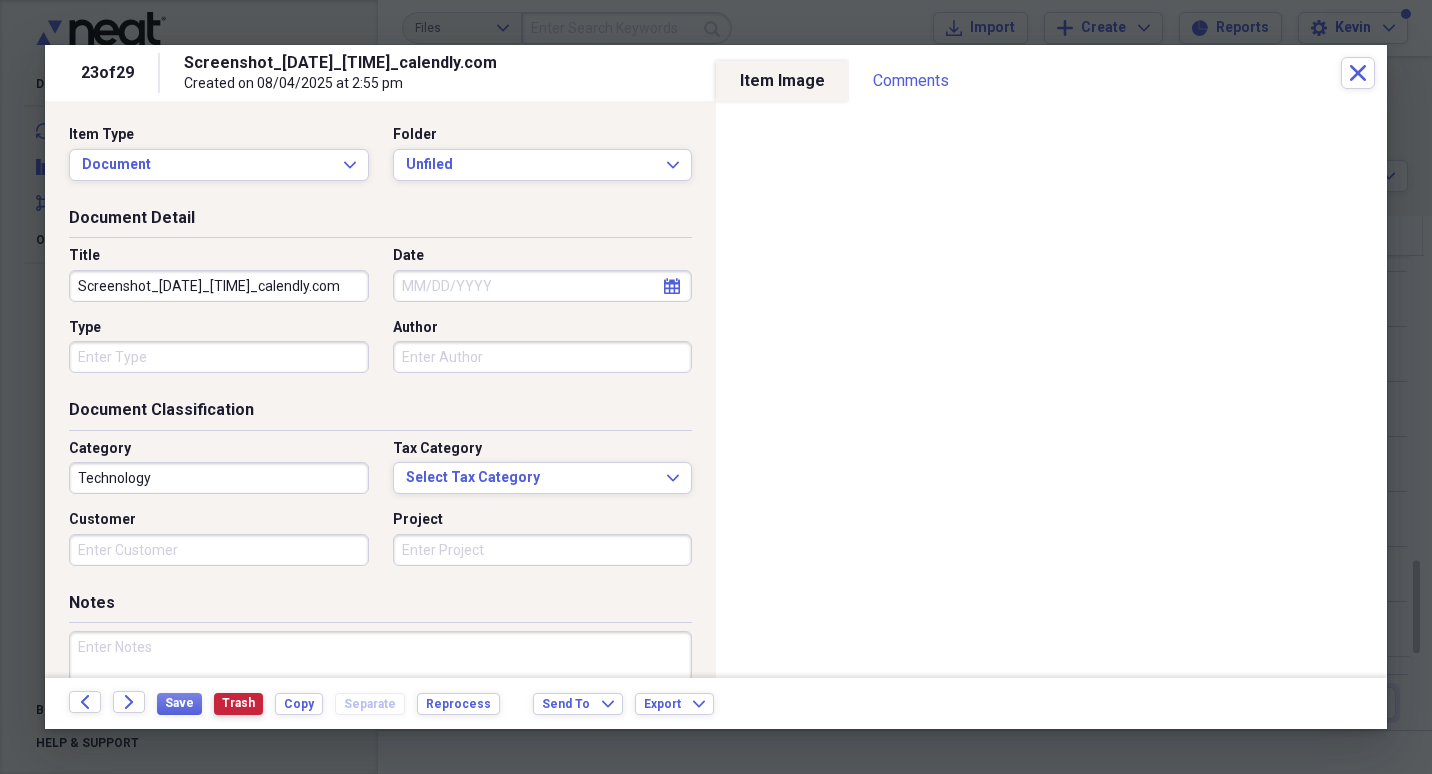 click on "Trash" at bounding box center (238, 703) 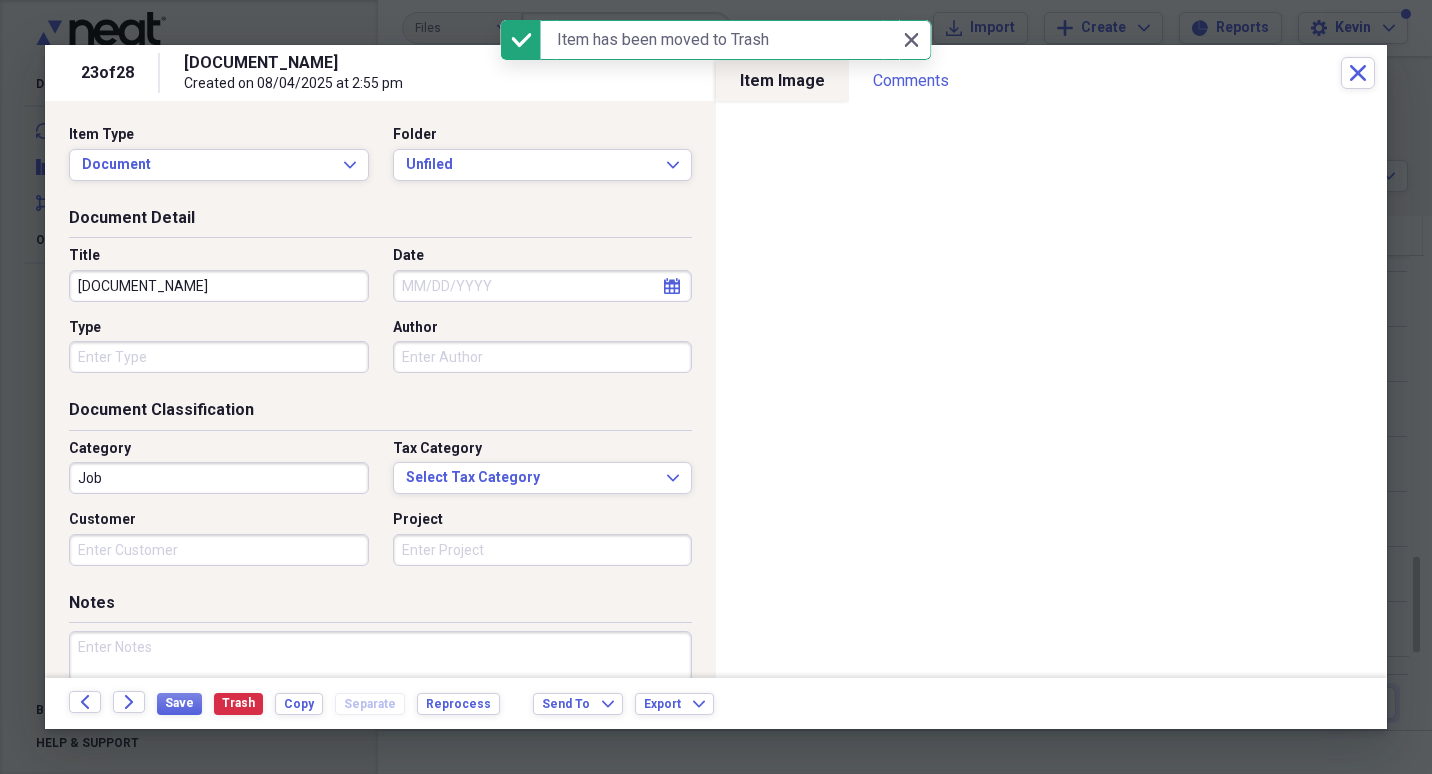 drag, startPoint x: 169, startPoint y: 282, endPoint x: -4, endPoint y: 255, distance: 175.09425 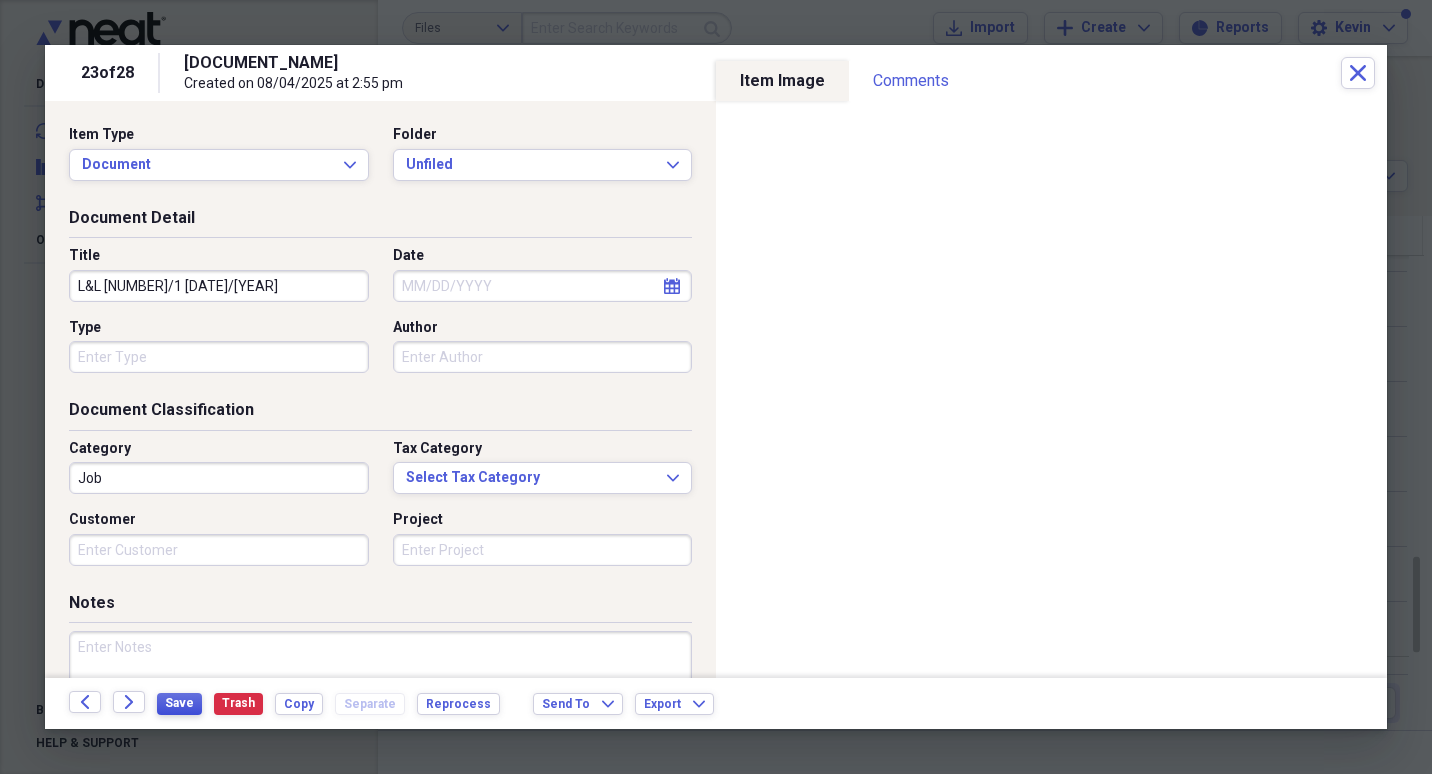 type on "L&L [NUMBER]/1 [DATE]/[YEAR]" 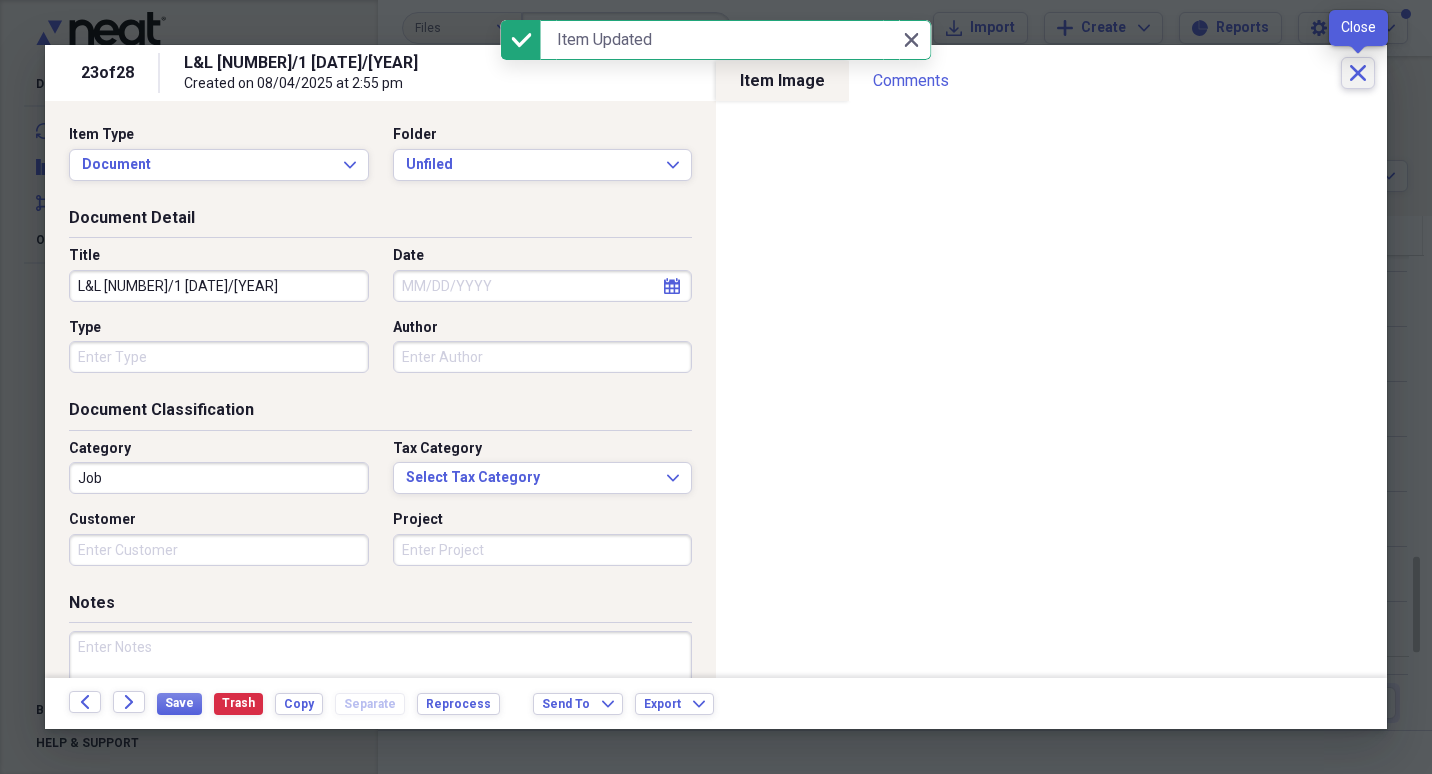 click 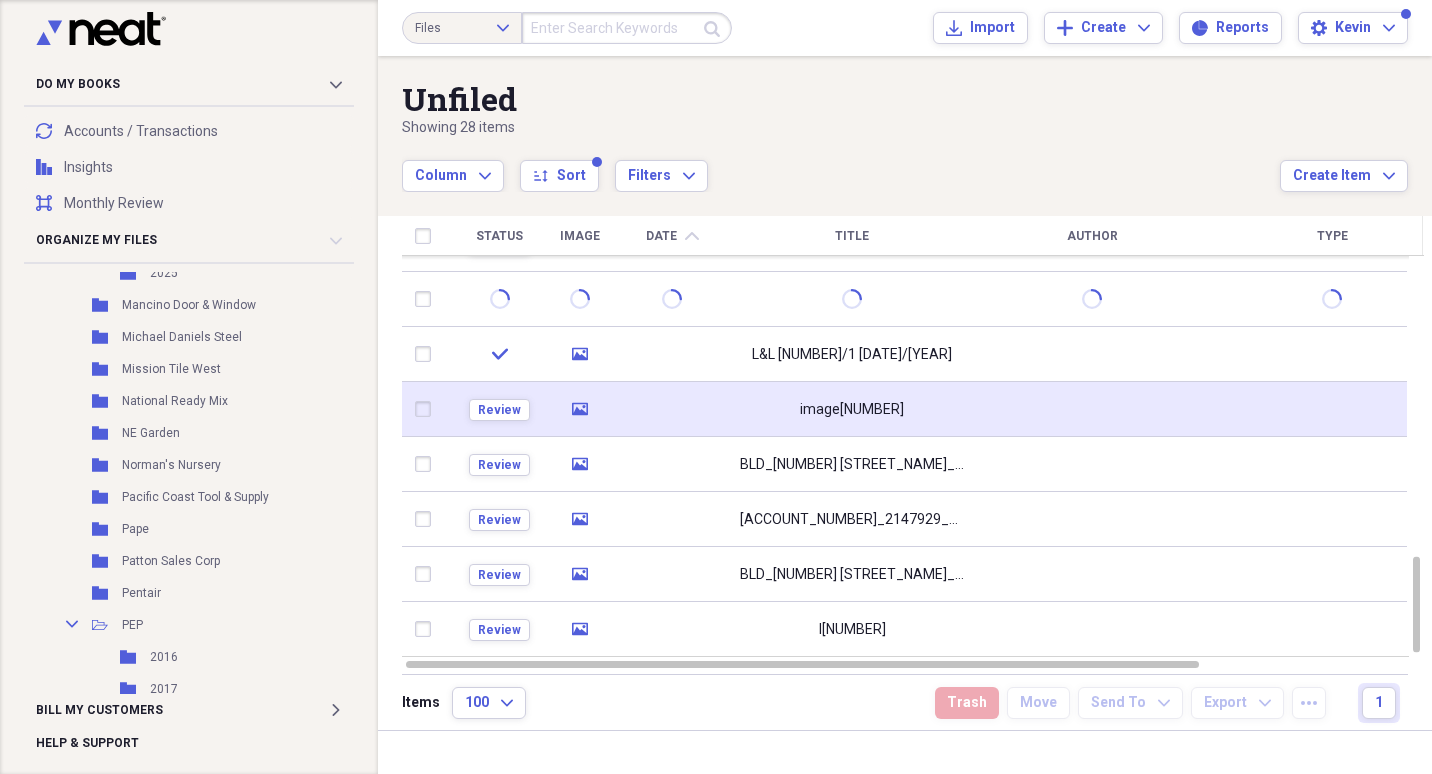 click on "image[NUMBER]" at bounding box center [852, 410] 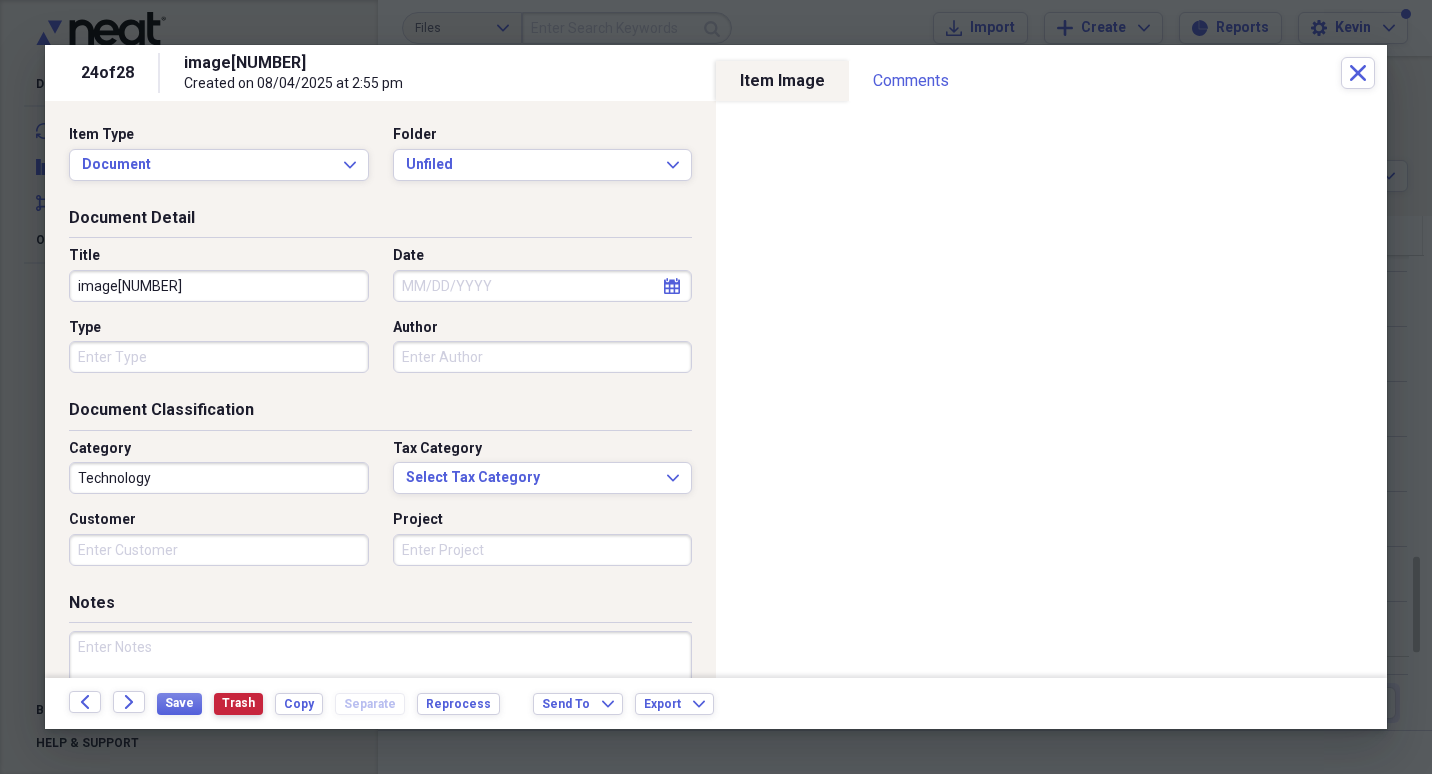 click on "Trash" at bounding box center (238, 703) 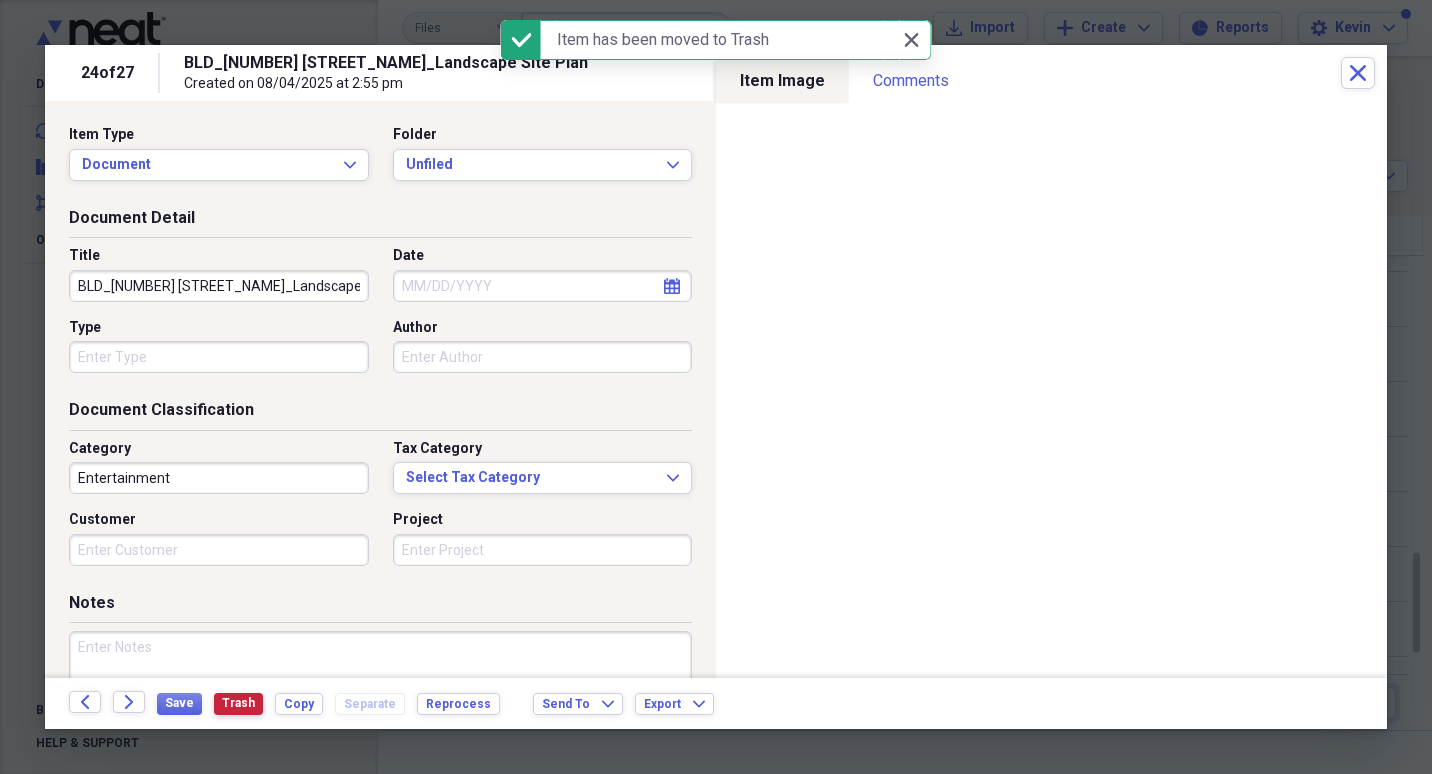 click on "Trash" at bounding box center [238, 703] 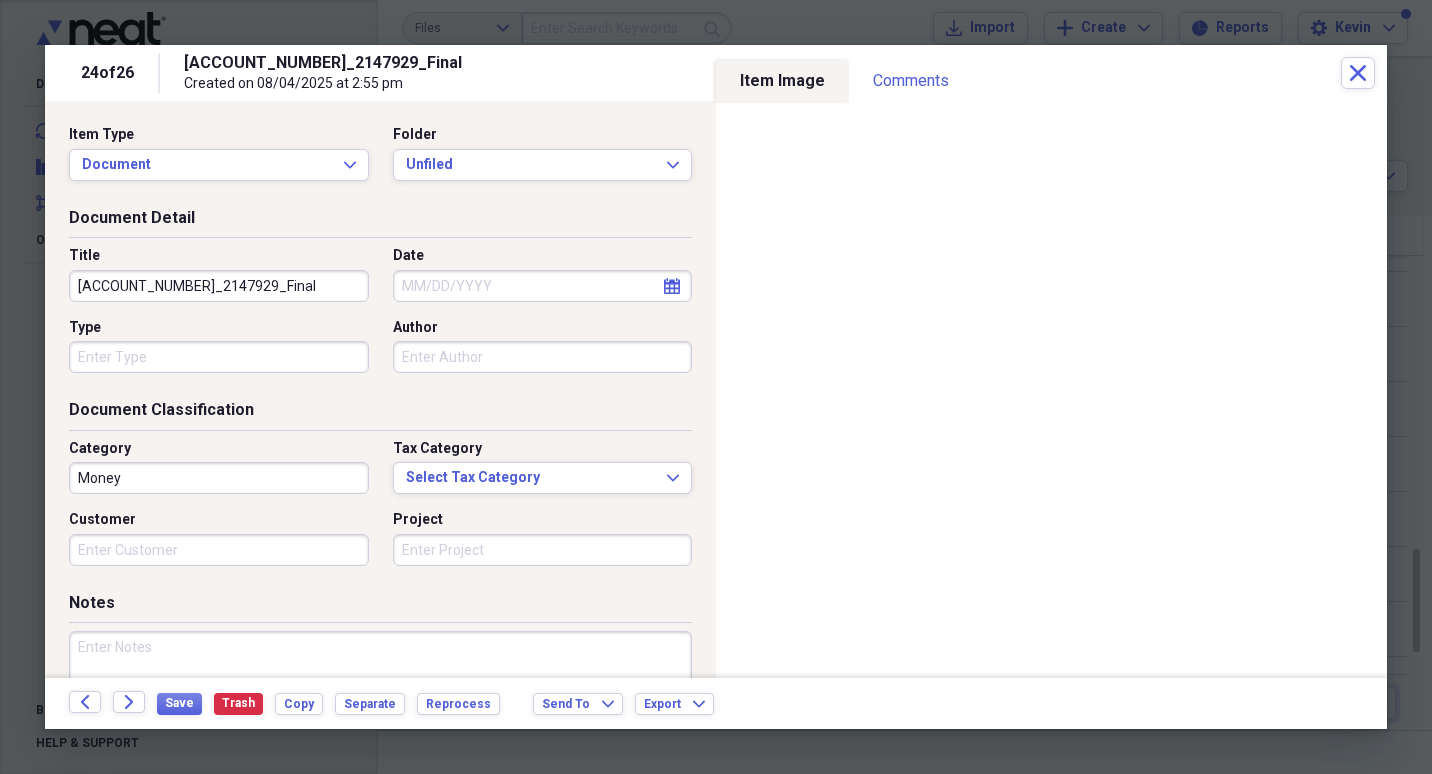drag, startPoint x: 304, startPoint y: 284, endPoint x: 17, endPoint y: 282, distance: 287.00696 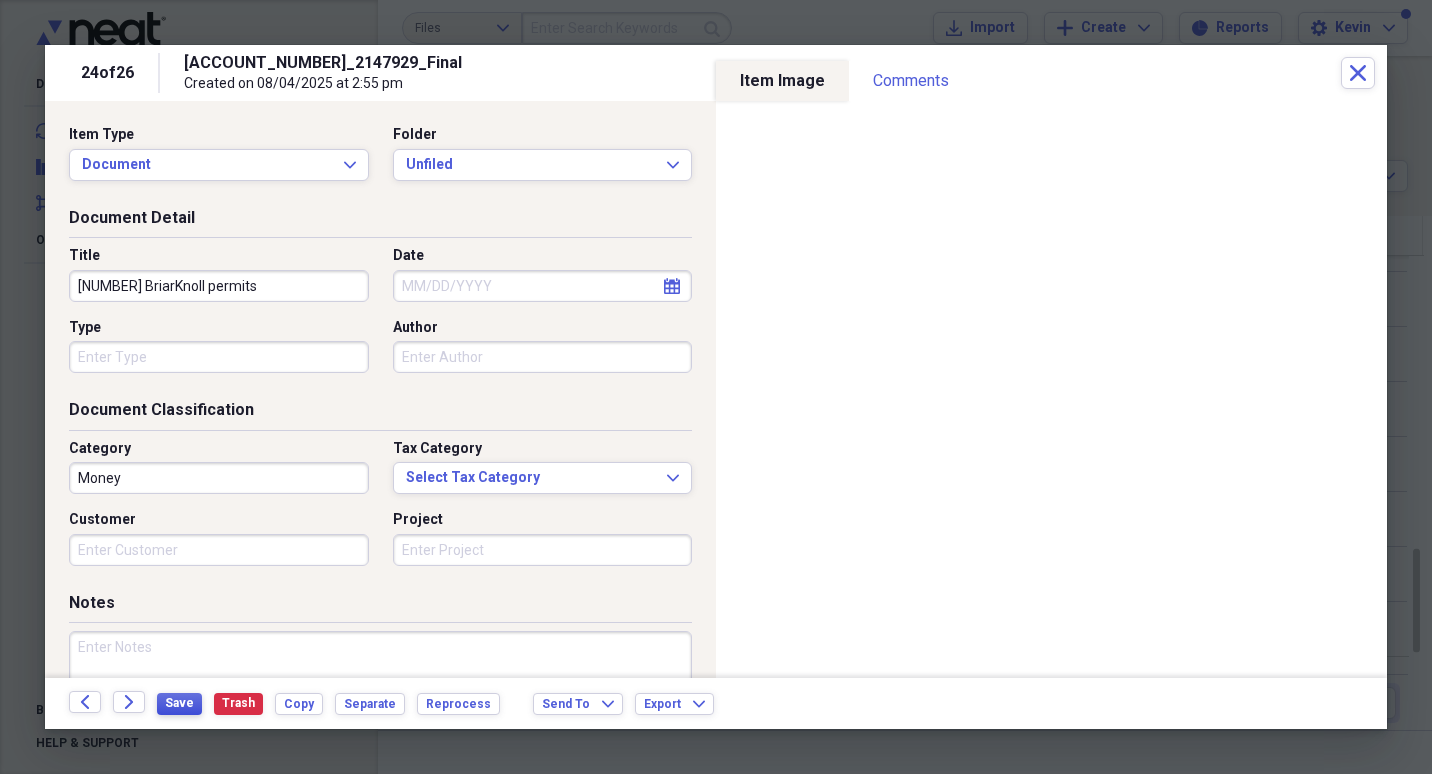 type on "[NUMBER] BriarKnoll permits" 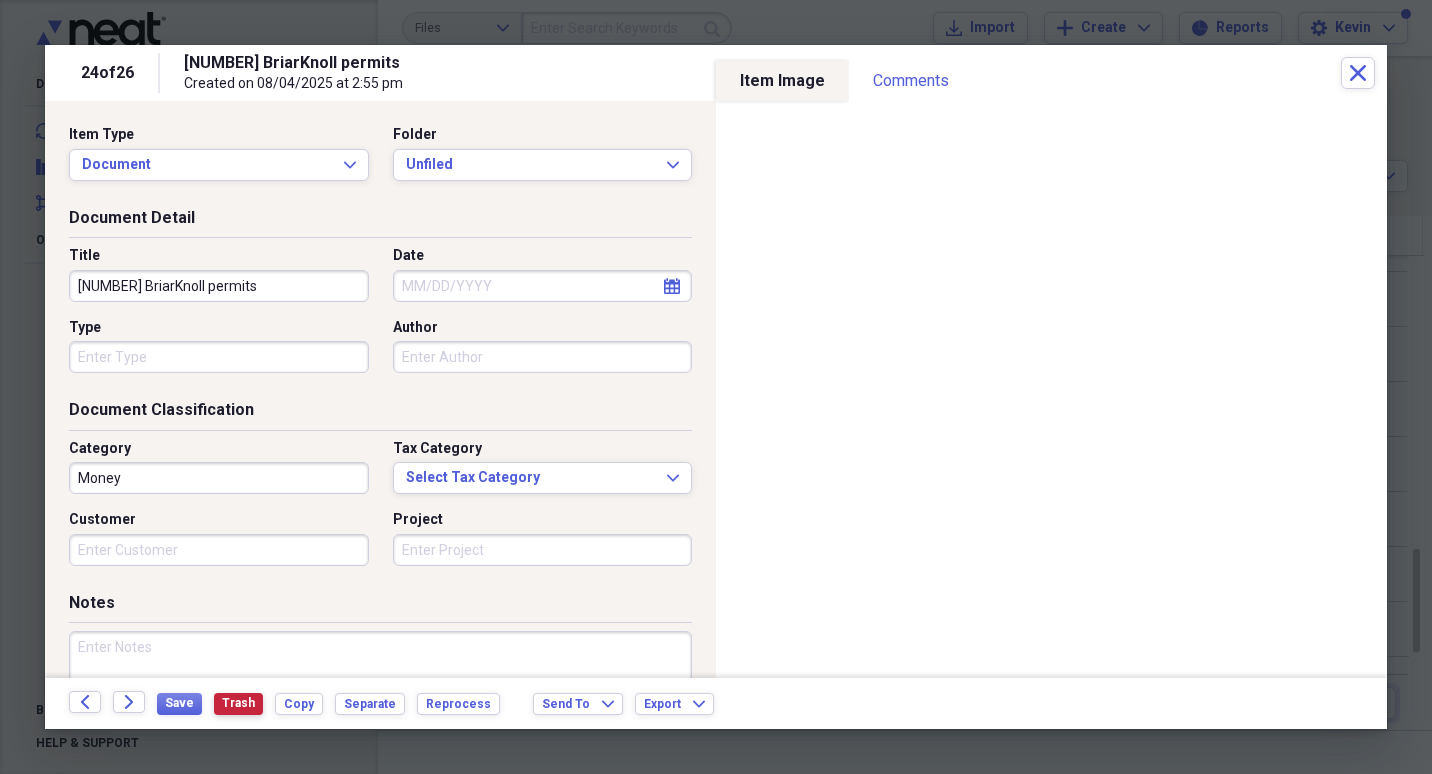 click on "Trash" at bounding box center [238, 703] 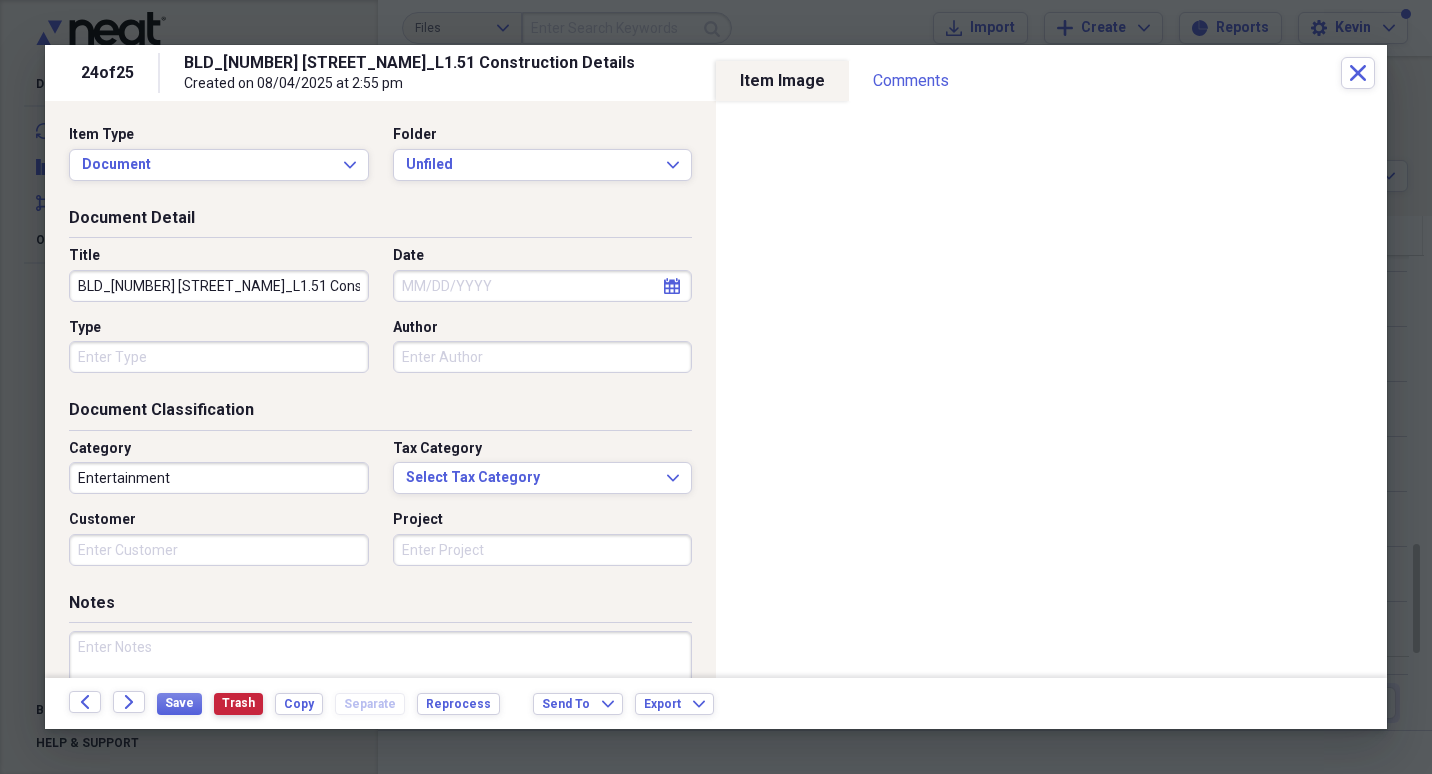 click on "Trash" at bounding box center (238, 703) 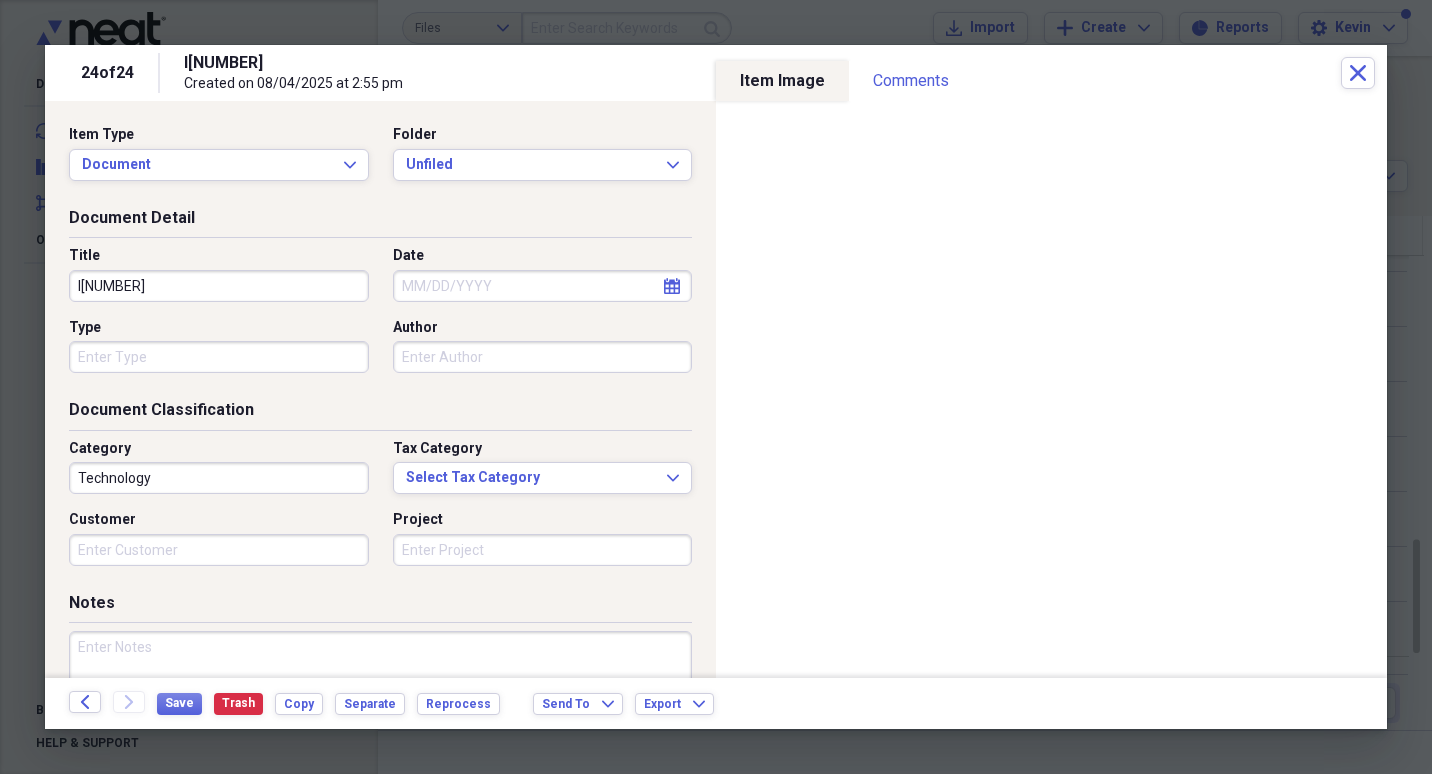 drag, startPoint x: 167, startPoint y: 281, endPoint x: -4, endPoint y: 309, distance: 173.27724 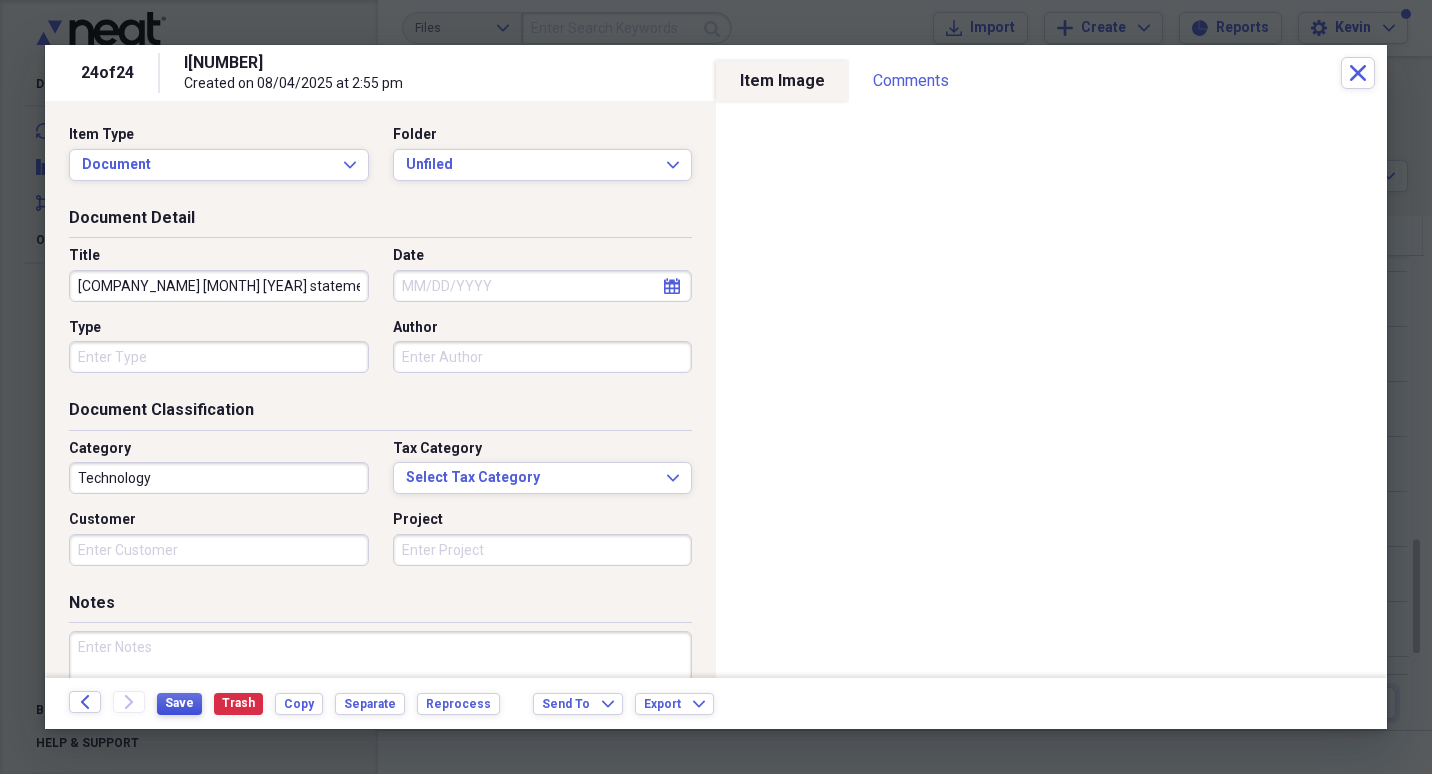 type on "[COMPANY_NAME] [MONTH] [YEAR] statement" 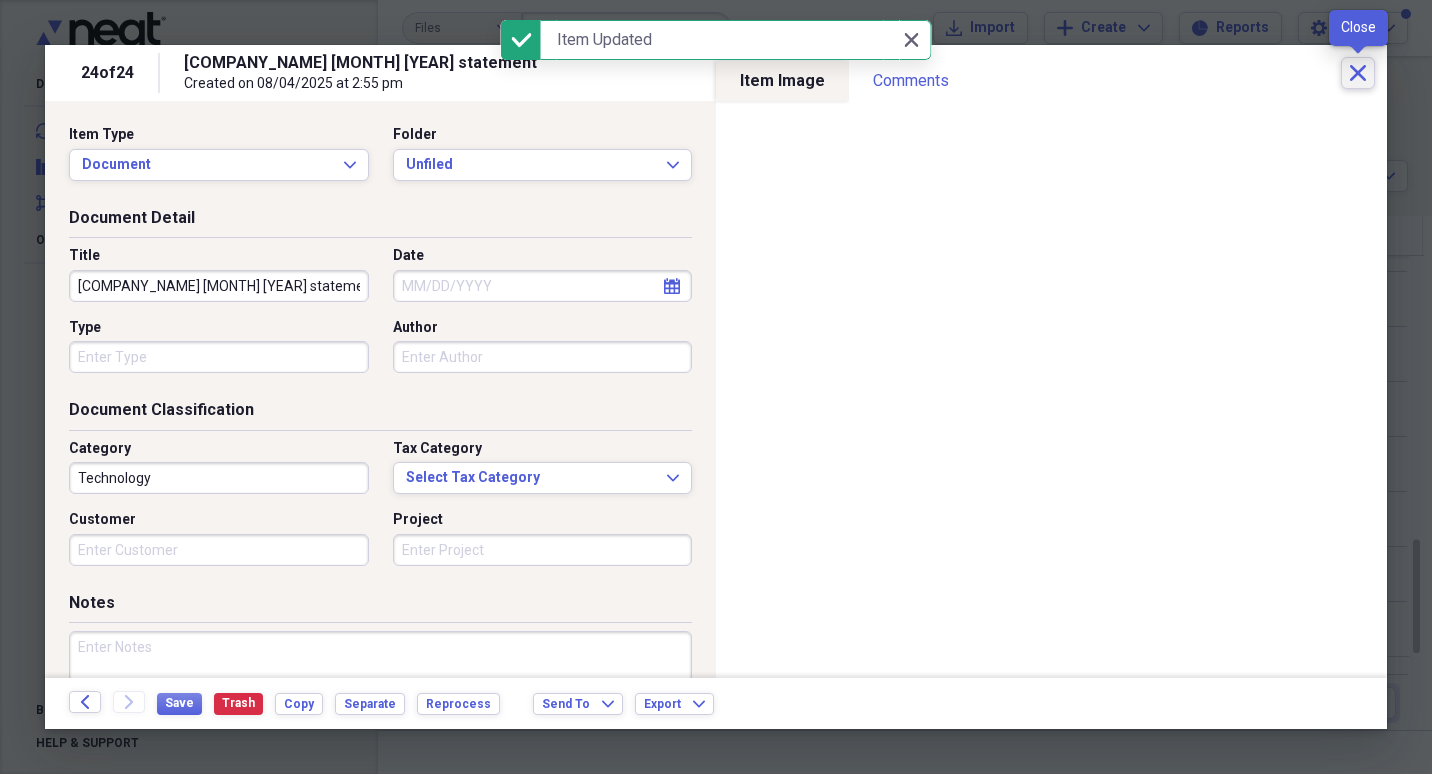 click on "Close" 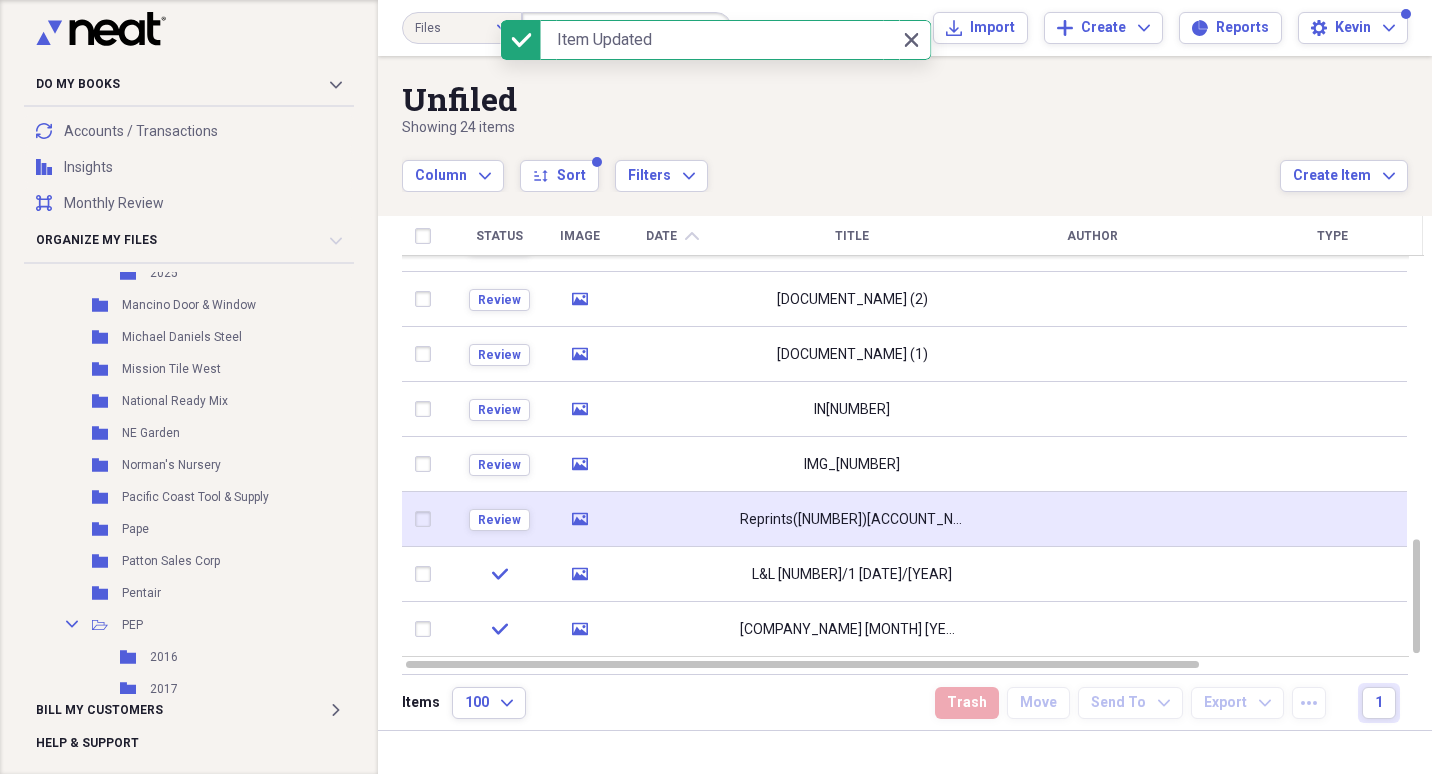 click on "Reprints([NUMBER])[ACCOUNT_NUMBER].pdf" at bounding box center (852, 520) 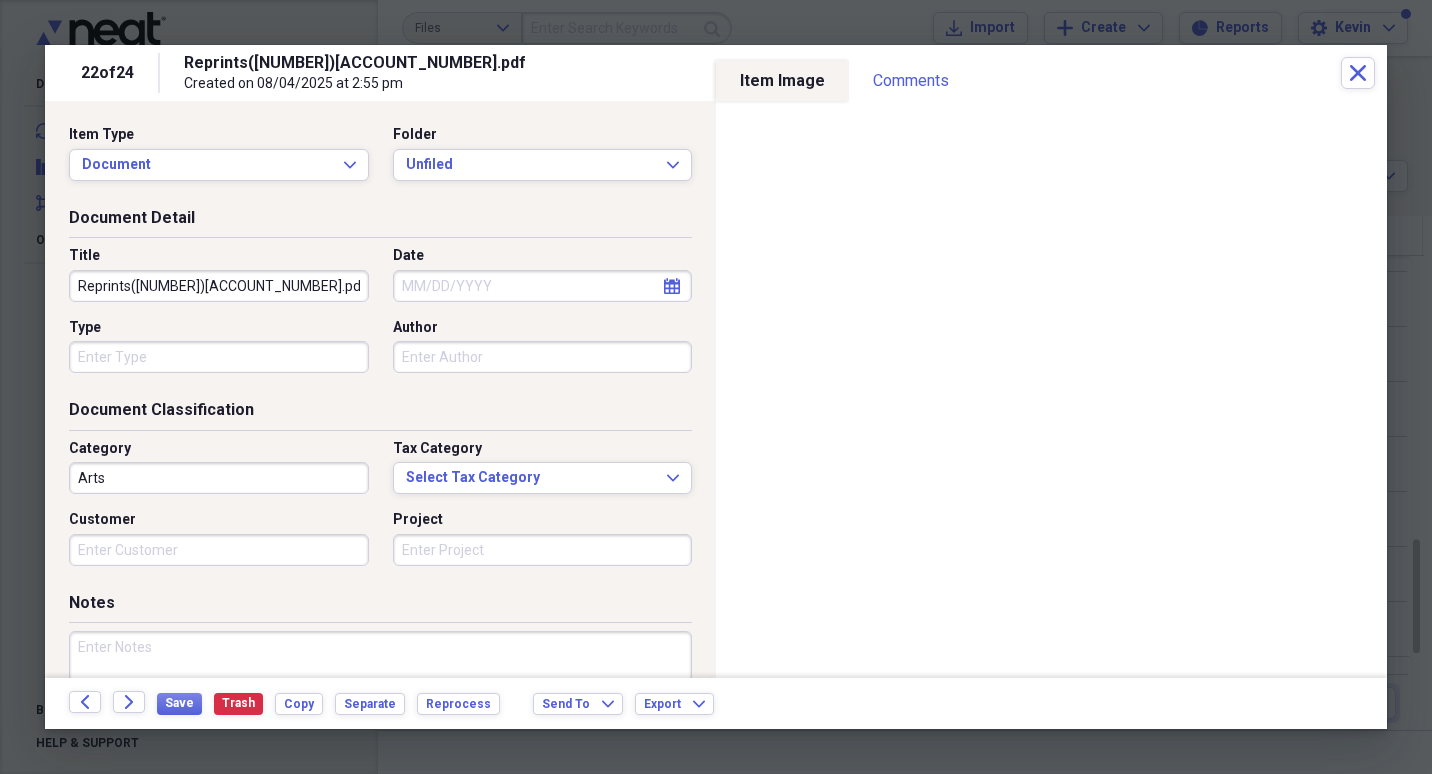 drag, startPoint x: 251, startPoint y: 280, endPoint x: -4, endPoint y: 316, distance: 257.52863 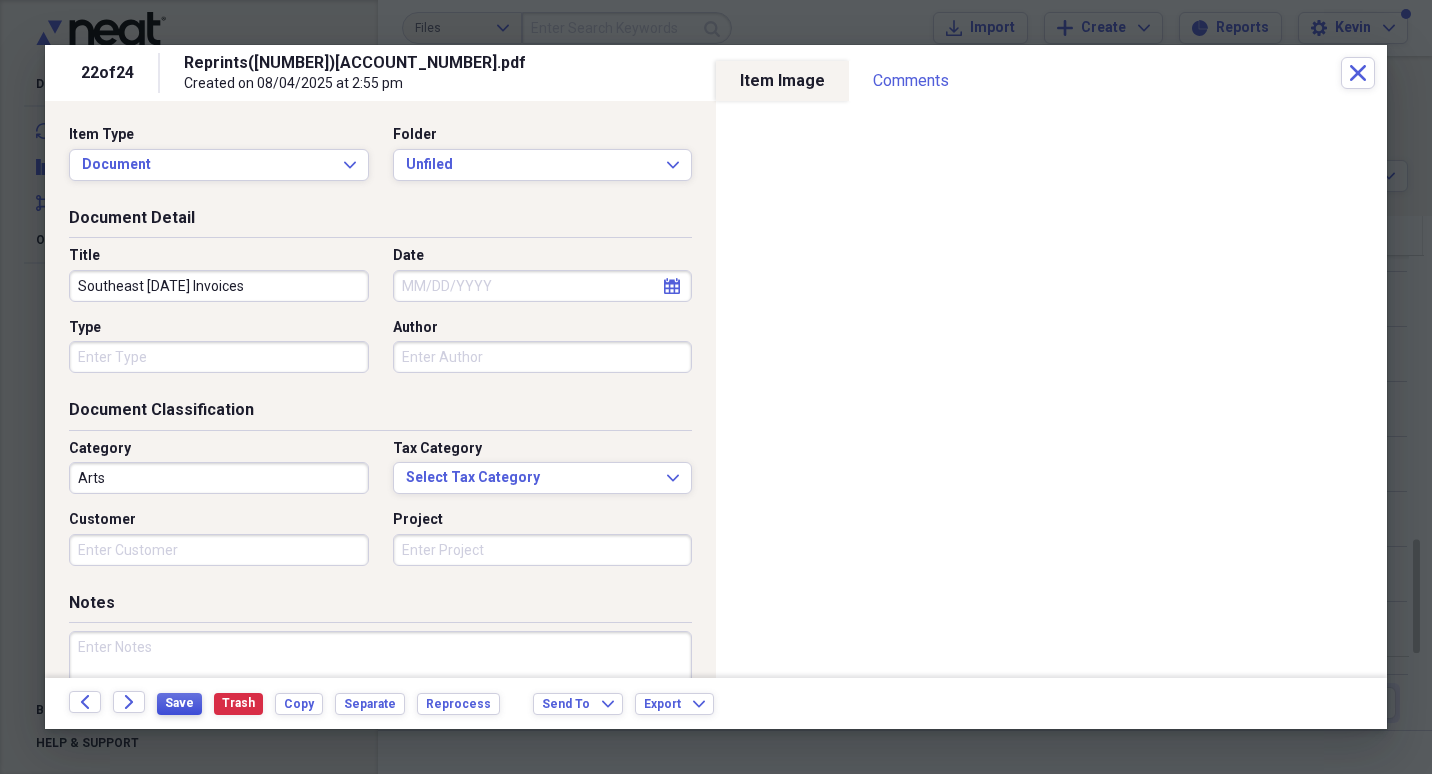 type on "Southeast [DATE] Invoices" 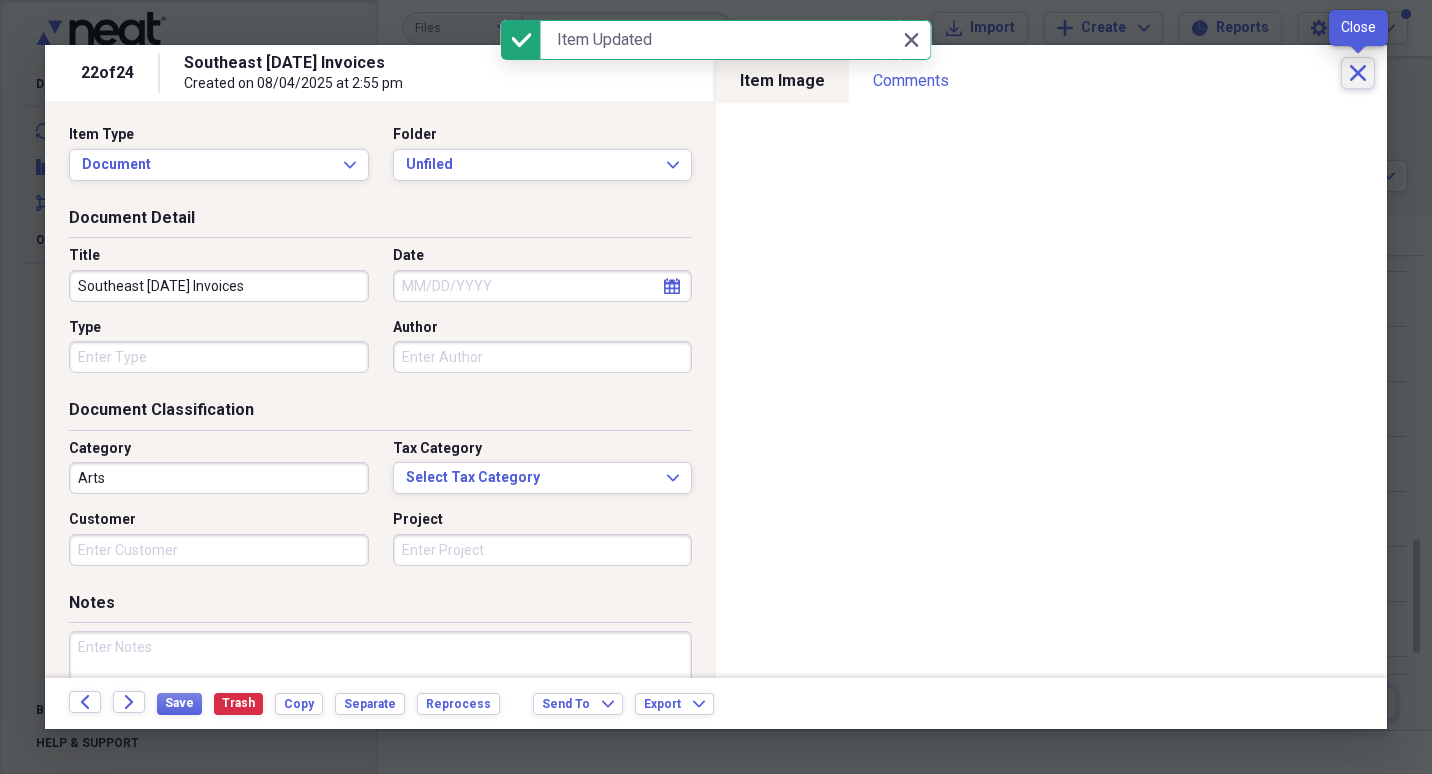 click on "Close" 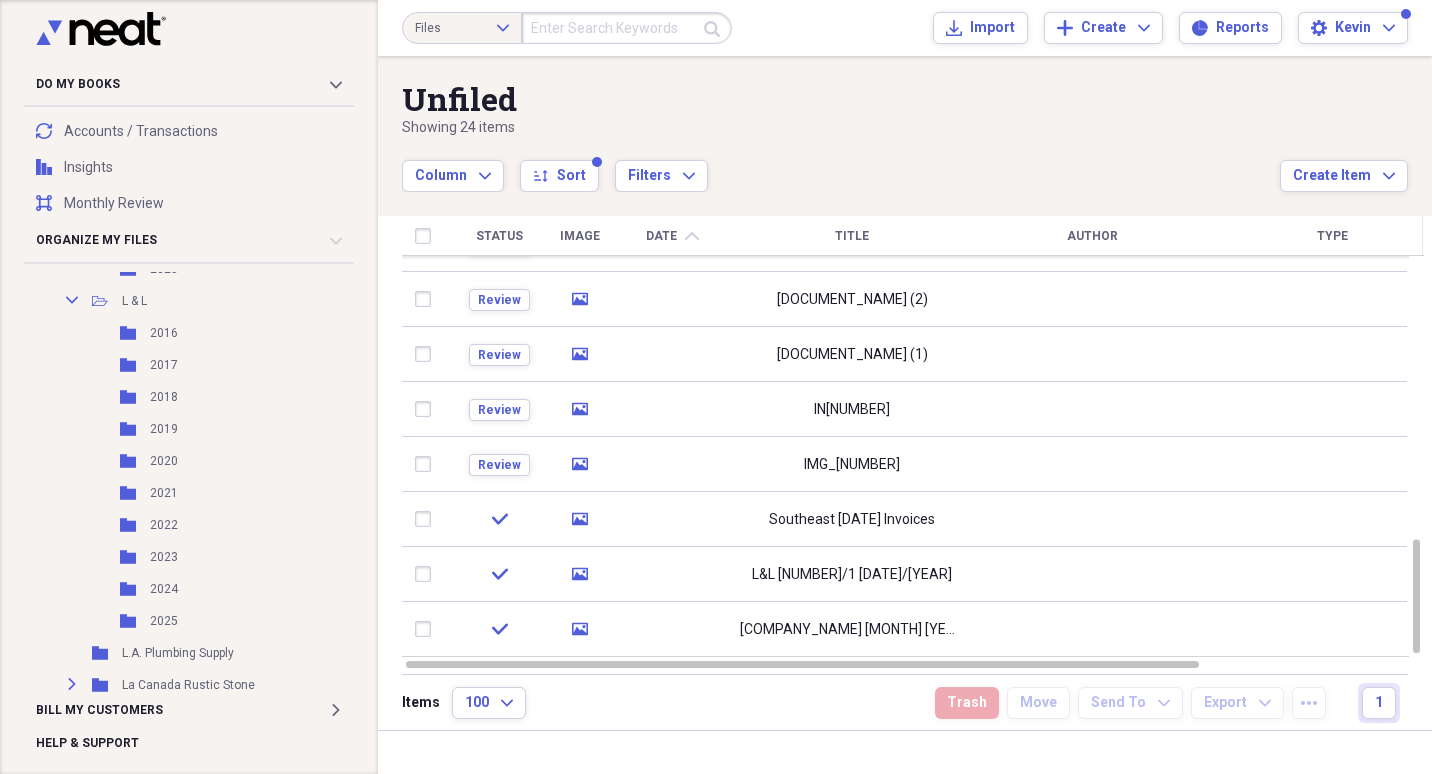 scroll, scrollTop: 2444, scrollLeft: 0, axis: vertical 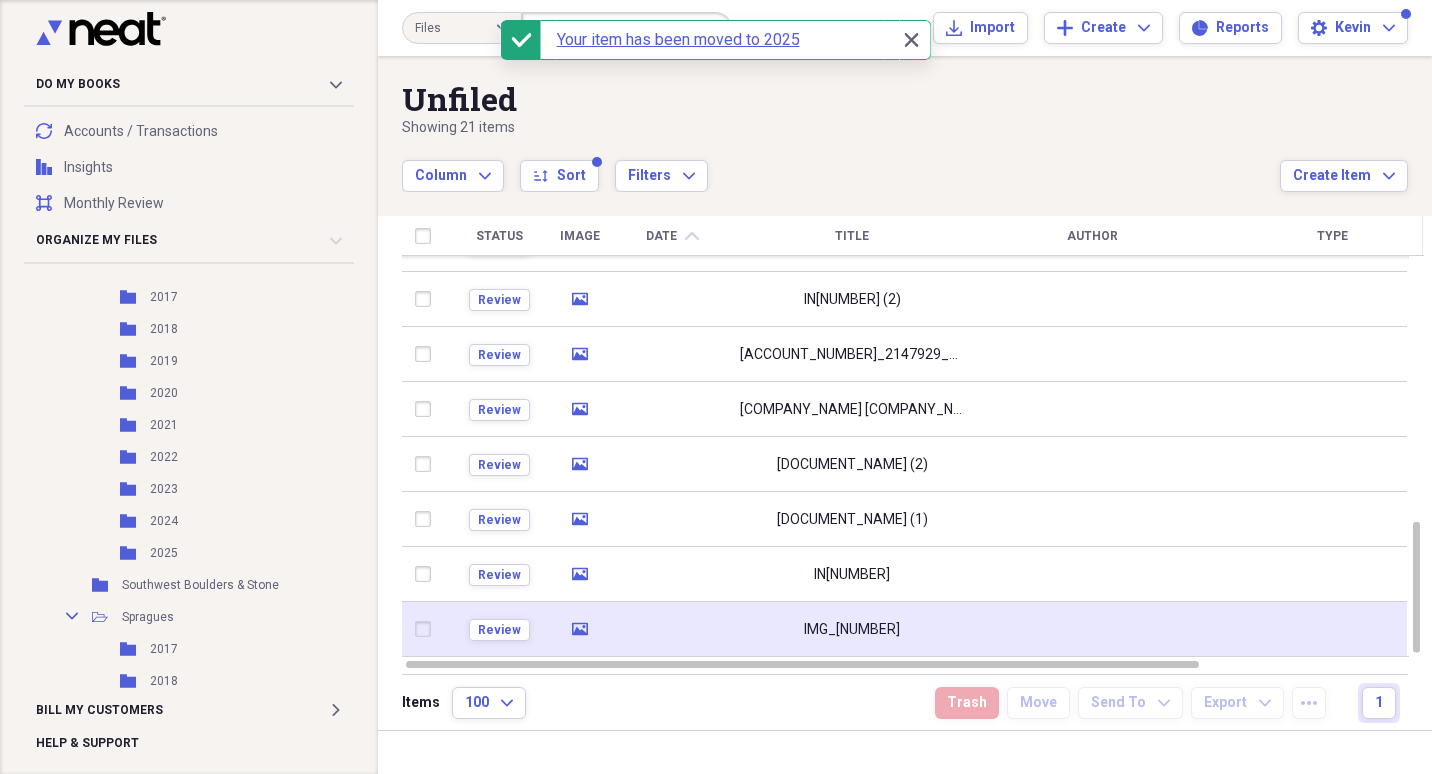 click on "IMG_[NUMBER]" at bounding box center (852, 630) 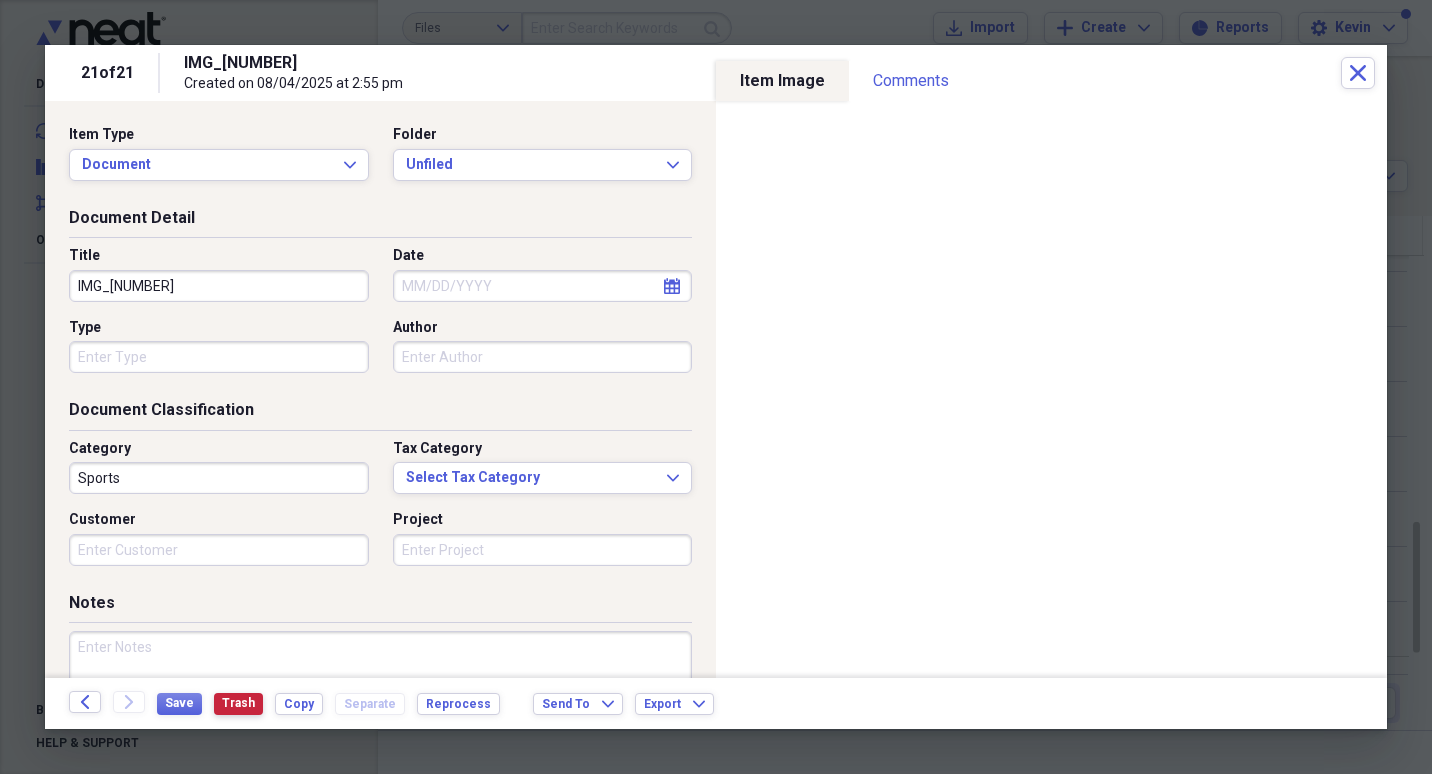 click on "Trash" at bounding box center [238, 703] 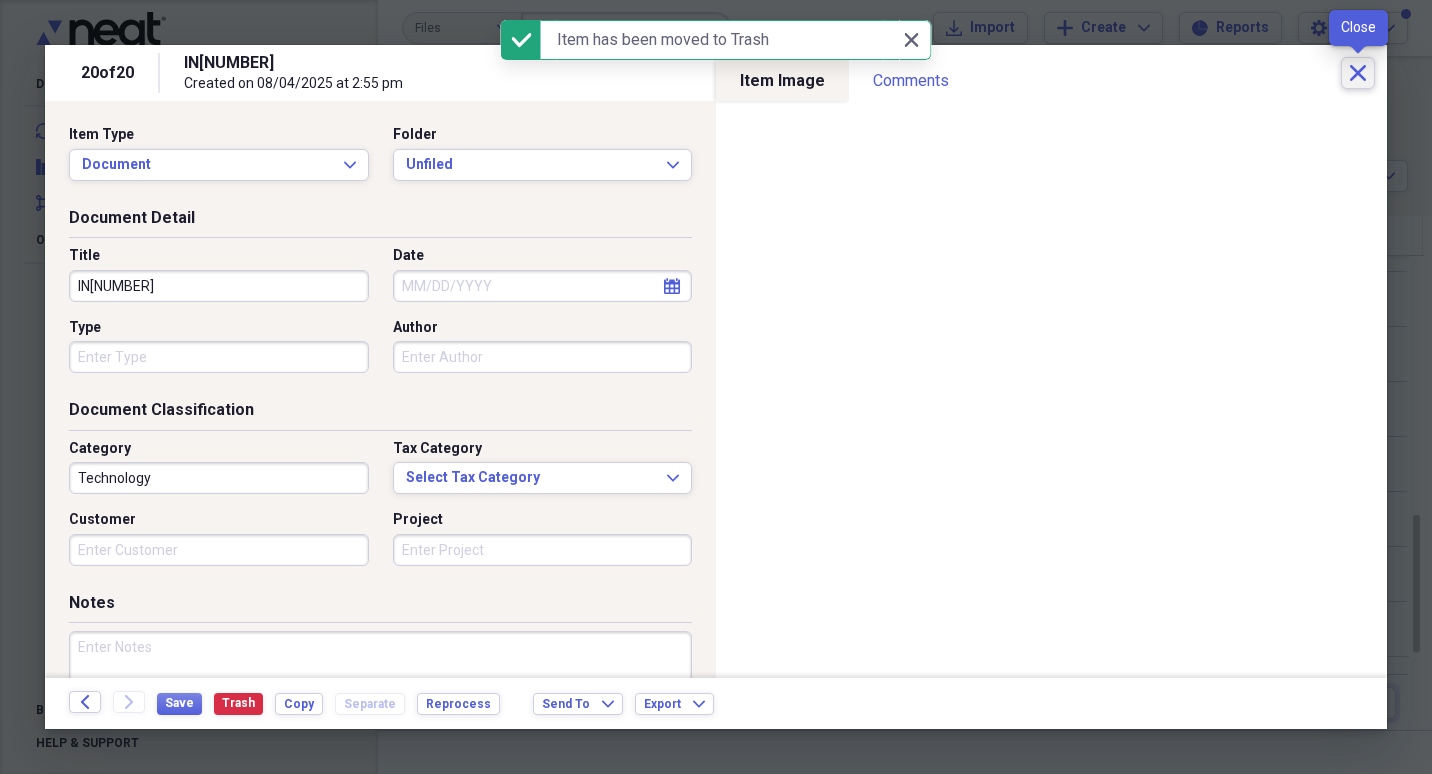 click 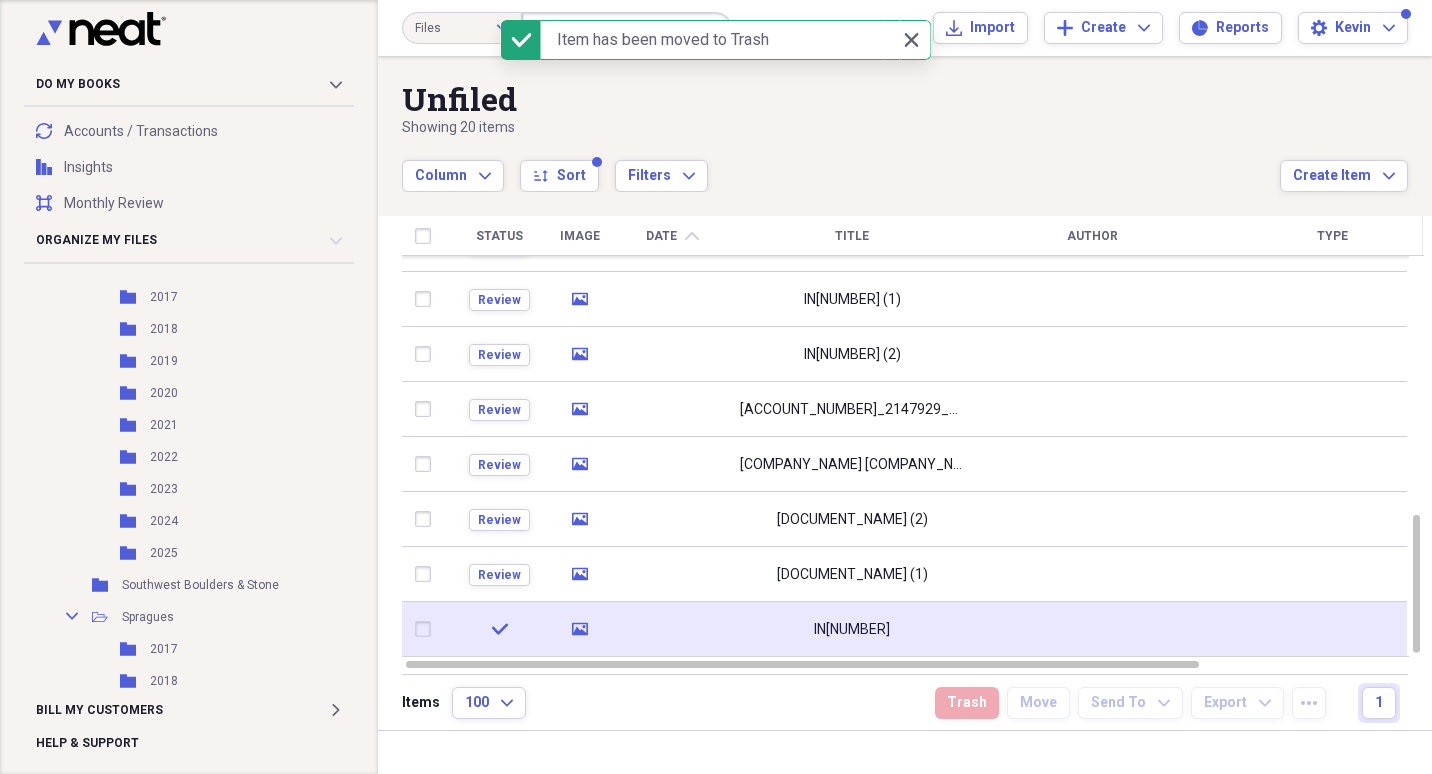 click on "IN[NUMBER]" at bounding box center [852, 630] 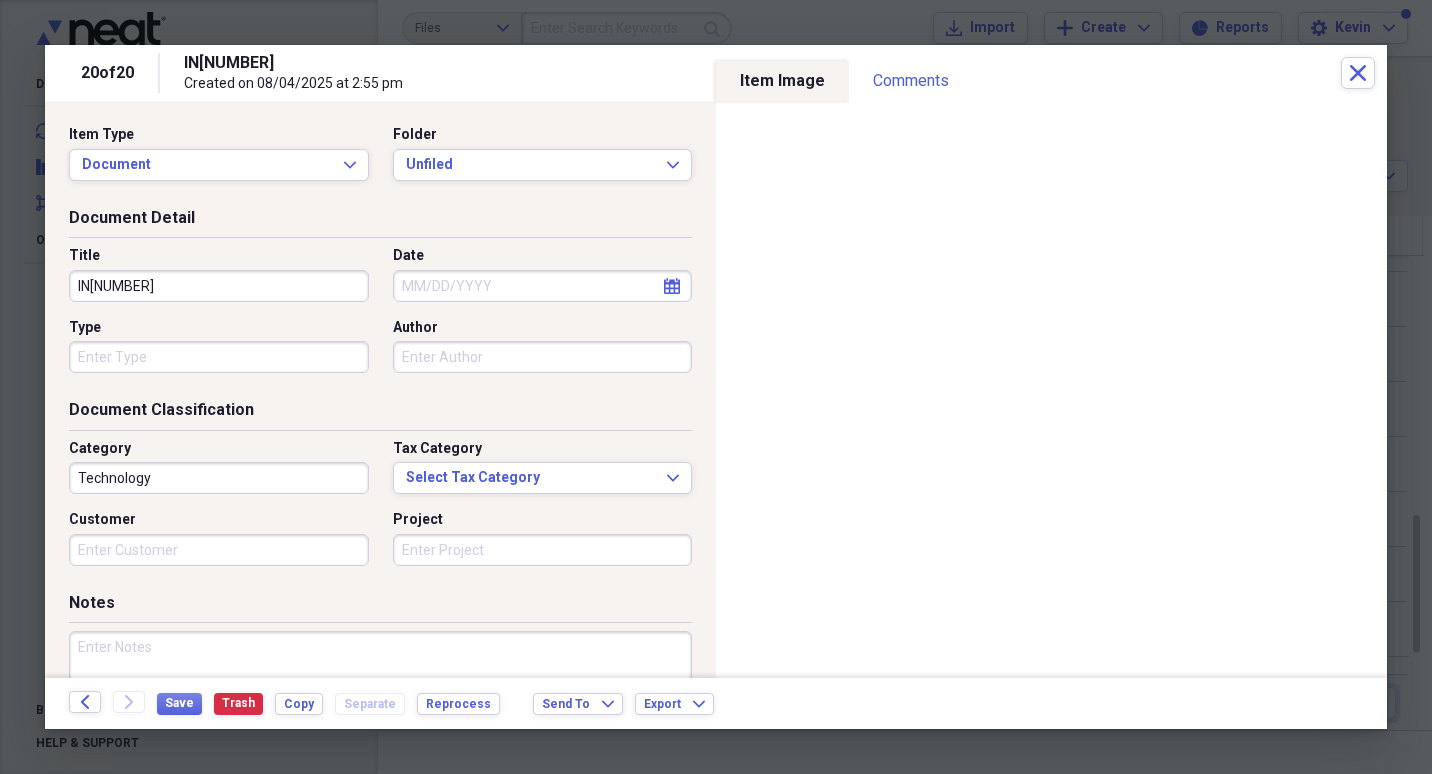drag, startPoint x: 39, startPoint y: 270, endPoint x: 35, endPoint y: 287, distance: 17.464249 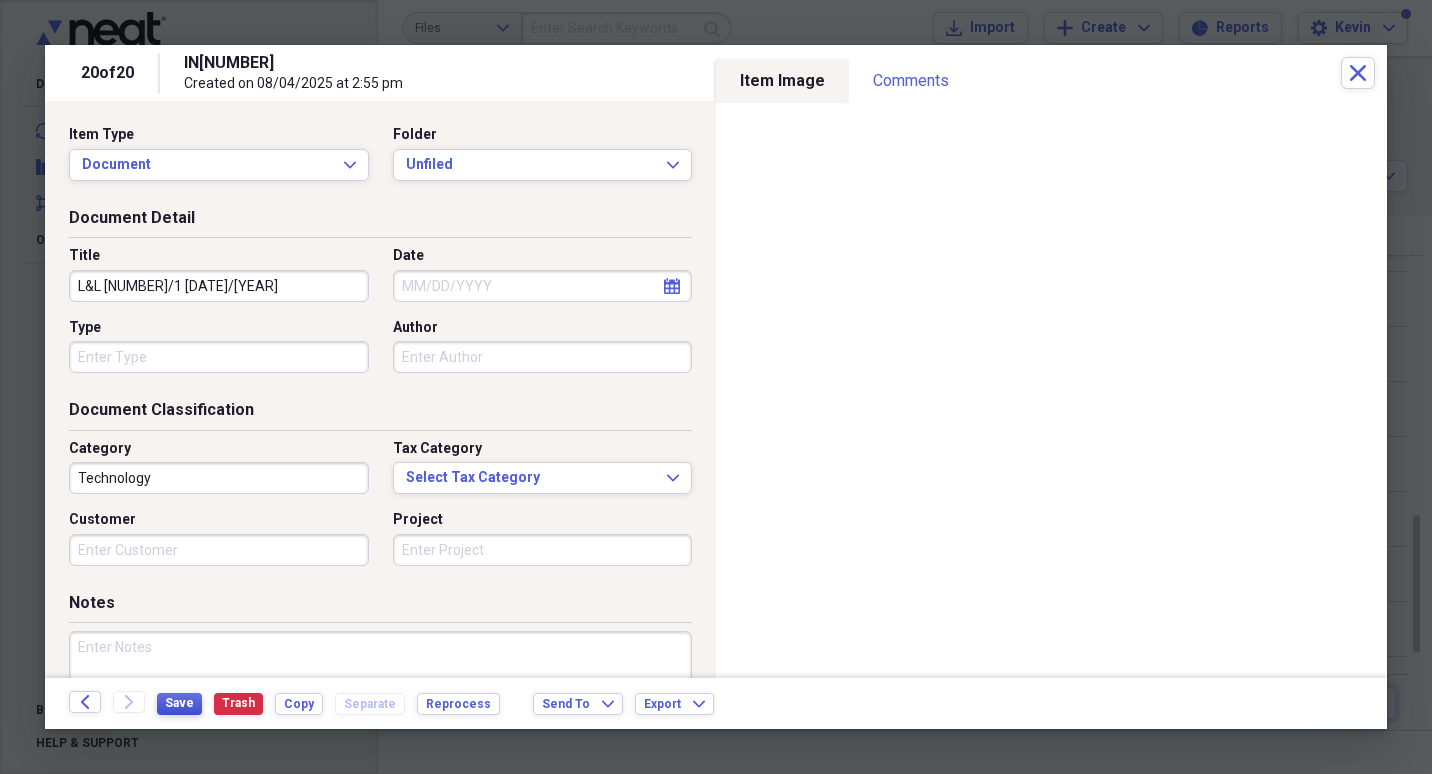 type on "L&L [NUMBER]/1 [DATE]/[YEAR]" 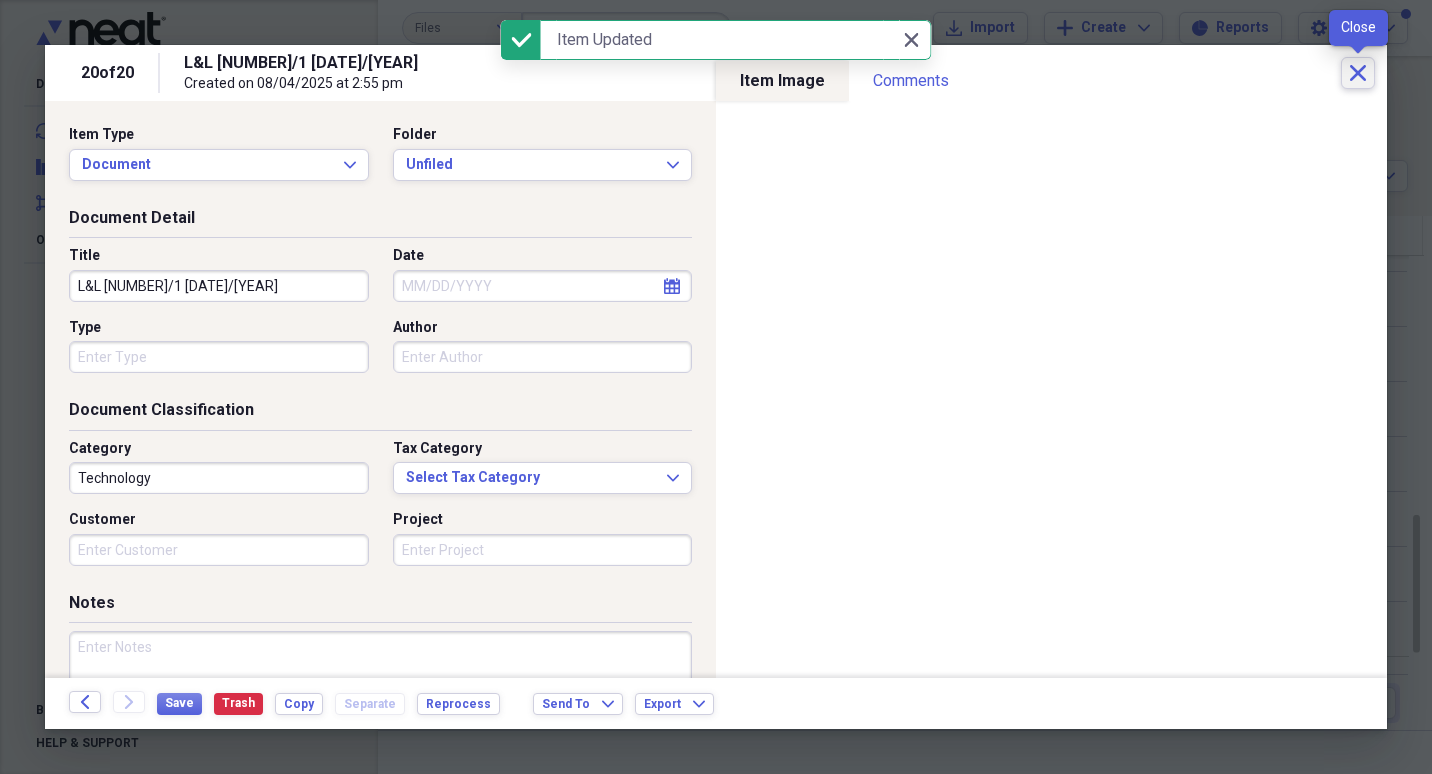 click 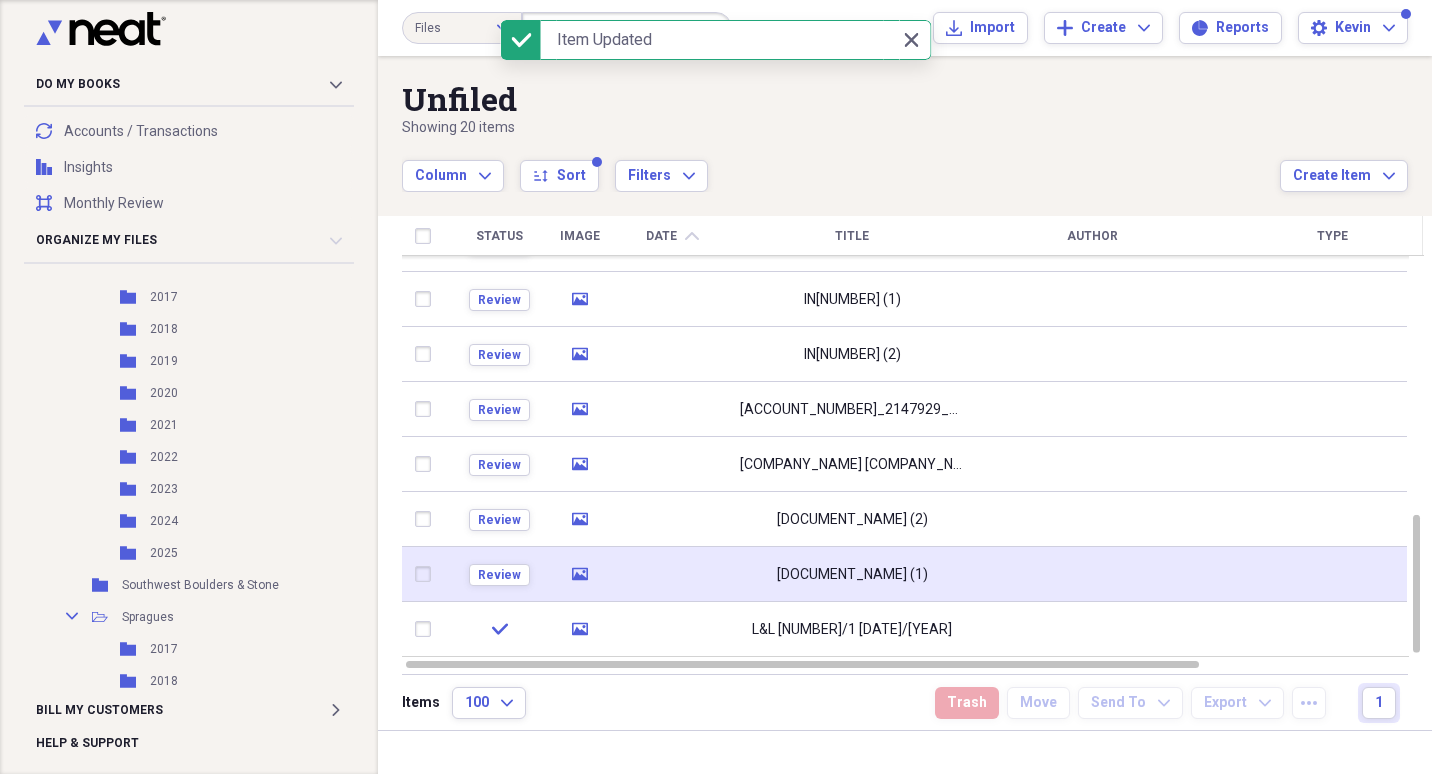click on "[DOCUMENT_NAME] (1)" at bounding box center (852, 575) 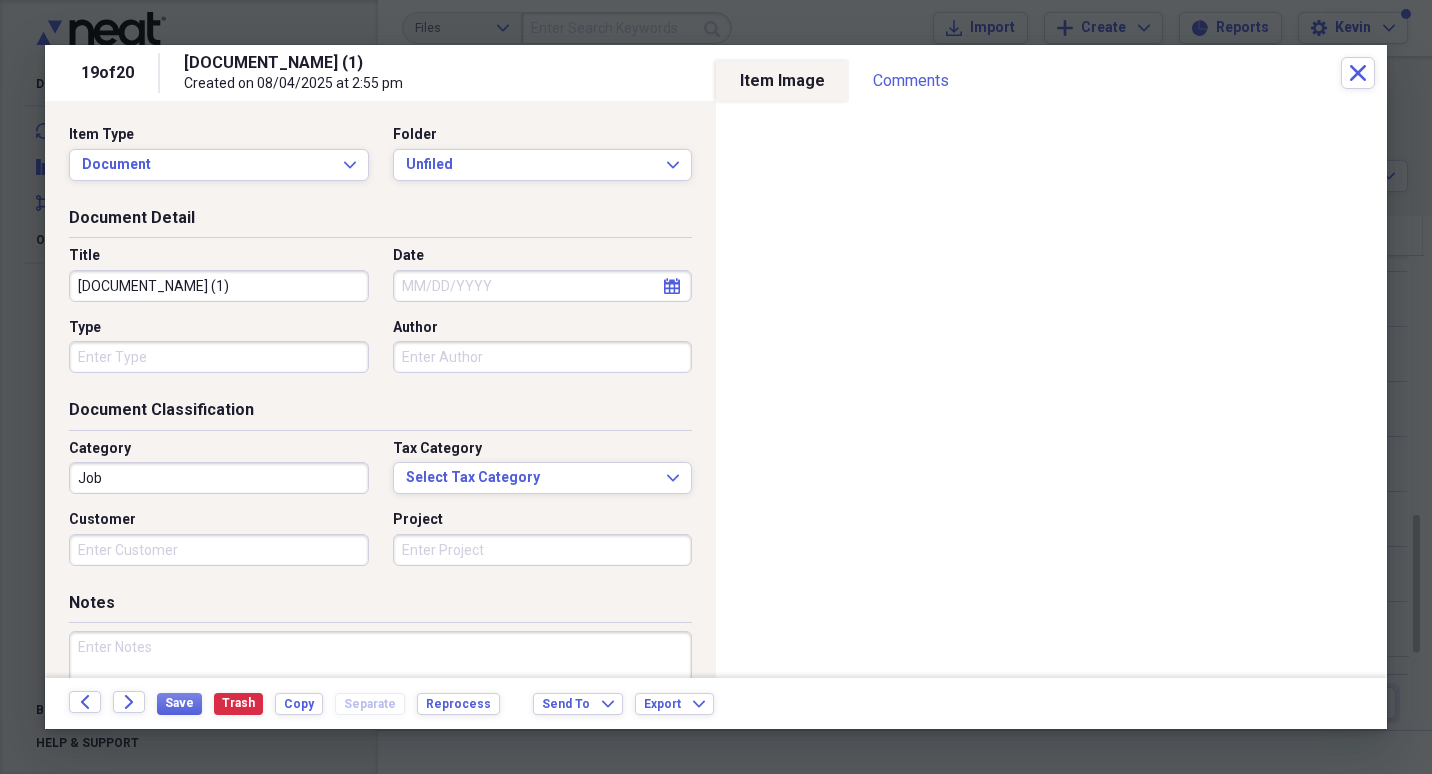 drag, startPoint x: 191, startPoint y: 285, endPoint x: -4, endPoint y: 296, distance: 195.31001 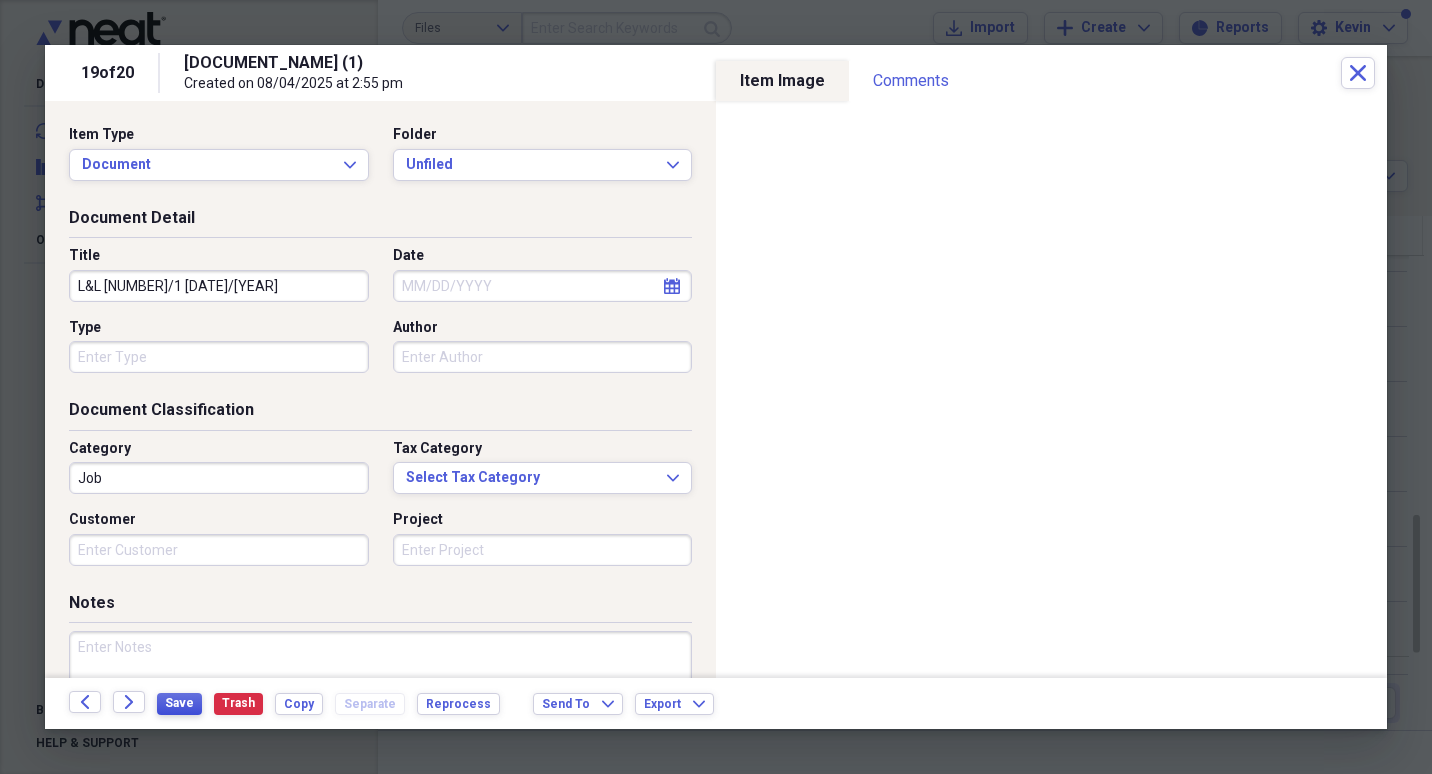 type on "L&L [NUMBER]/1 [DATE]/[YEAR]" 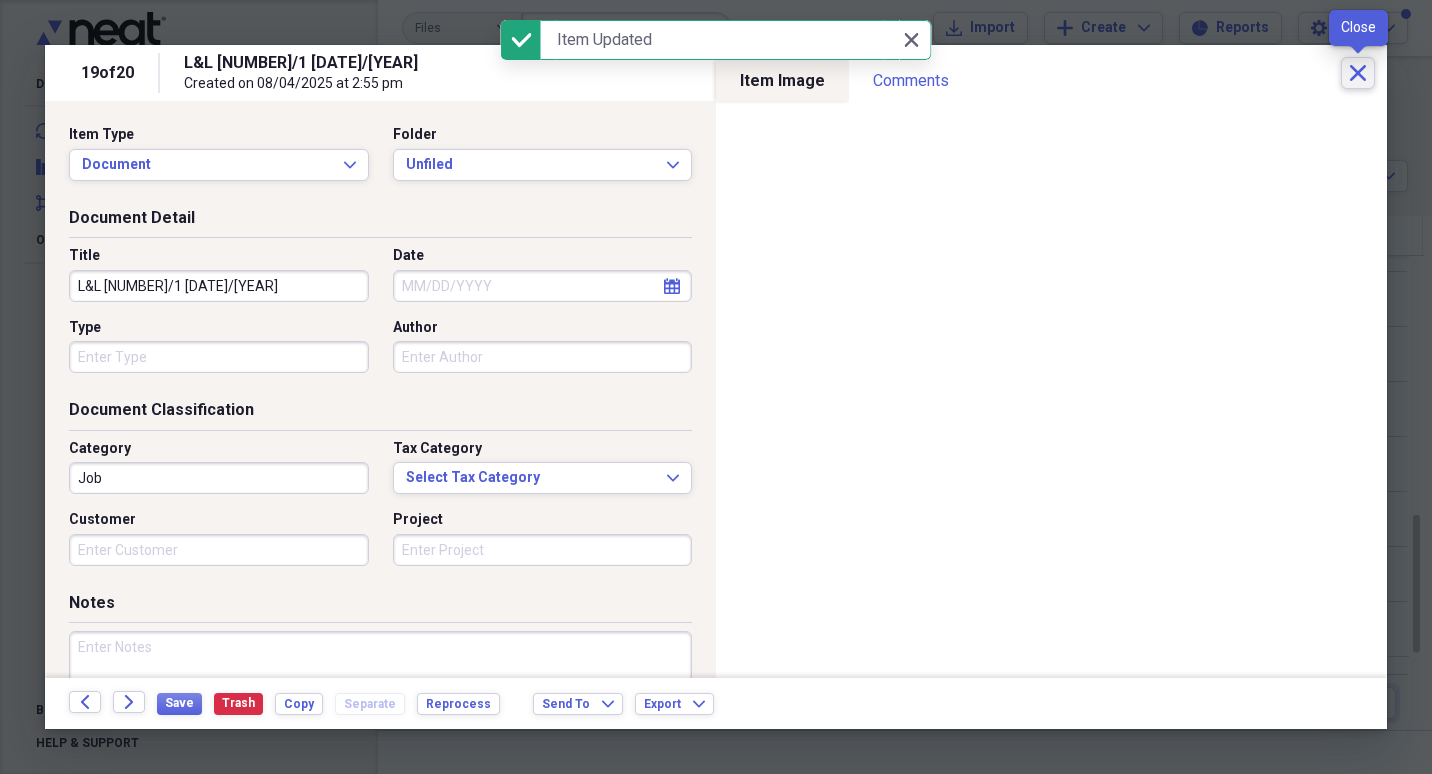 click on "Close" 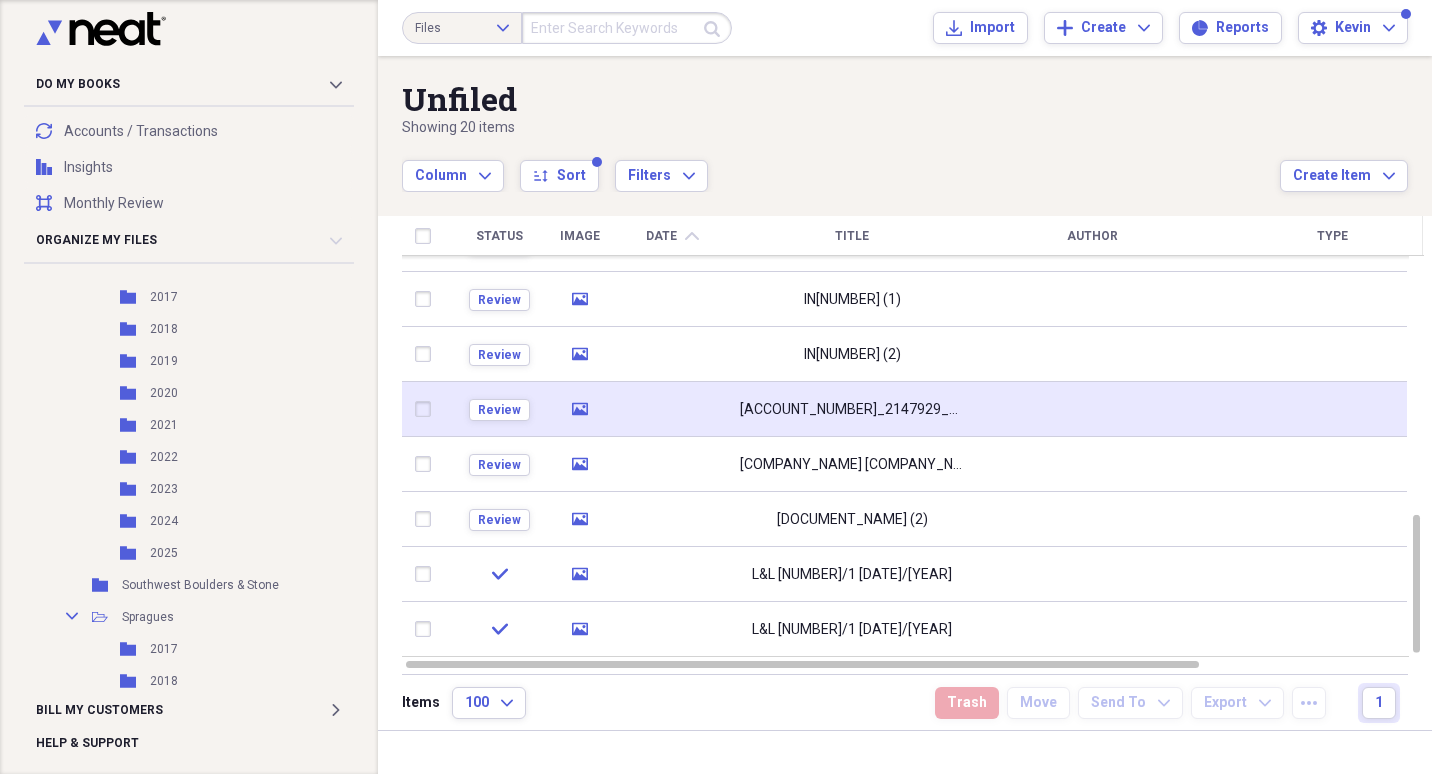 click on "[ACCOUNT_NUMBER]_2147929_Final (1)" at bounding box center (852, 410) 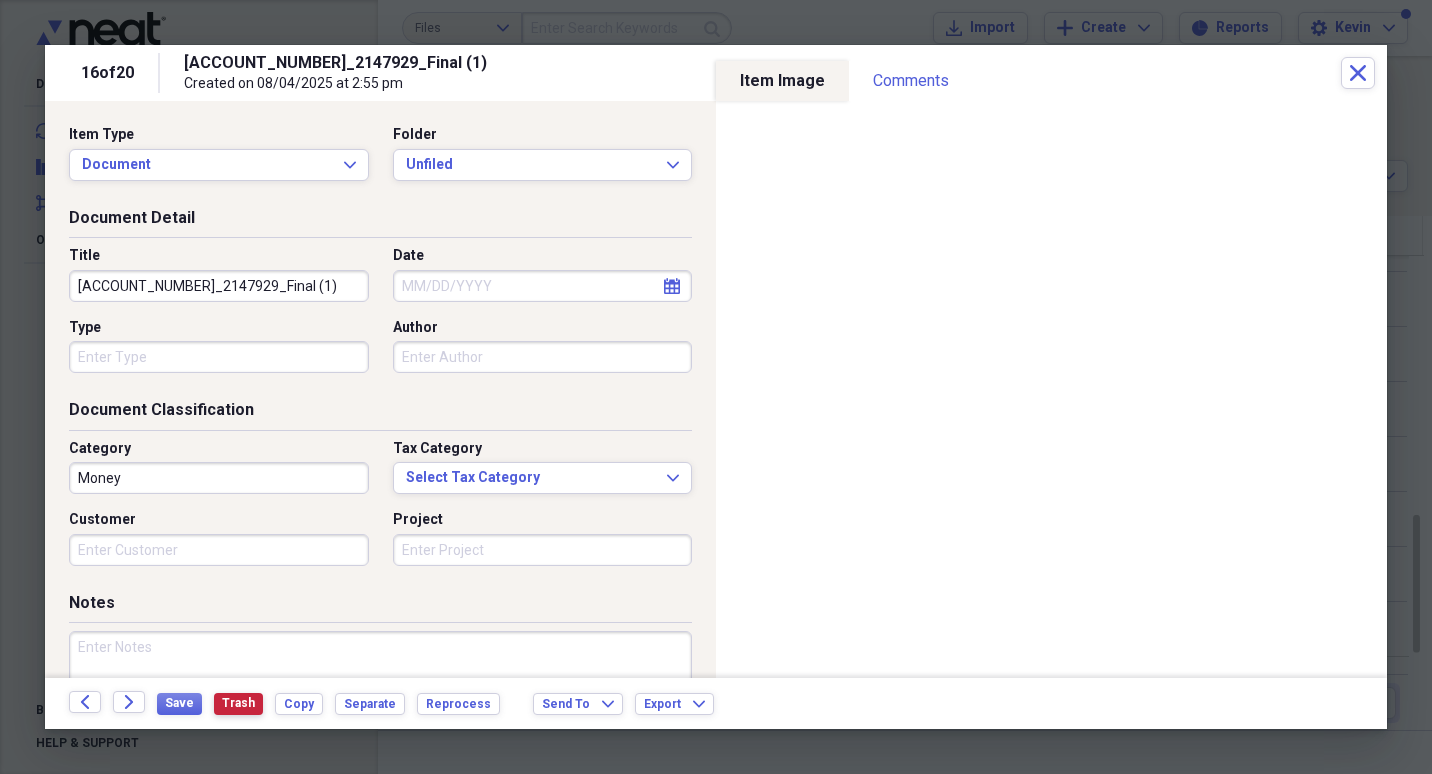 click on "Trash" at bounding box center [238, 703] 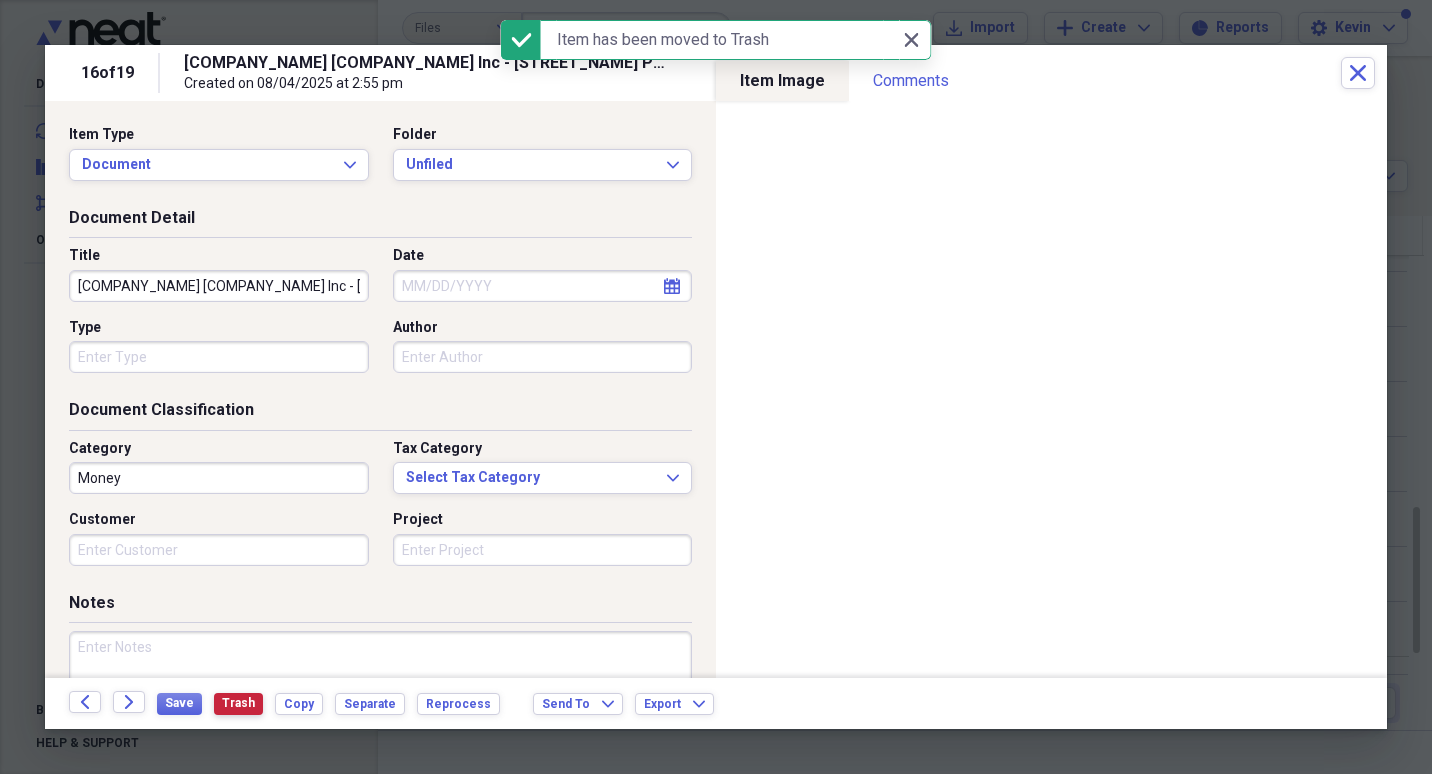 click on "Trash" at bounding box center (238, 703) 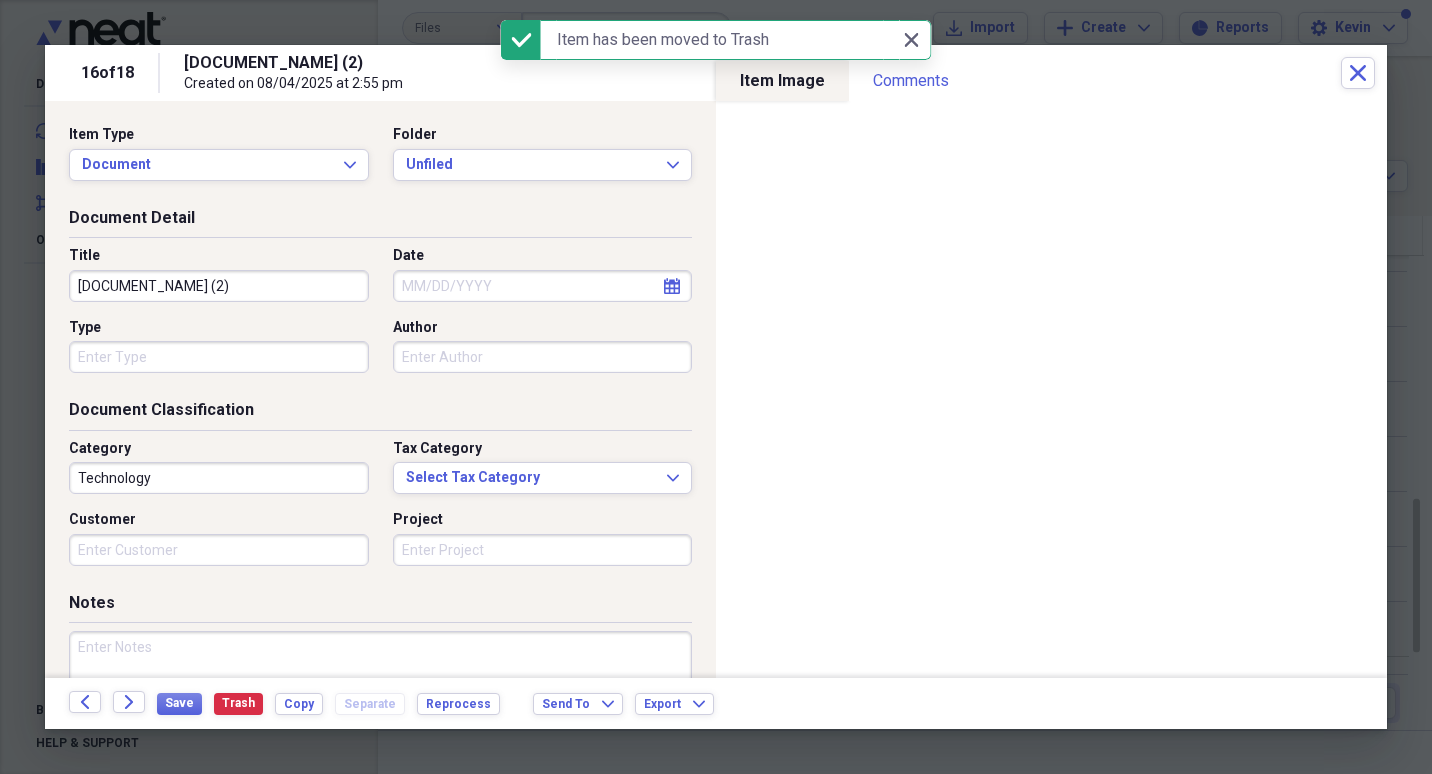 drag, startPoint x: 198, startPoint y: 288, endPoint x: -4, endPoint y: 269, distance: 202.8916 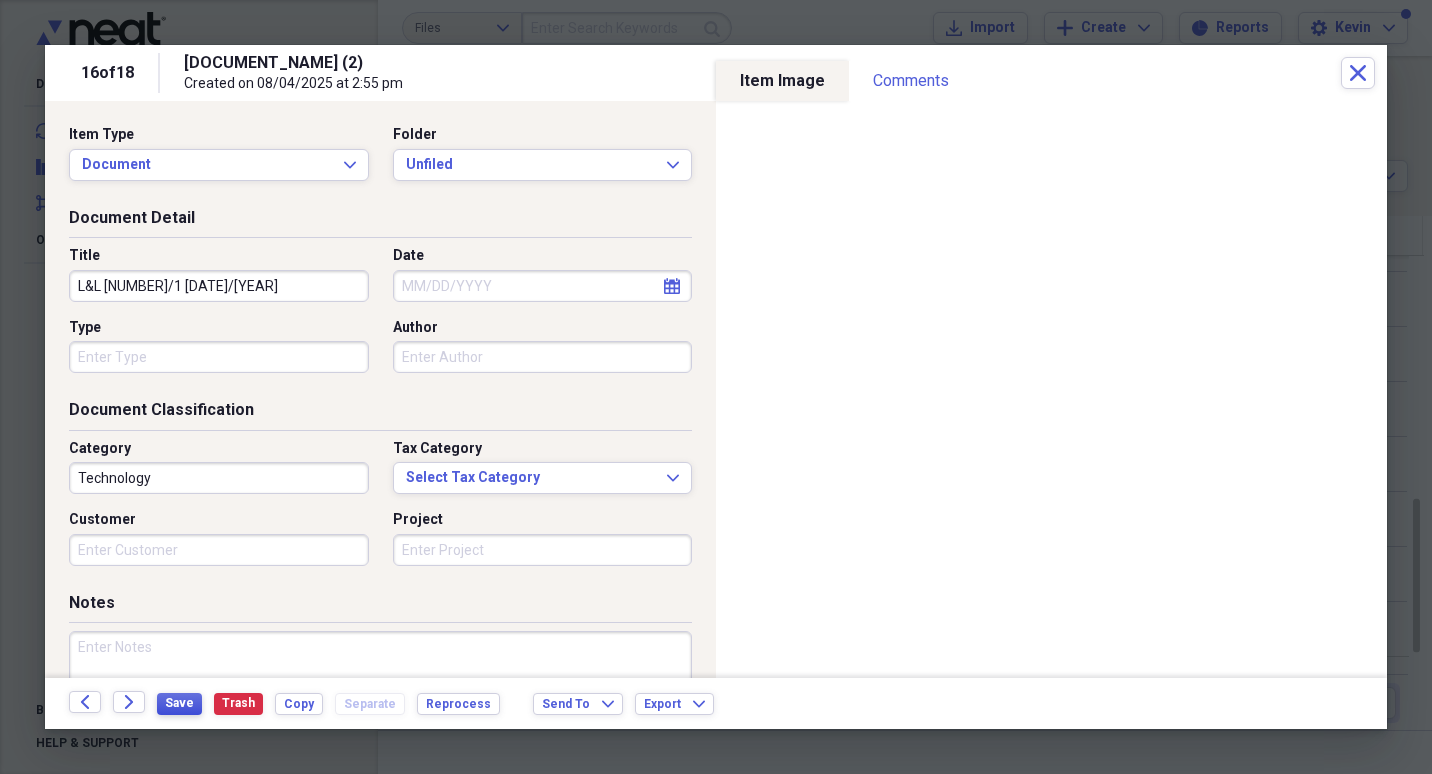 type on "L&L [NUMBER]/1 [DATE]/[YEAR]" 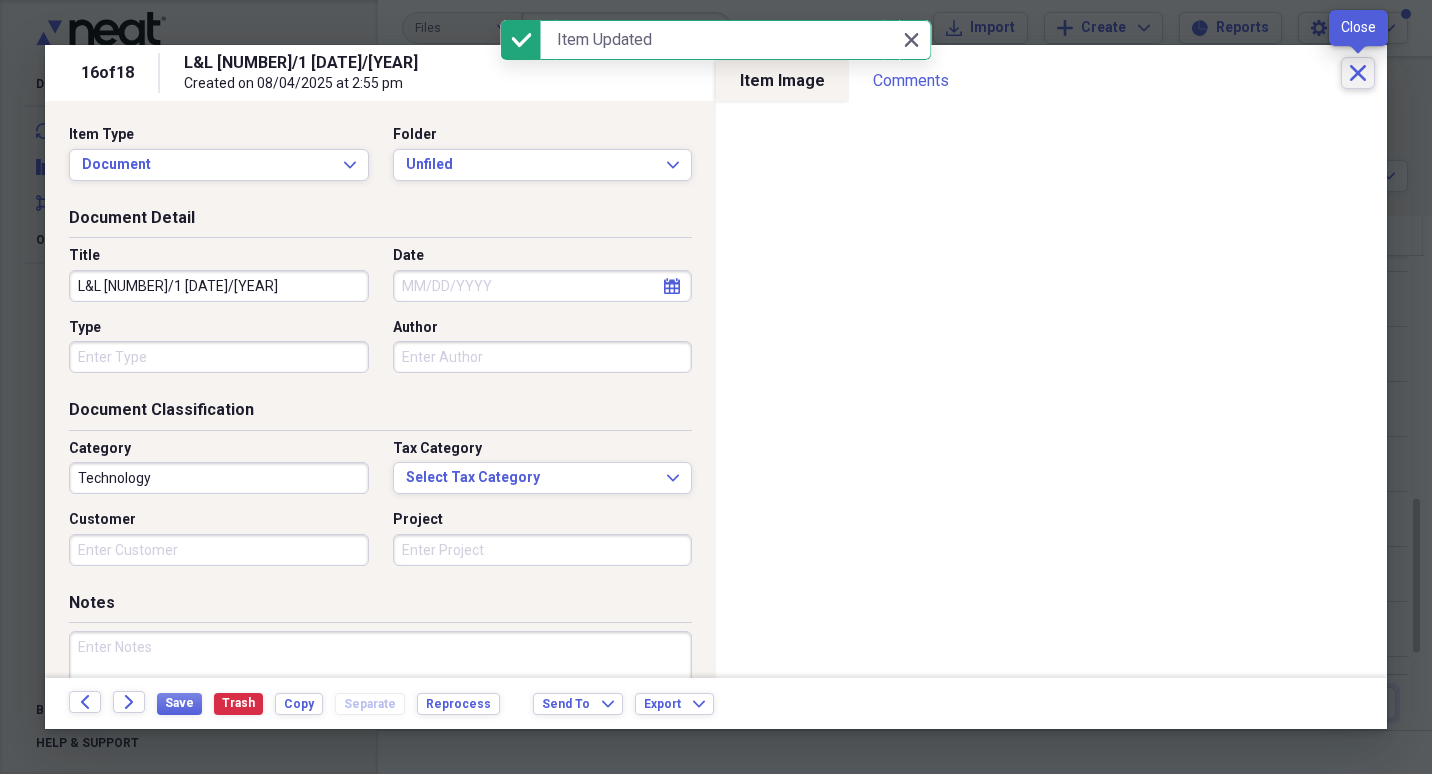click on "Close" 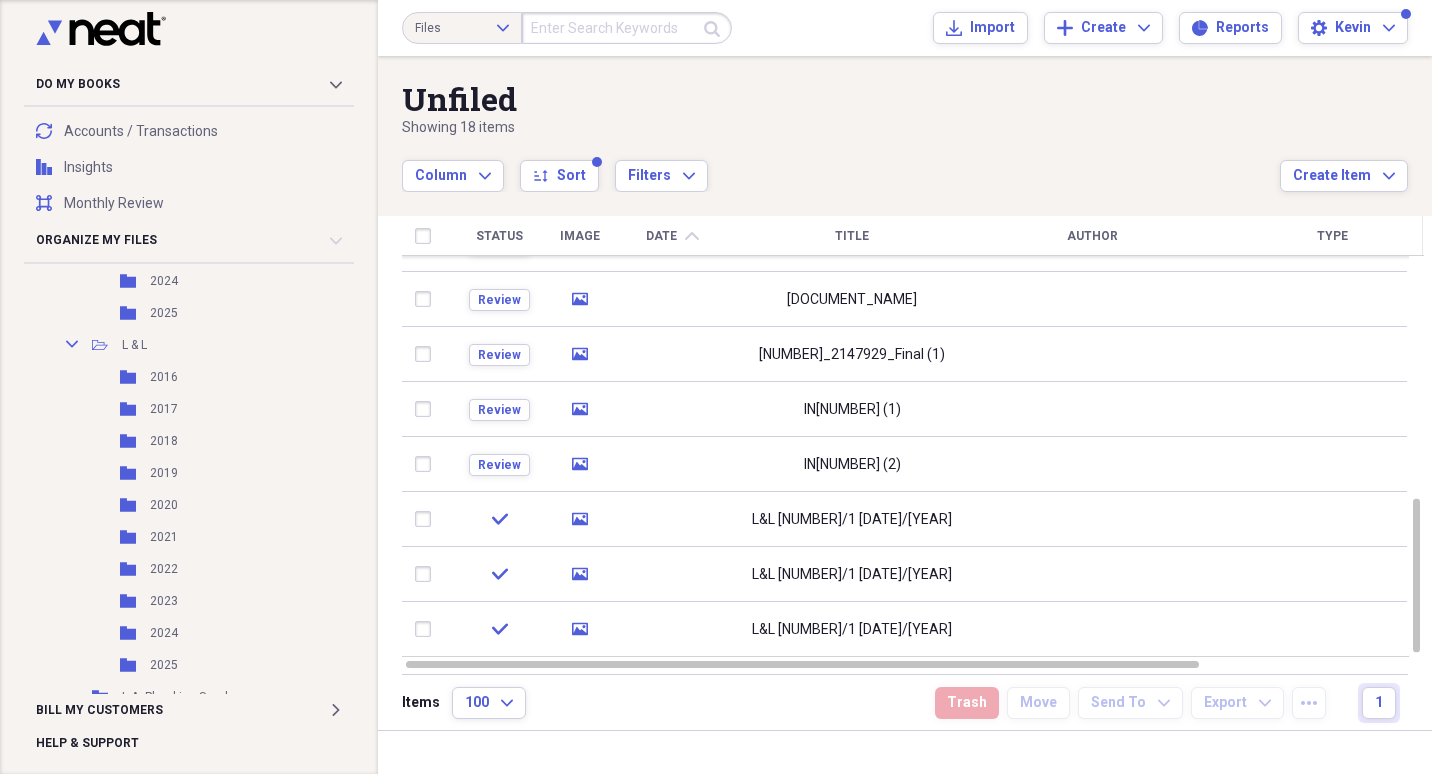 scroll, scrollTop: 2444, scrollLeft: 0, axis: vertical 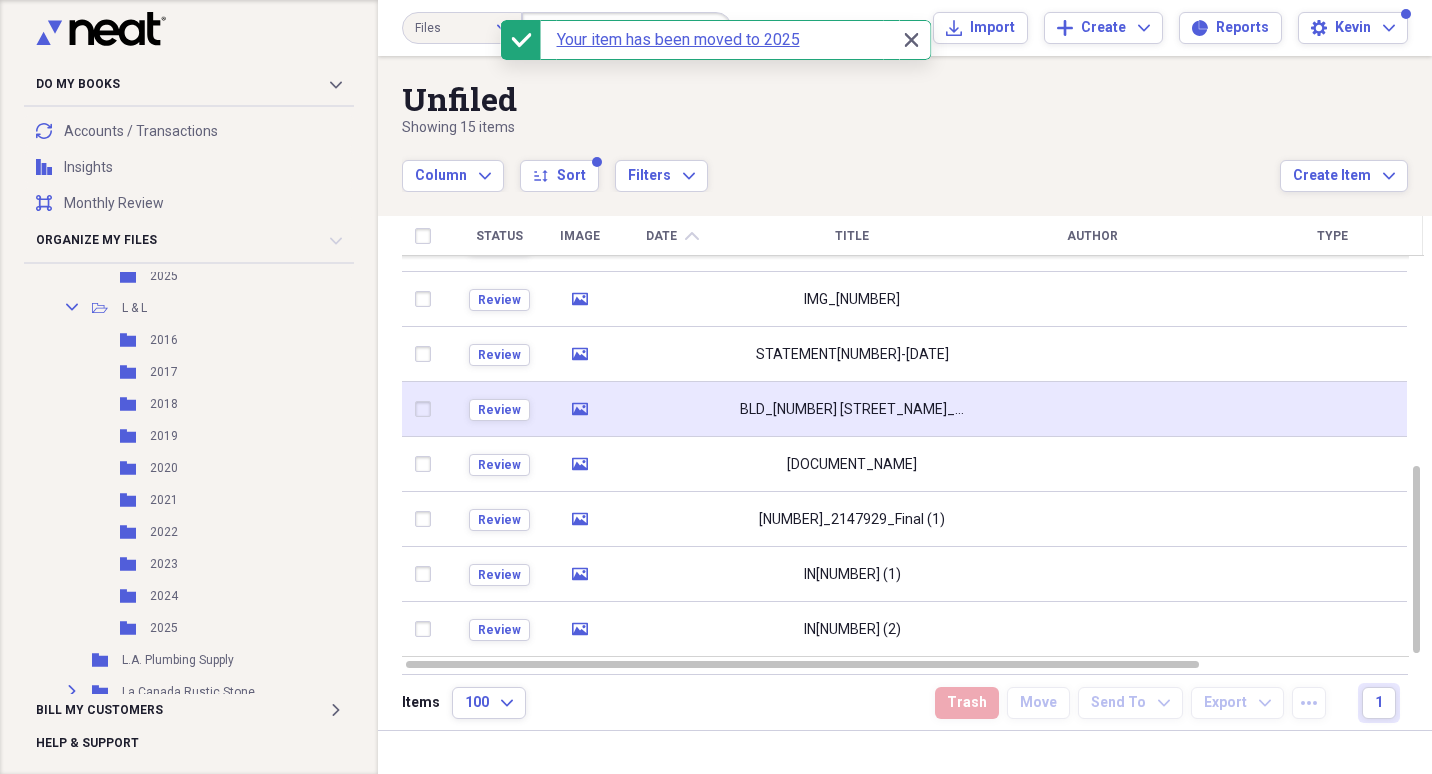 click at bounding box center (427, 409) 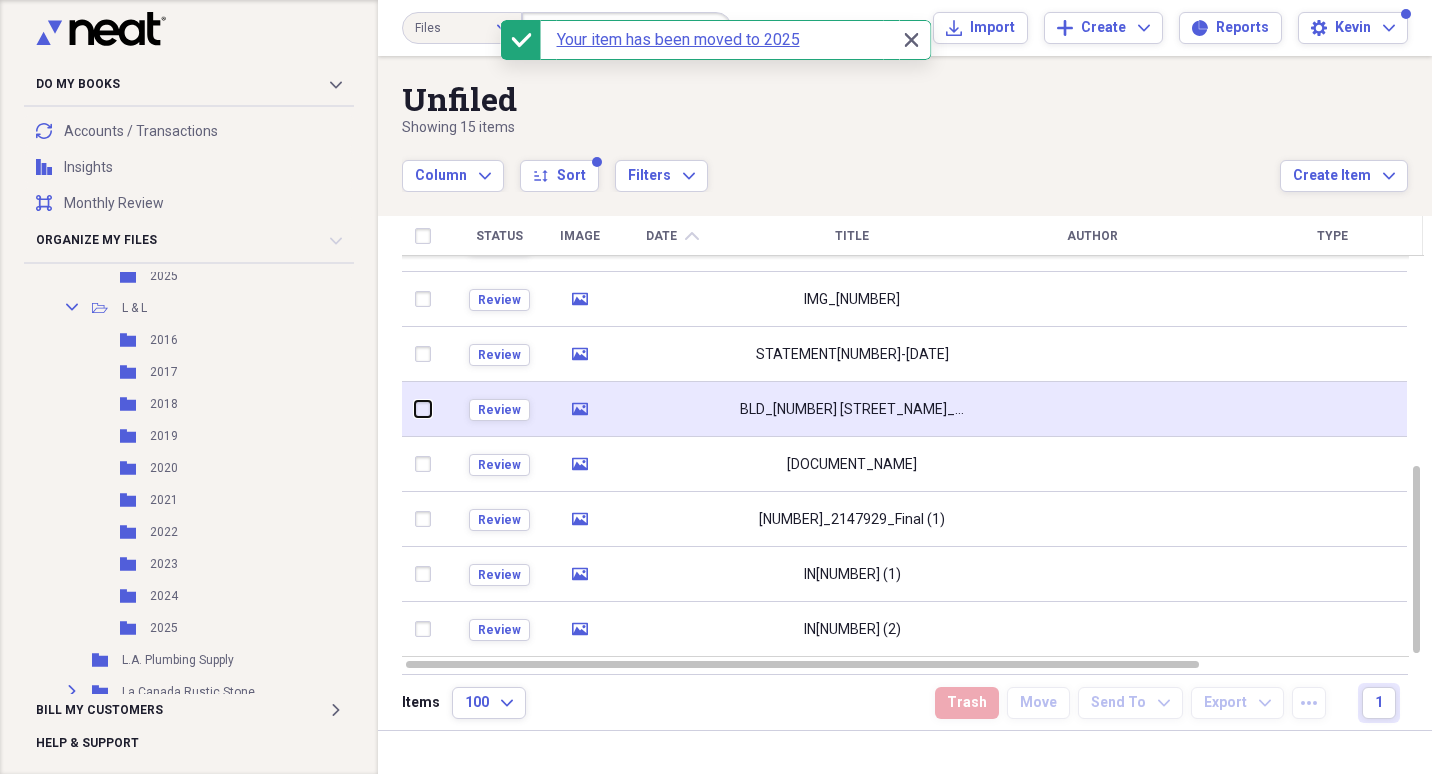 click at bounding box center (415, 409) 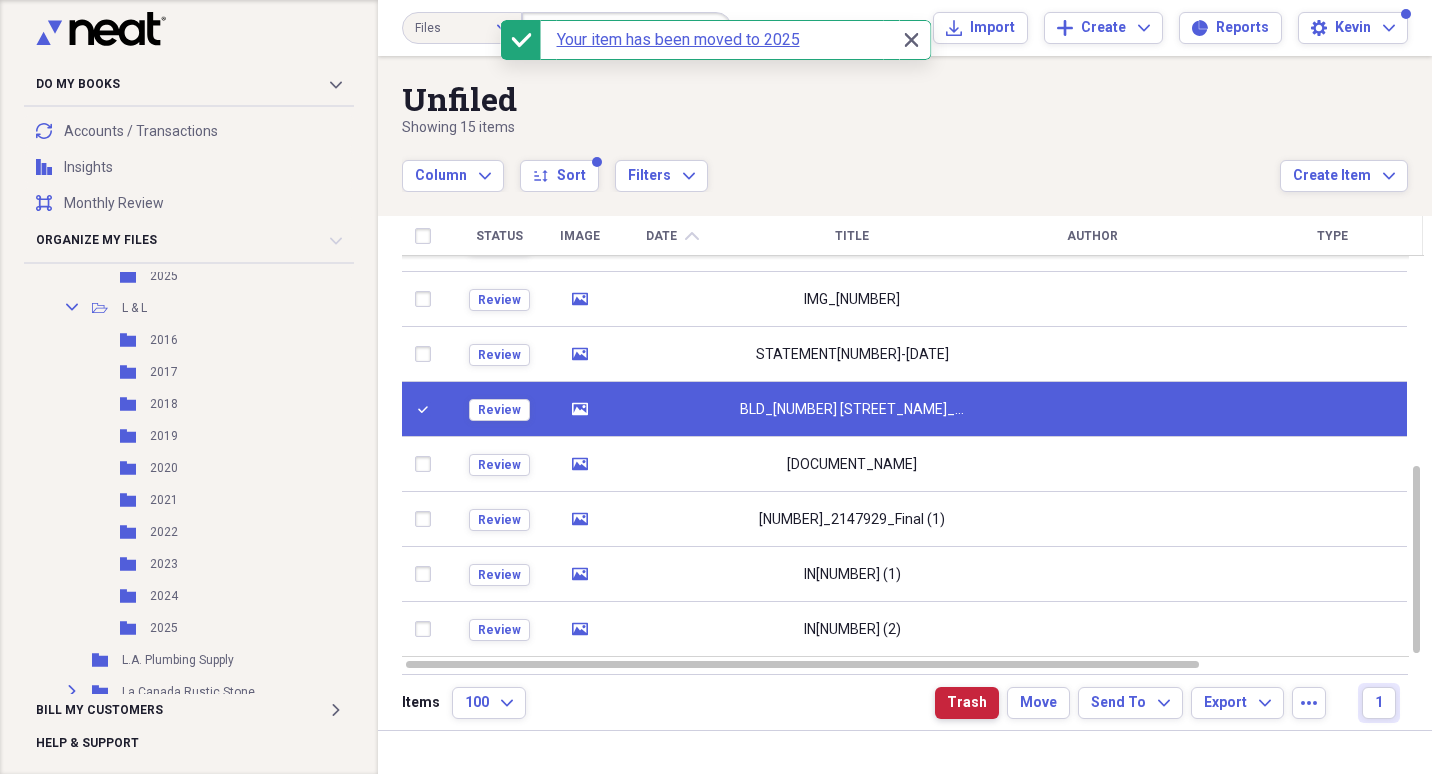 click on "Trash" at bounding box center (967, 703) 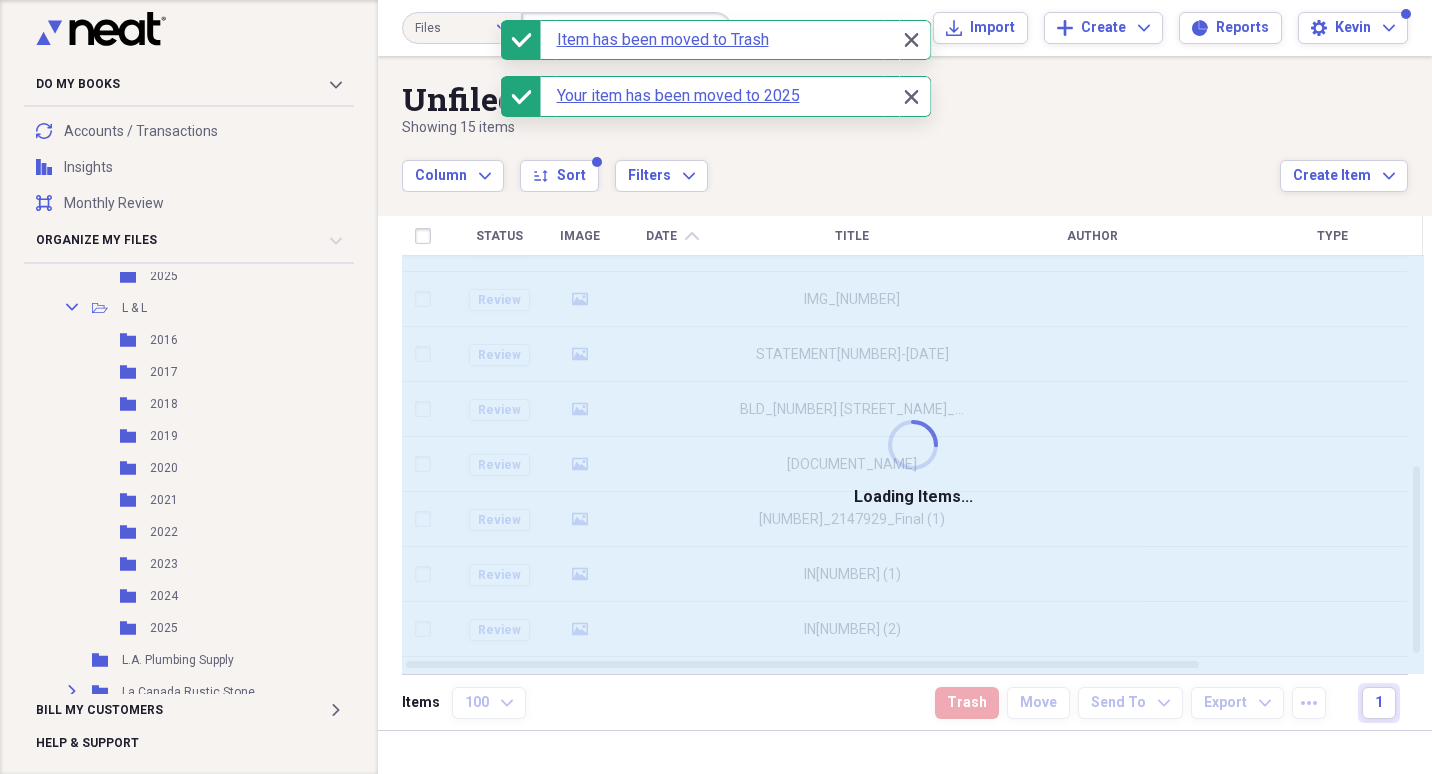 checkbox on "false" 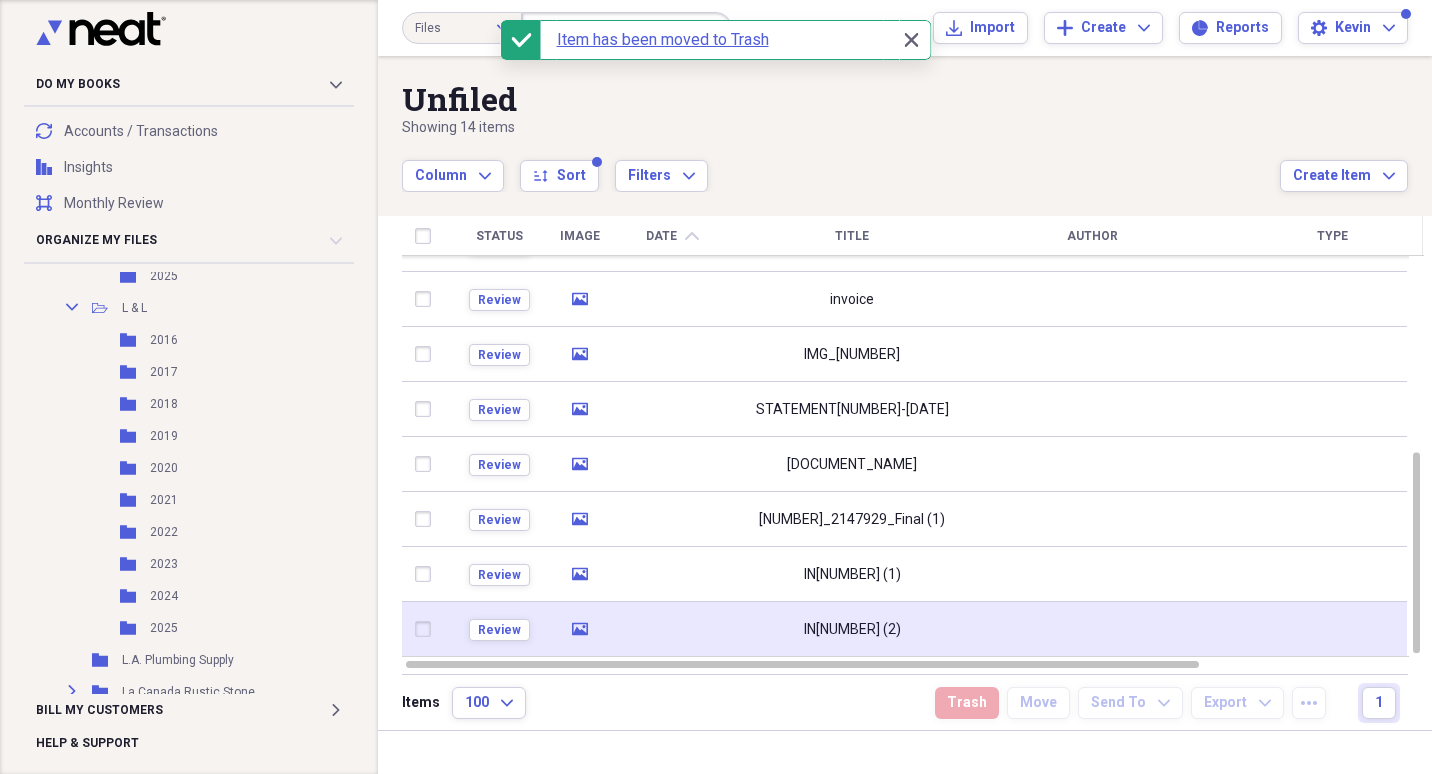 click on "IN[NUMBER] (2)" at bounding box center (852, 630) 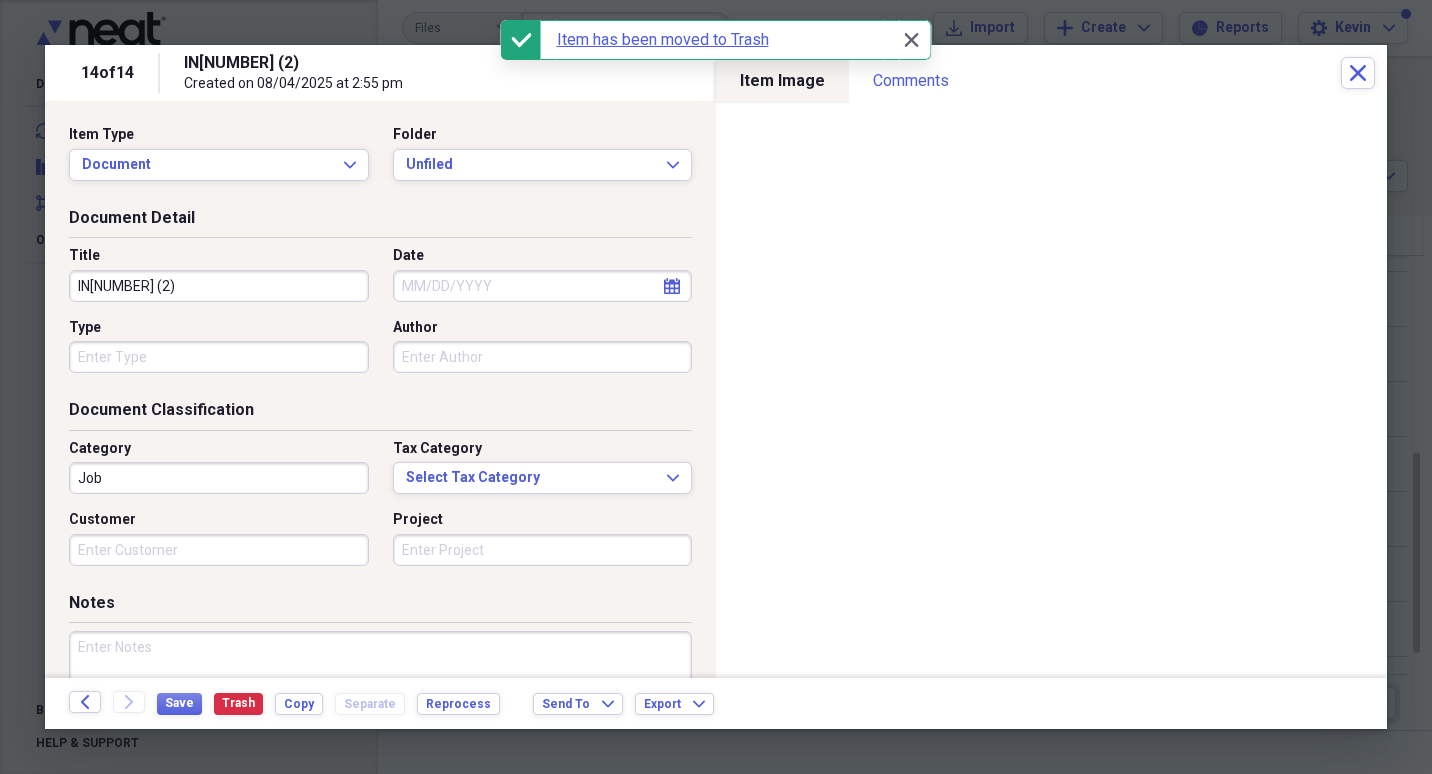 click on "Do My Books Collapse transactions Accounts / Transactions insights Insights reconciliation Monthly Review Organize My Files 13 Collapse Unfiled Needs Review 13 Unfiled All Files Unfiled Unfiled Unfiled Saved Reports Collapse My Cabinet CCPS Cabinet Add Folder Folder Accounting Add Folder Expand Folder Advertising Add Folder Expand Folder Automobiles Add Folder Expand Folder Automobiles-NO LONGER Add Folder Expand Folder Banks Add Folder Expand Folder Business Licenses Add Folder Folder CCPS documents Add Folder Expand Folder Contractors State License Board Add Folder Expand Folder Credit Cards Add Folder Expand Folder Finished Pools & Jobs Add Folder Expand Folder Insurances Add Folder Folder Legal Add Folder Expand Folder Office Add Folder Expand Folder Payroll Add Folder Expand Folder Personal Add Folder Expand Folder Properties Add Folder Expand Folder Taxes Add Folder Expand Folder Utilities Add Folder Collapse Open Folder Vendors Add Folder Folder 3 Day Blinds Add Folder Expand Folder A-Throne Add Folder" at bounding box center [716, 387] 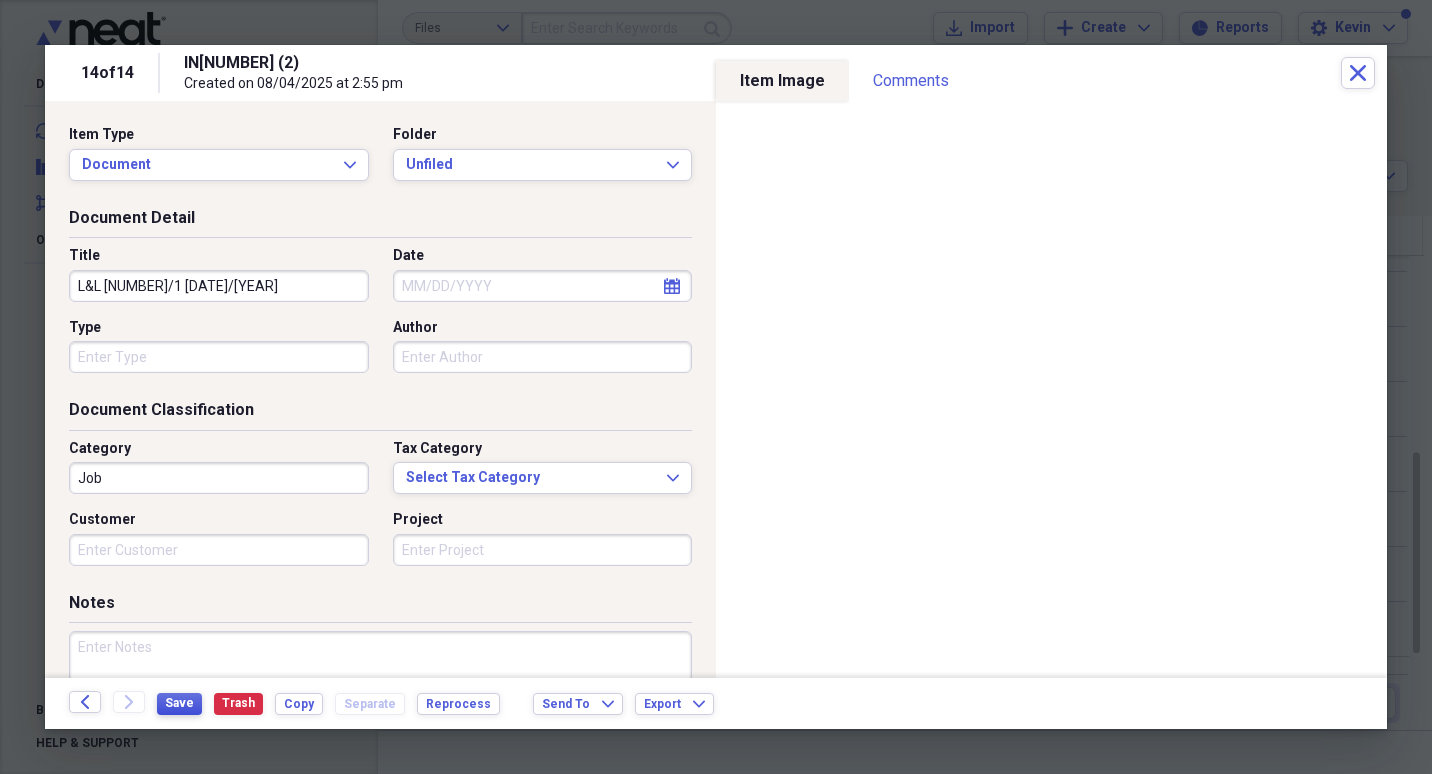 type on "L&L [NUMBER]/1 [DATE]/[YEAR]" 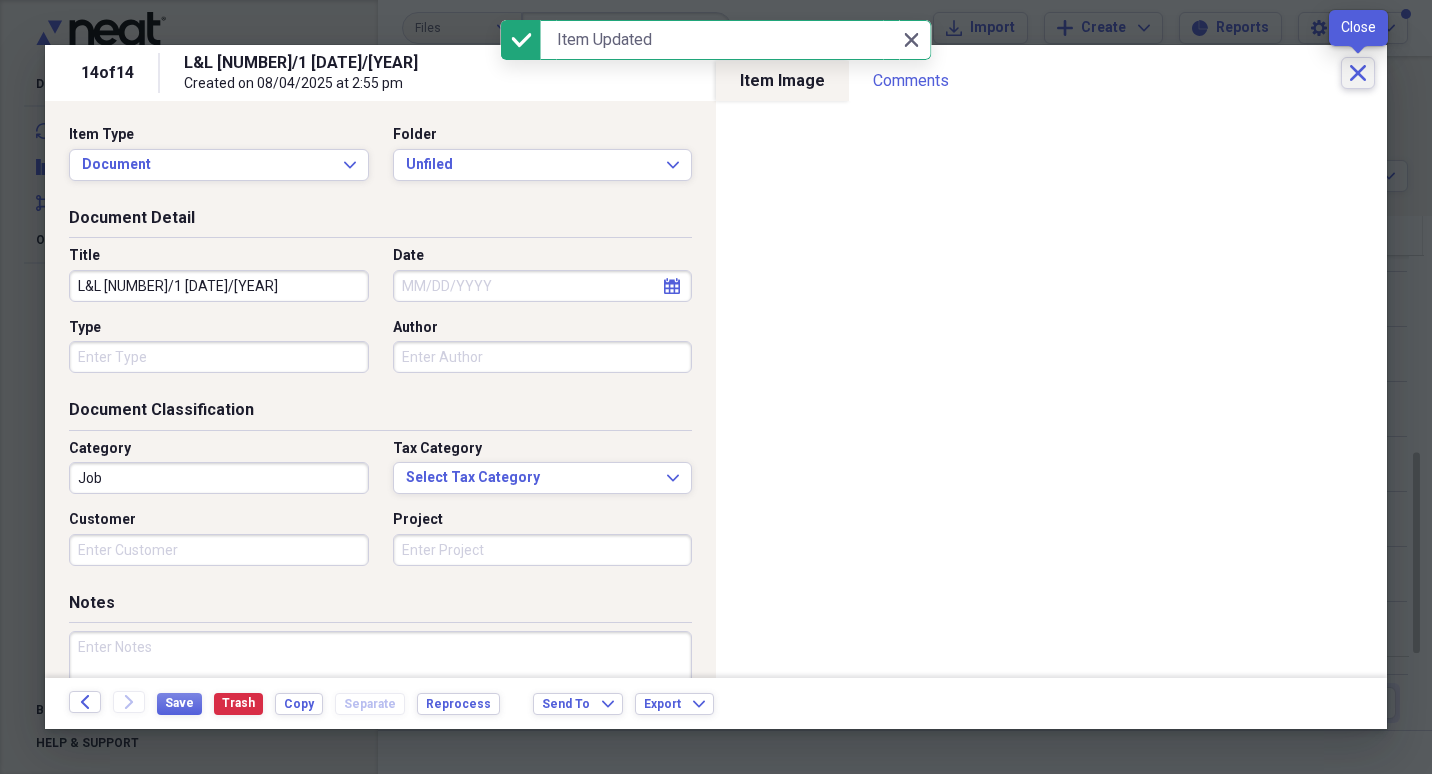 click on "Close" 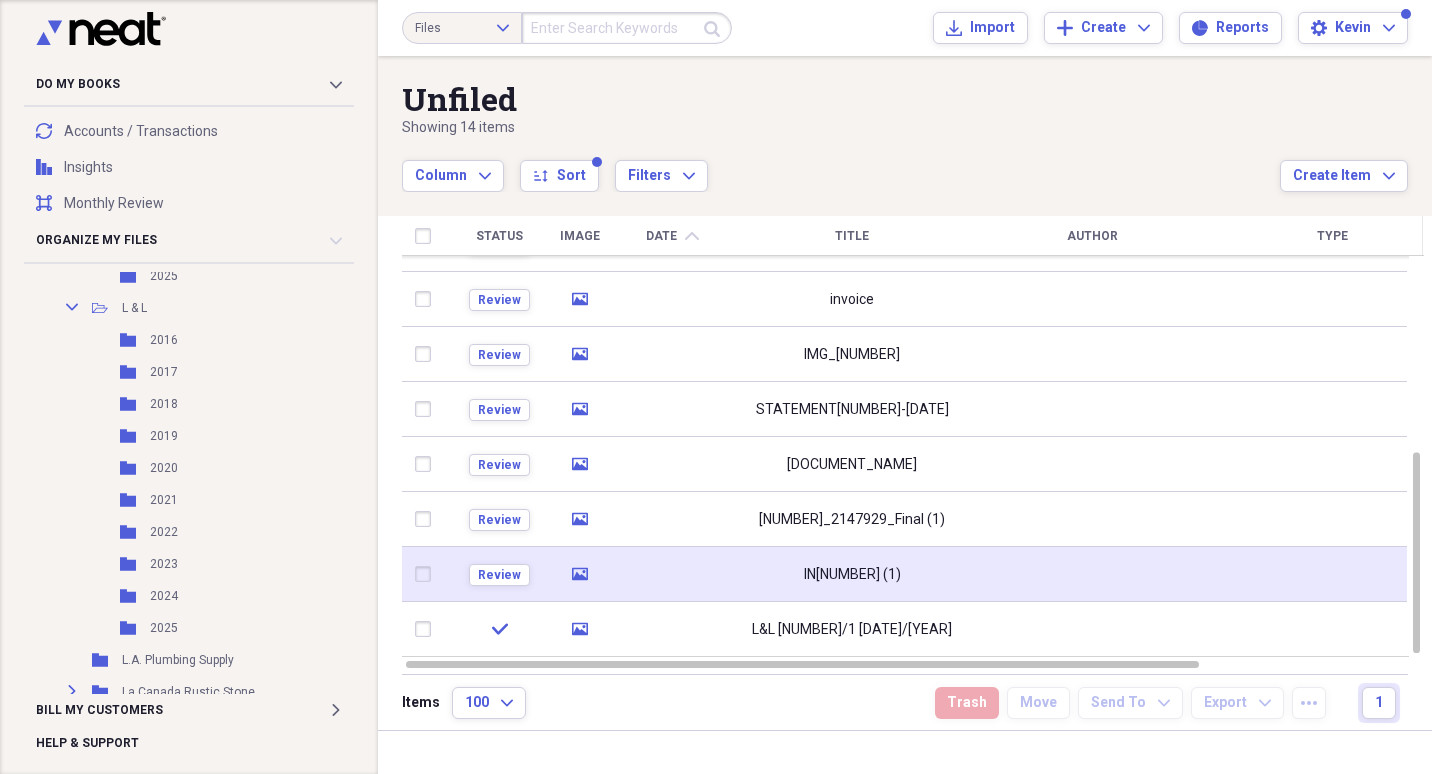 click on "IN[NUMBER] (1)" at bounding box center [852, 575] 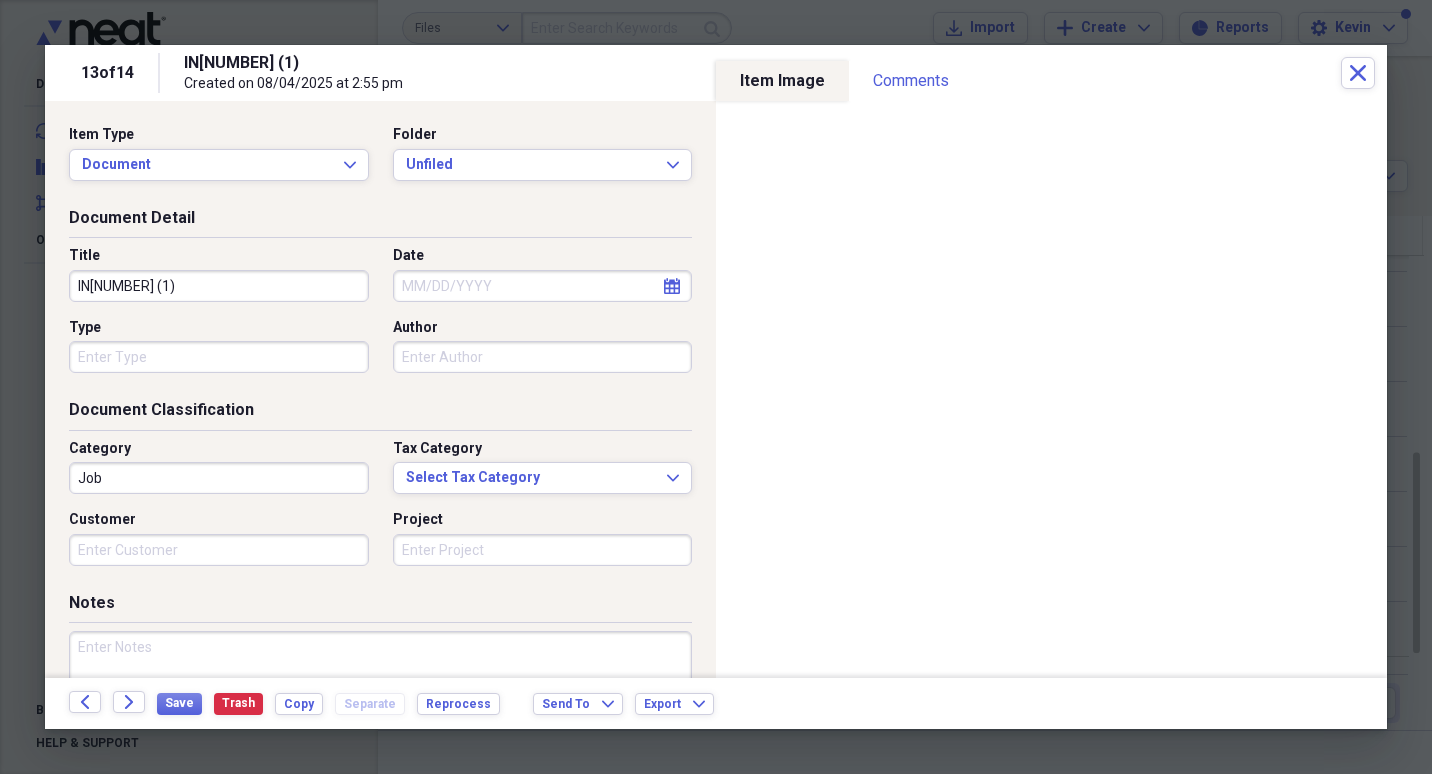 drag, startPoint x: 241, startPoint y: 282, endPoint x: 0, endPoint y: 277, distance: 241.05186 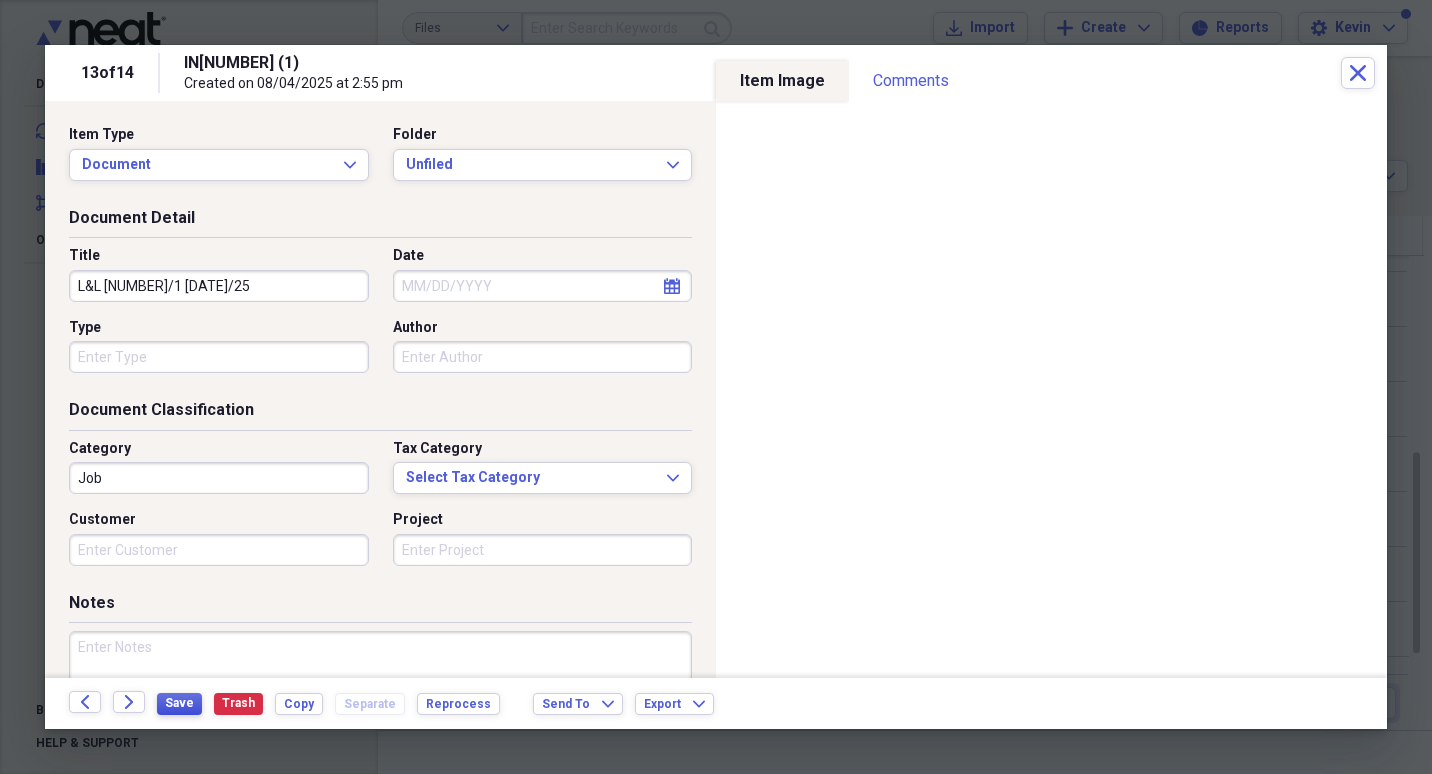 type on "L&L [NUMBER]/1 [DATE]/25" 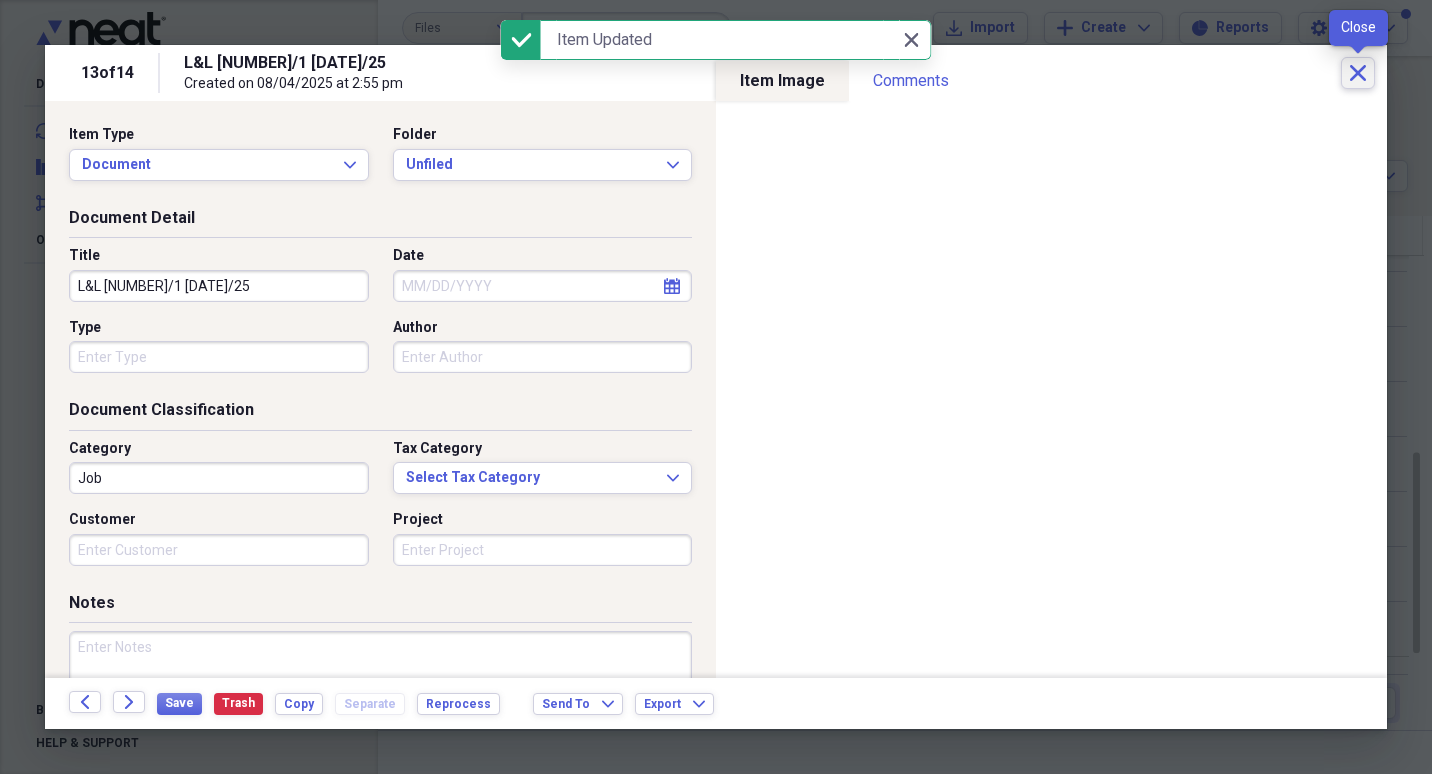 click 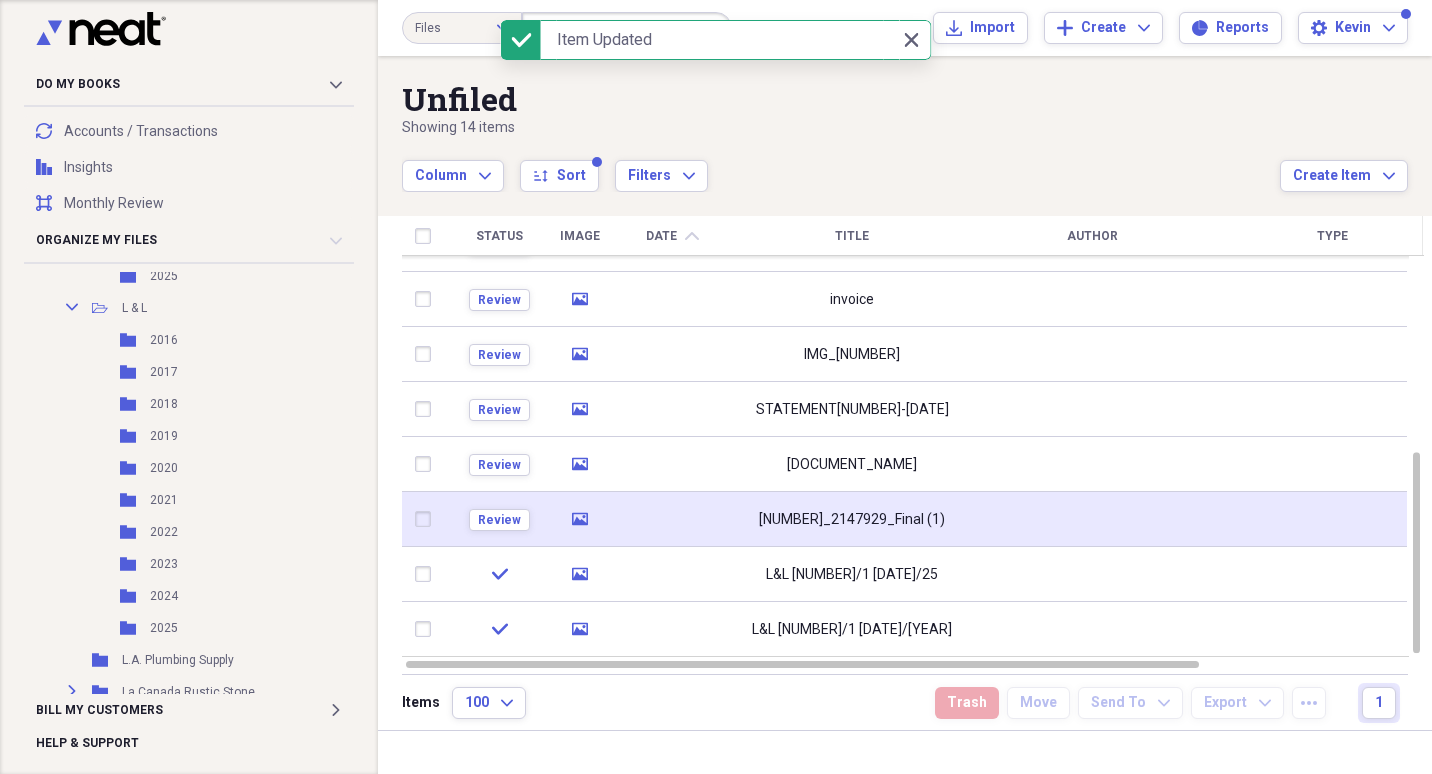 click on "[NUMBER]_2147929_Final (1)" at bounding box center [852, 520] 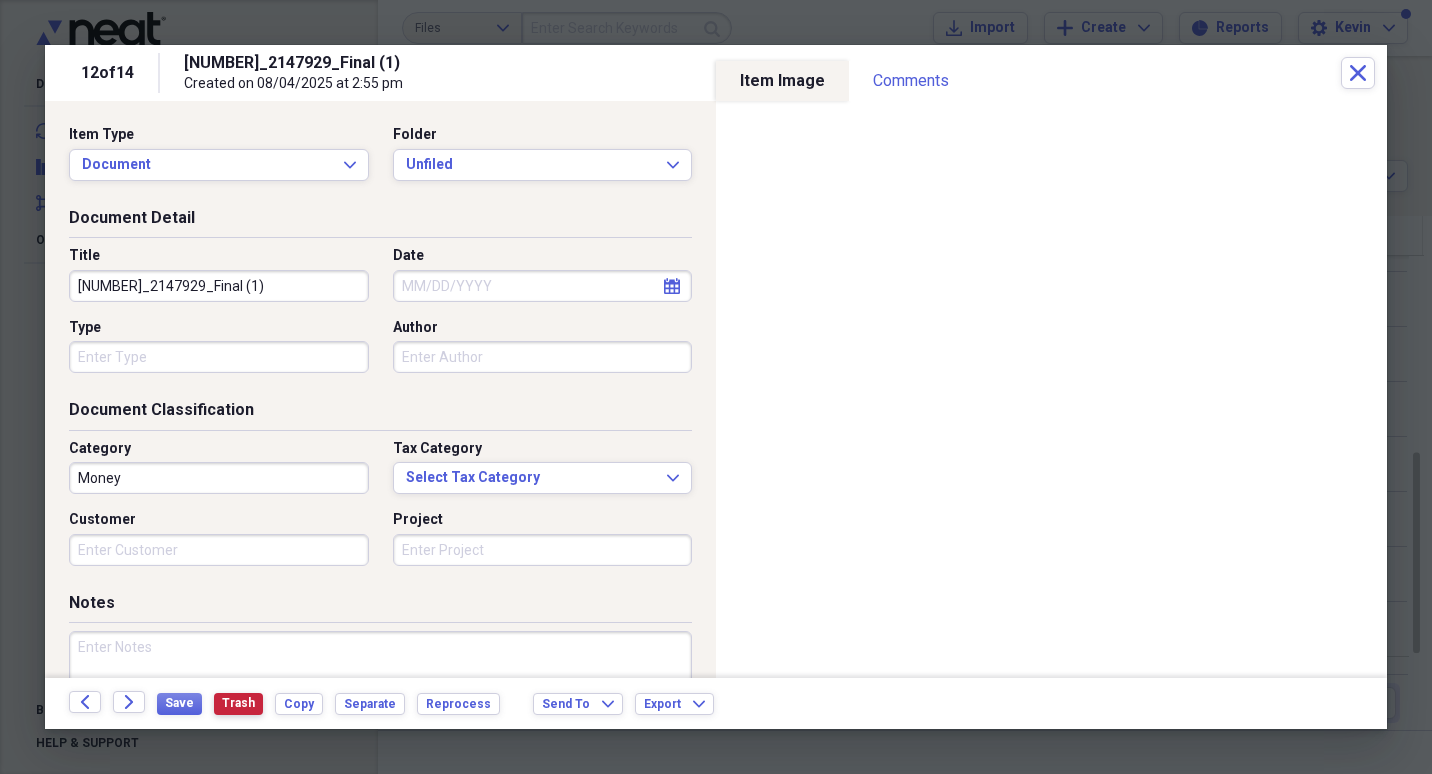 click on "Trash" at bounding box center (238, 703) 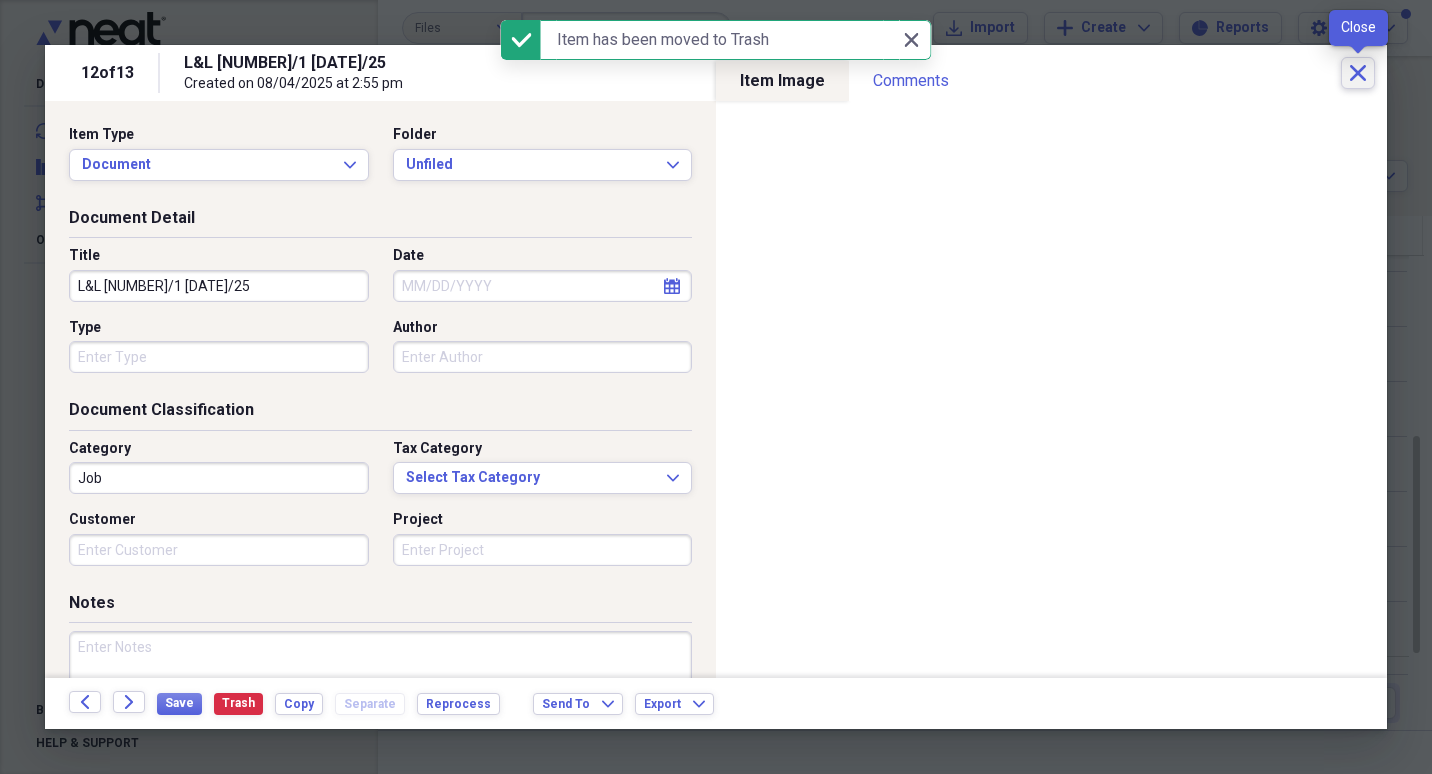 click on "Close" 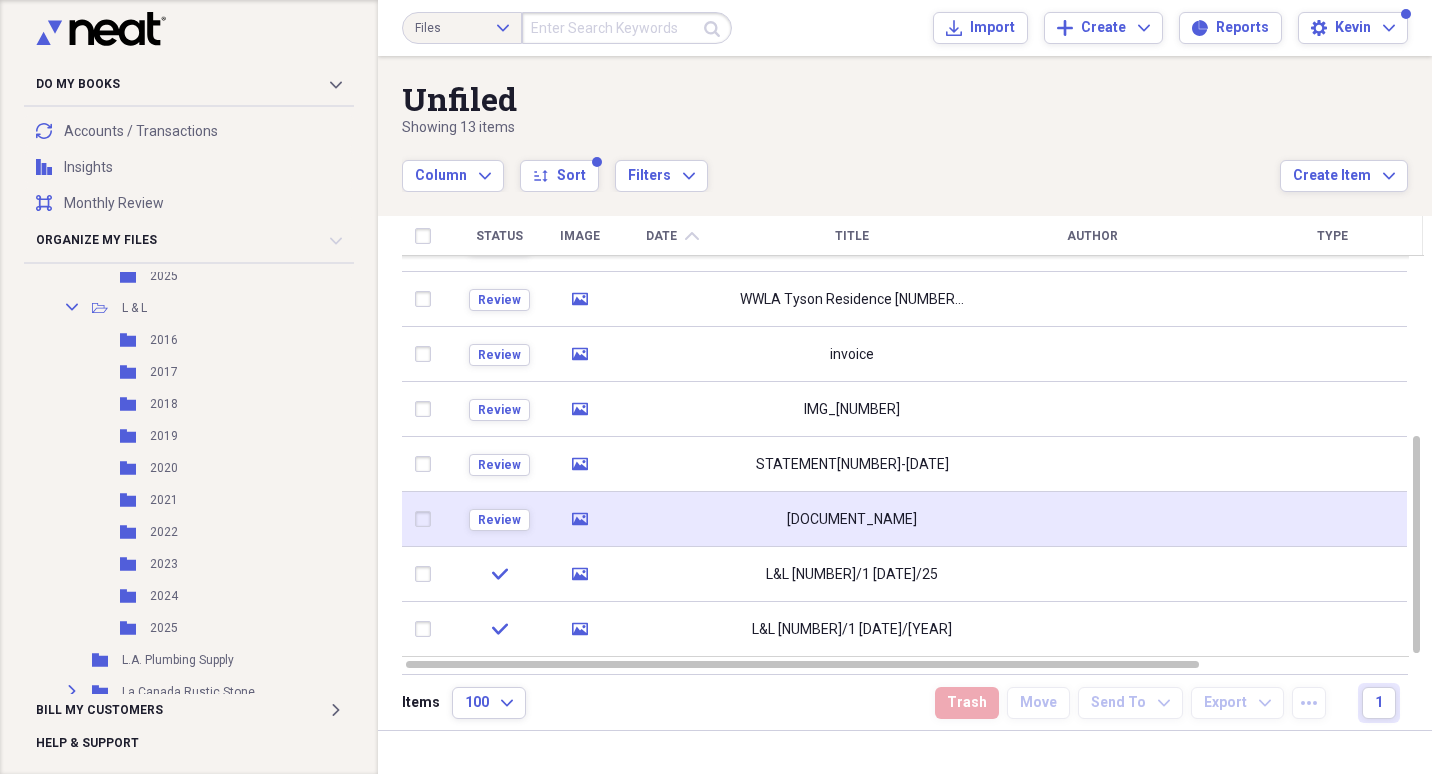 click on "[DOCUMENT_NAME]" at bounding box center (852, 520) 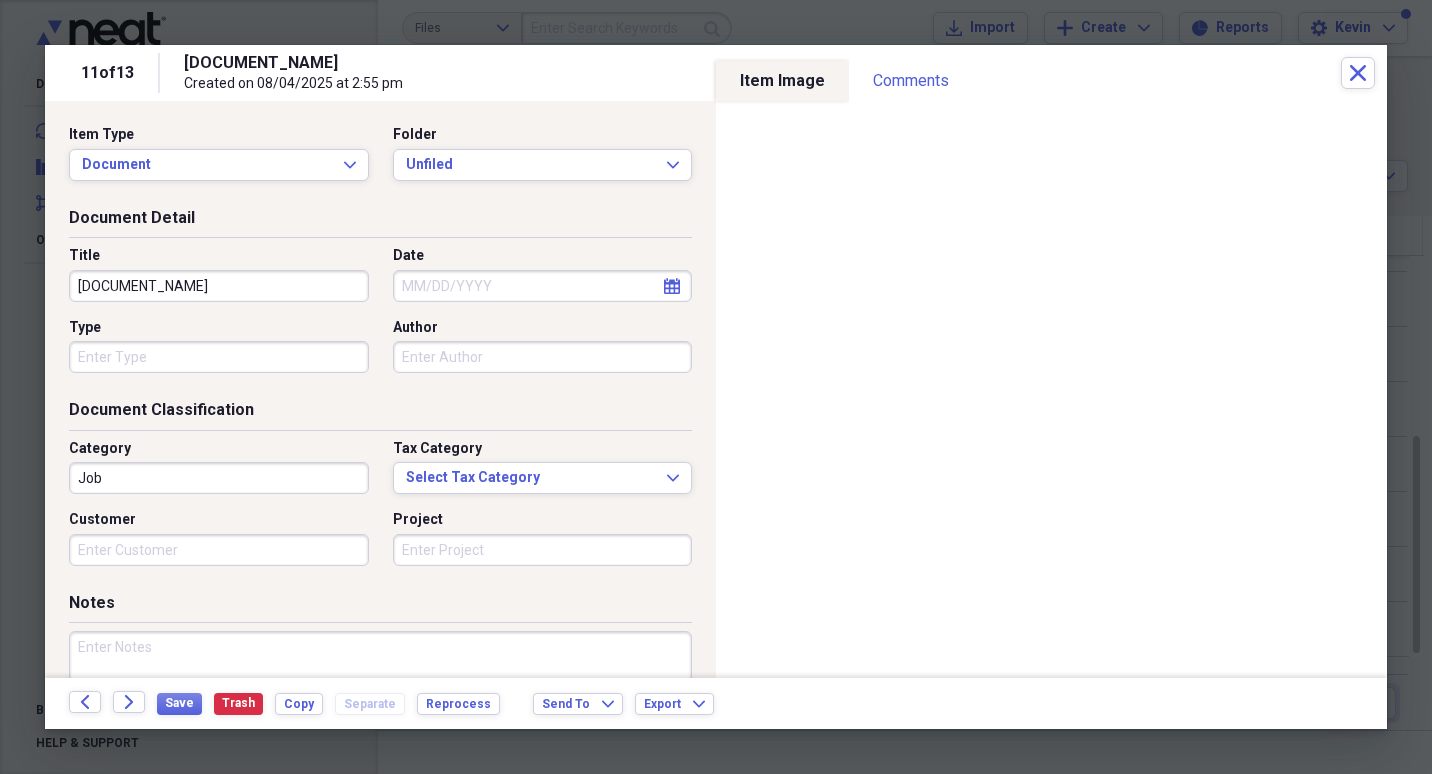 drag, startPoint x: 144, startPoint y: 284, endPoint x: -4, endPoint y: 272, distance: 148.48569 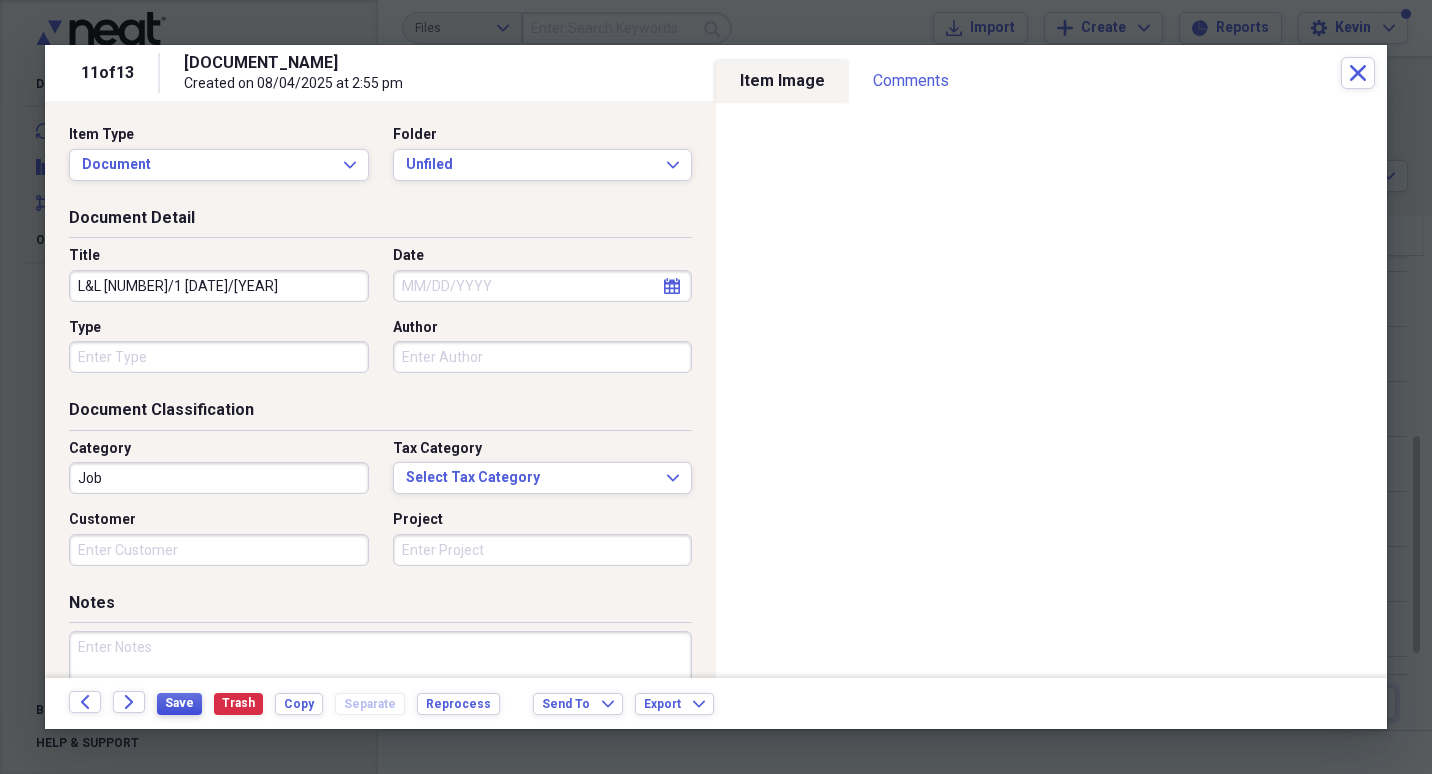 type on "L&L [NUMBER]/1 [DATE]/[YEAR]" 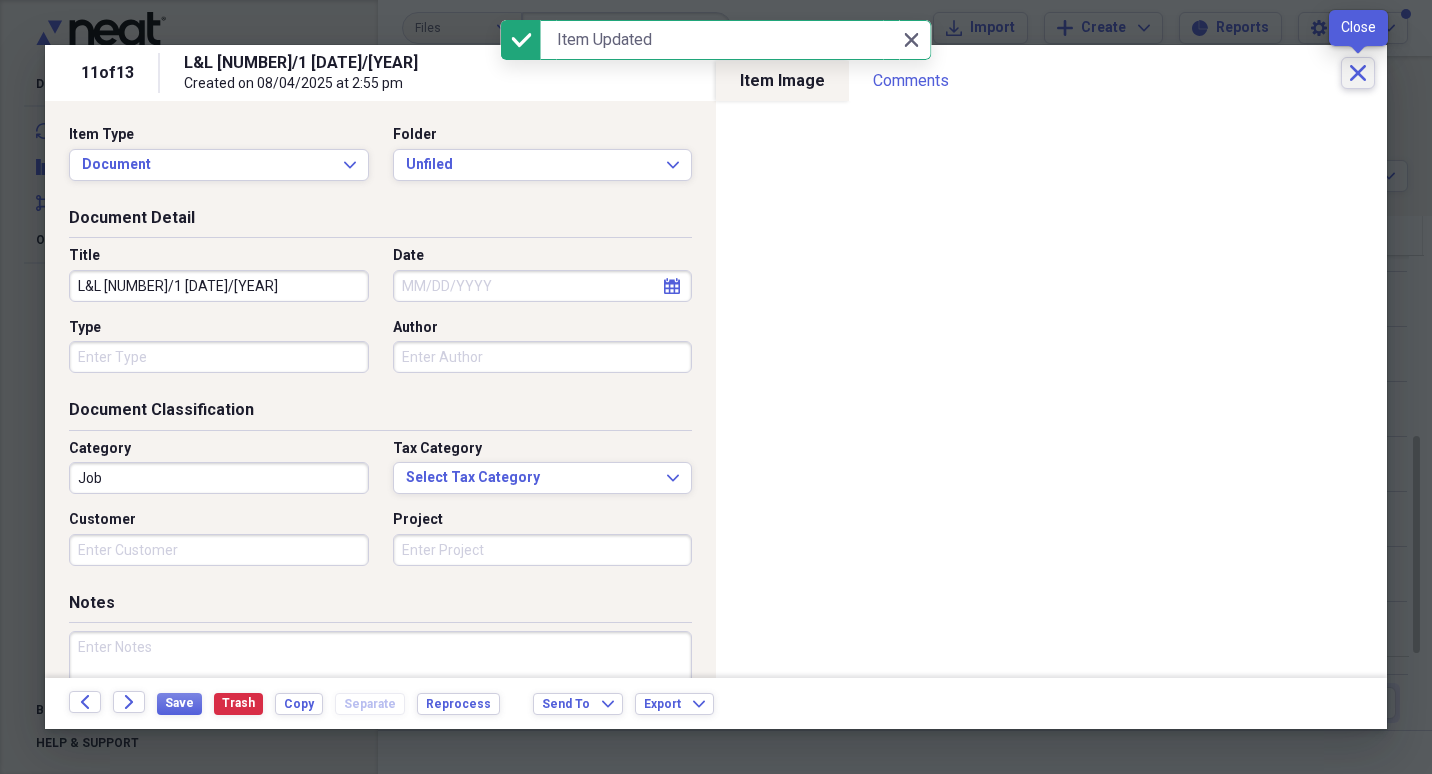 click on "Close" 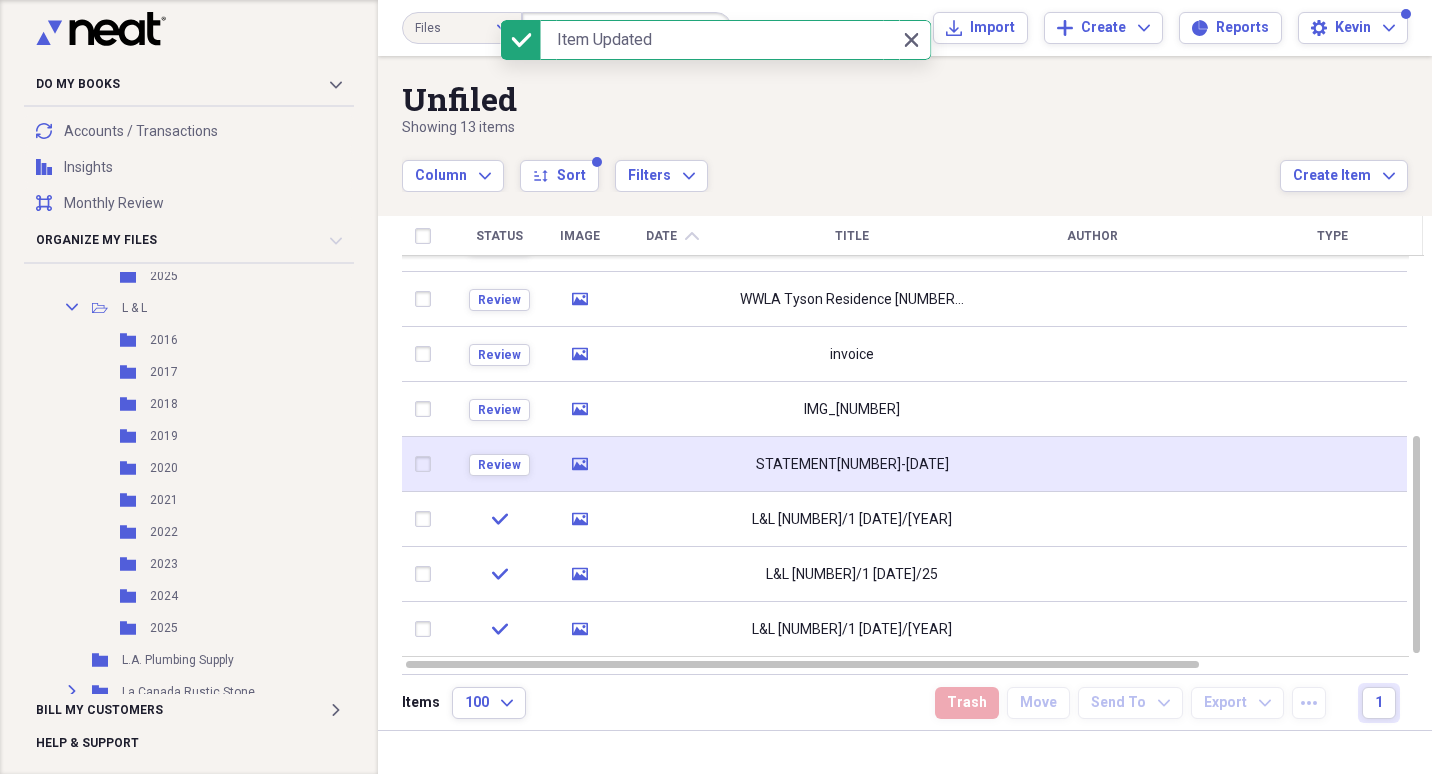 click on "STATEMENT[NUMBER]-[DATE]" at bounding box center (852, 465) 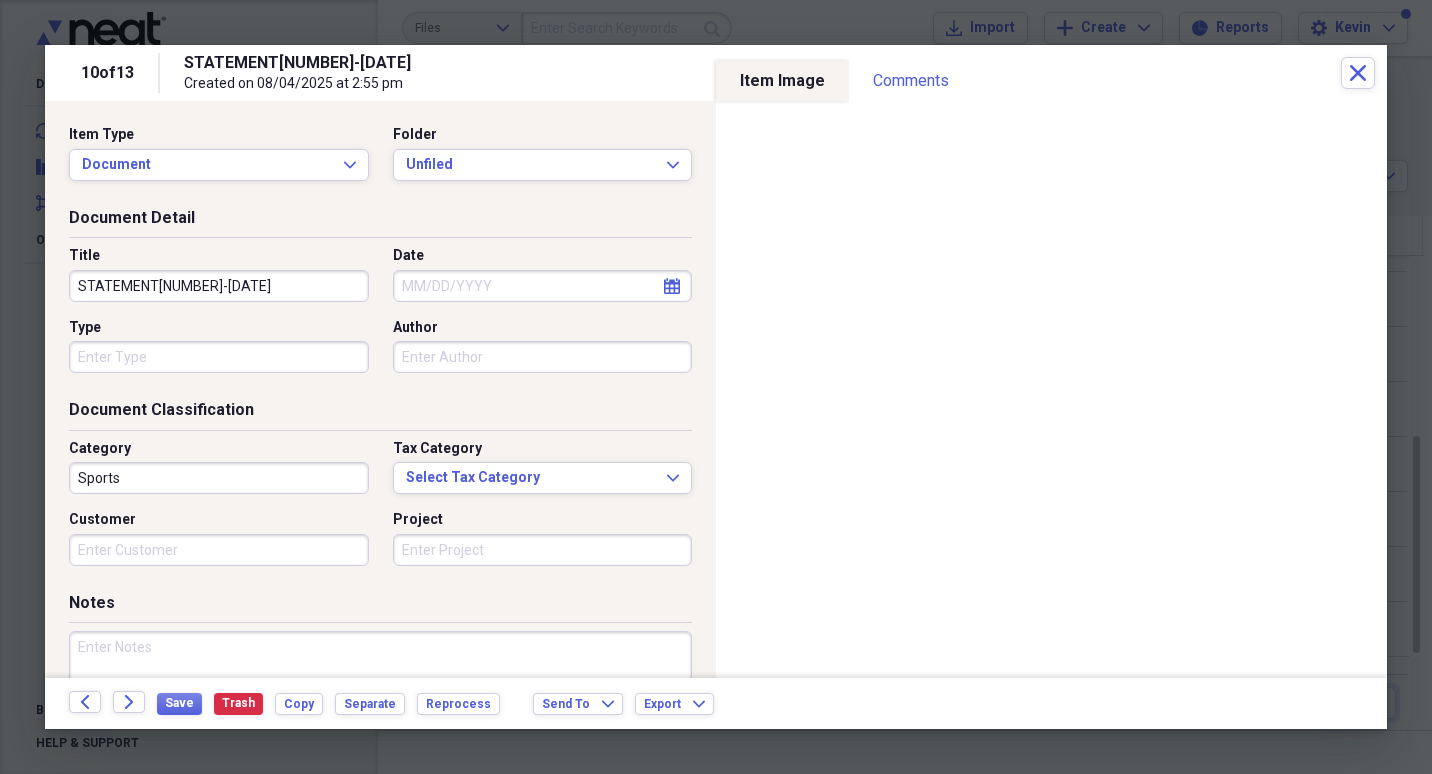 drag, startPoint x: 287, startPoint y: 286, endPoint x: -4, endPoint y: 302, distance: 291.43954 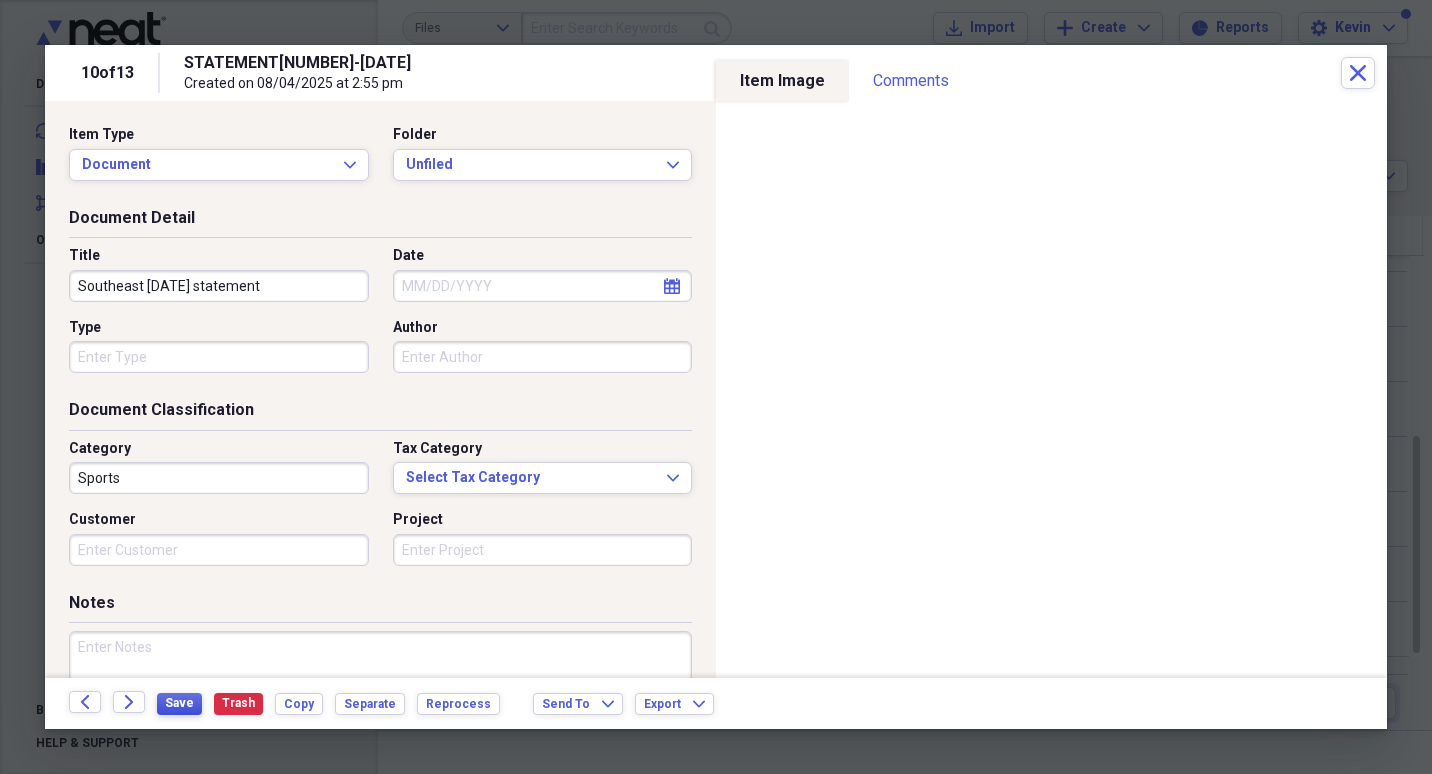 type on "Southeast [DATE] statement" 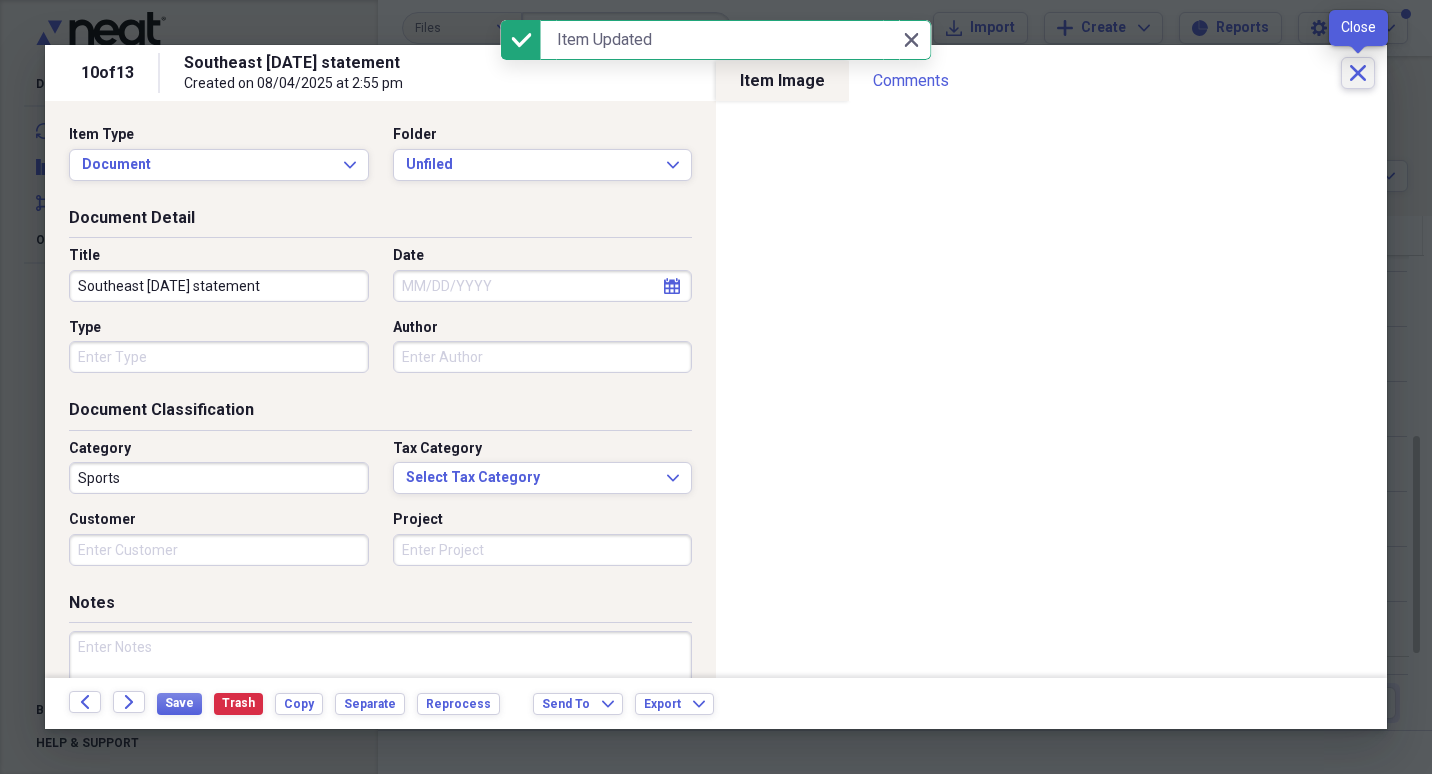 click on "Close" at bounding box center (1358, 73) 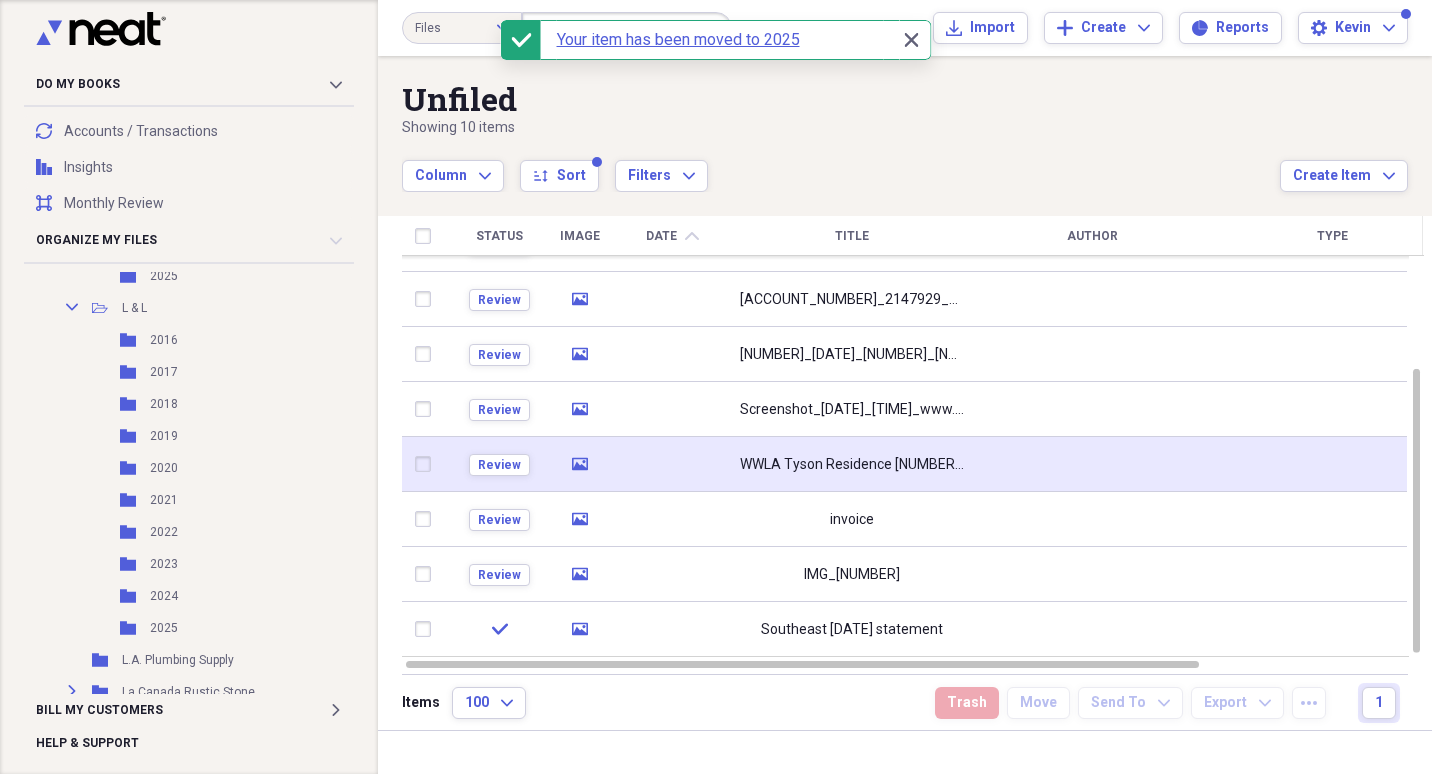 click at bounding box center (427, 464) 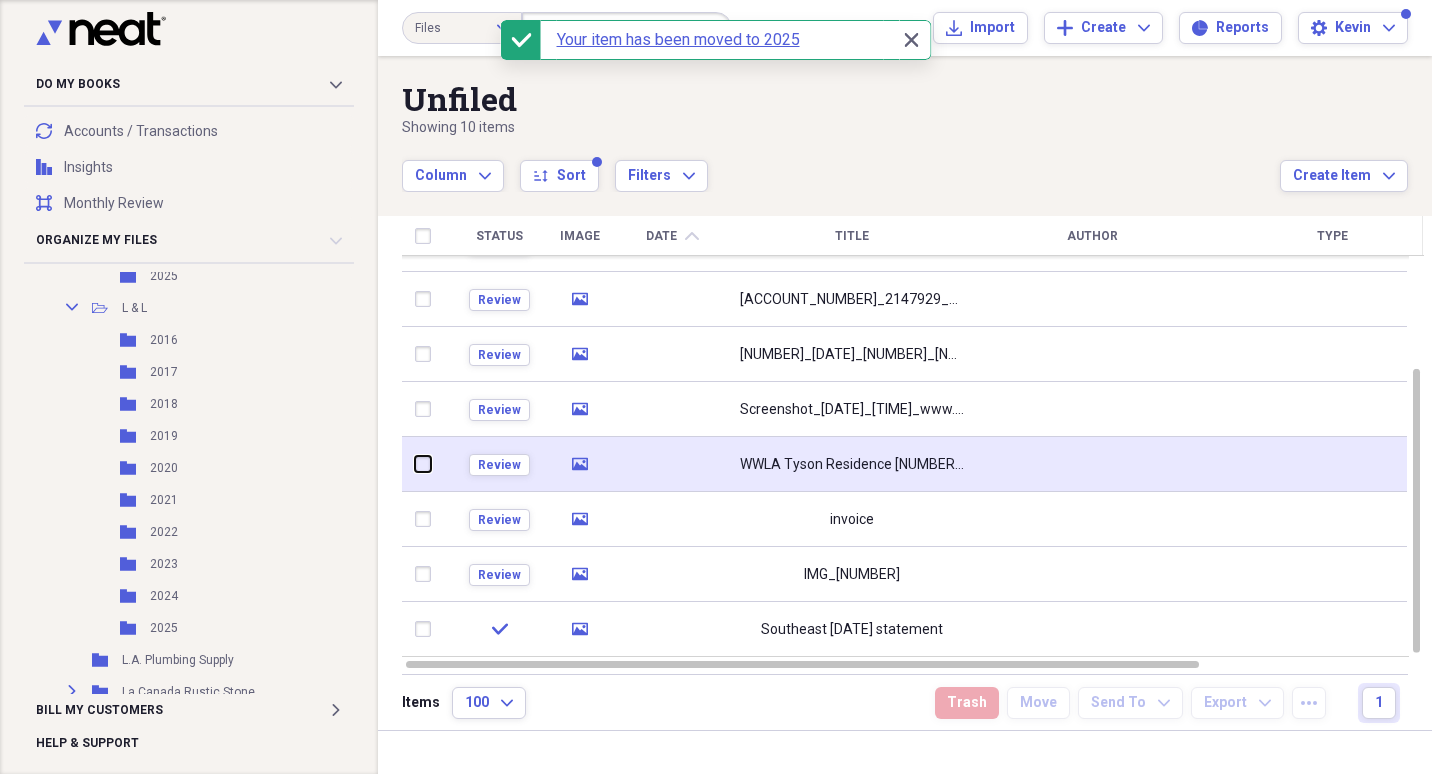 click at bounding box center [415, 464] 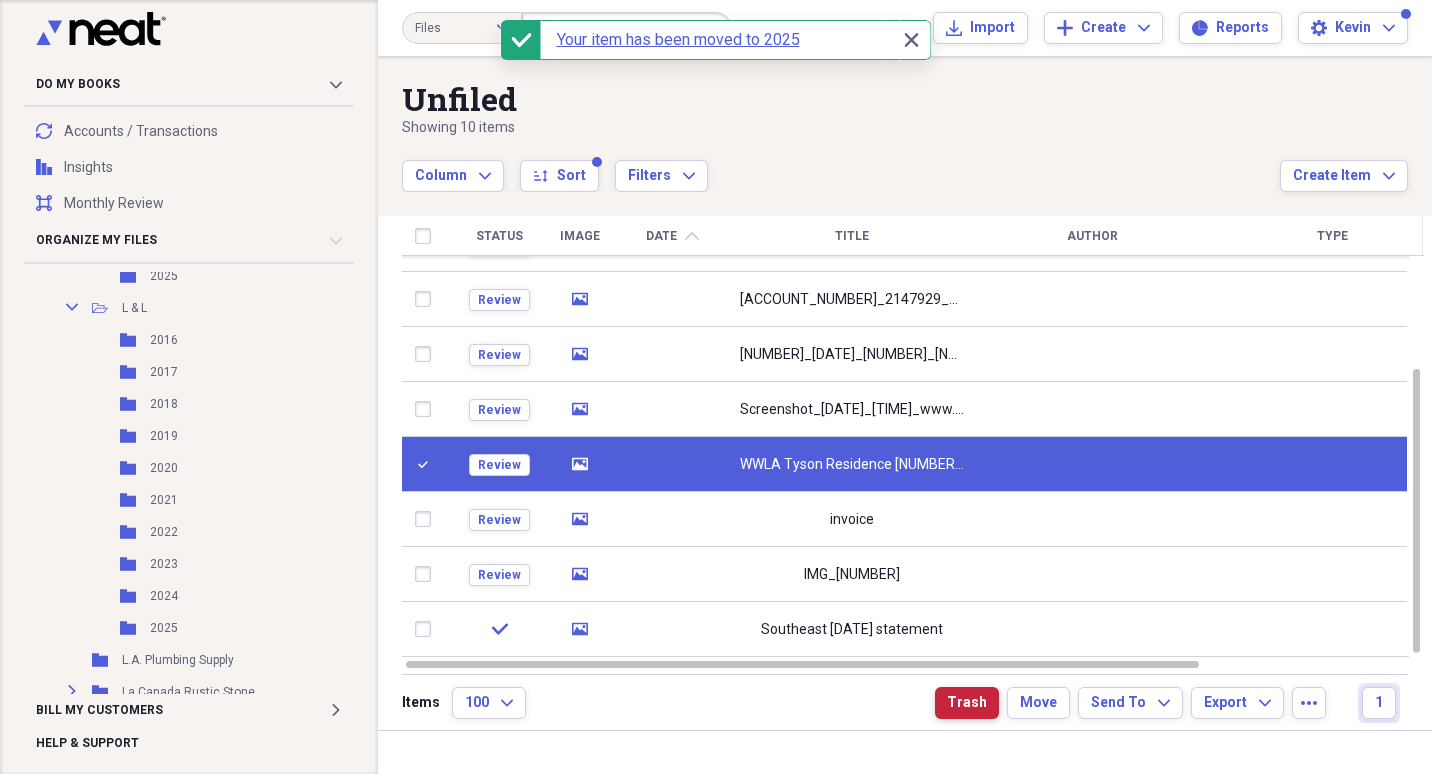 click on "Trash" at bounding box center [967, 703] 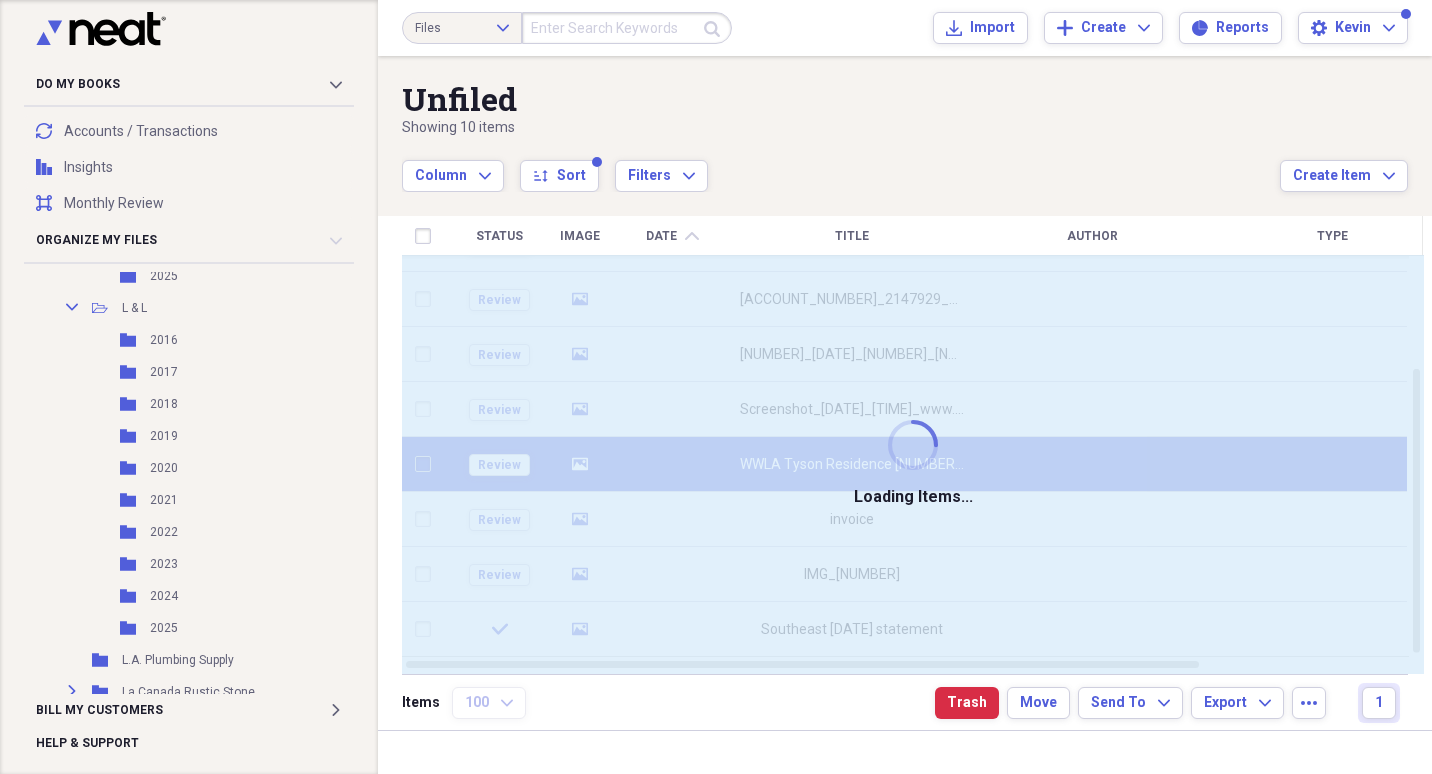 checkbox on "false" 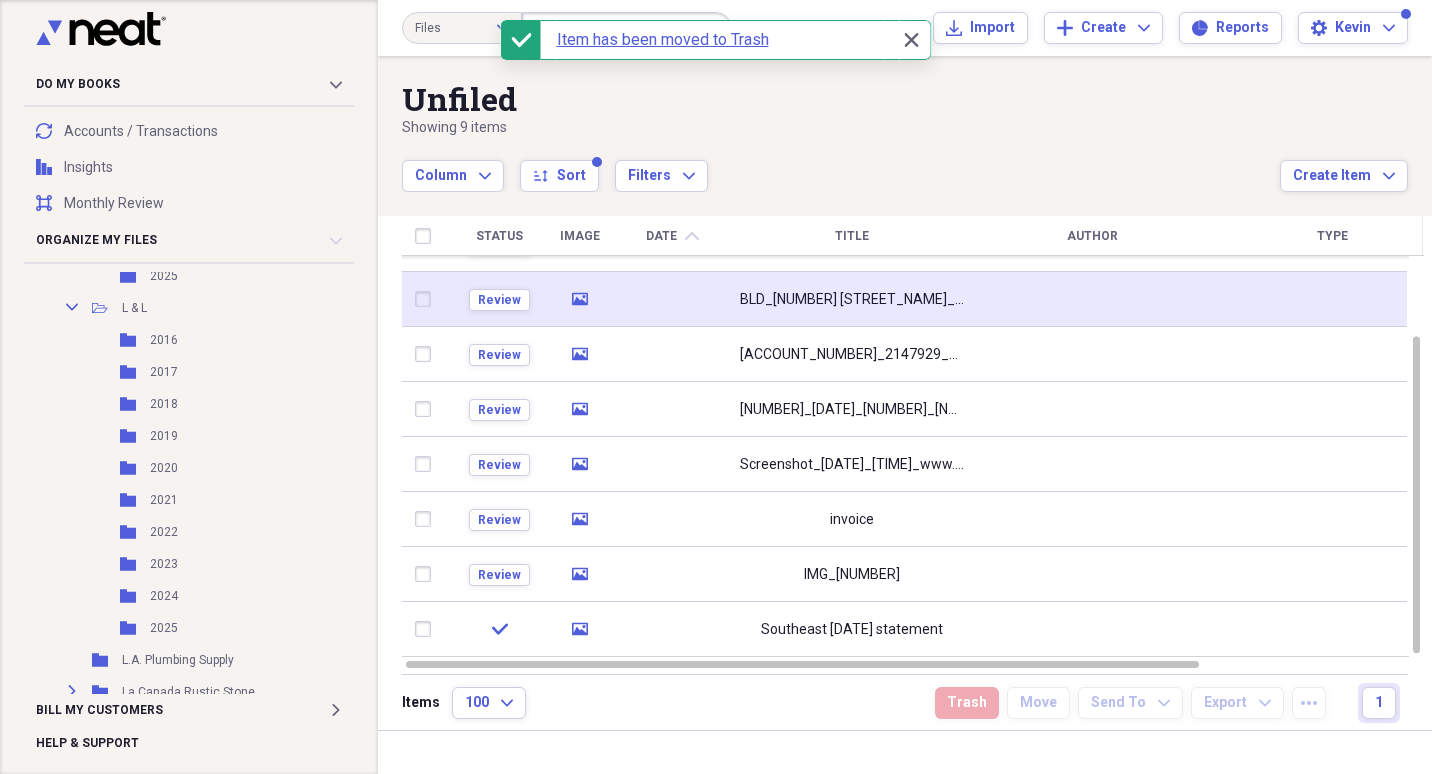 click at bounding box center (427, 299) 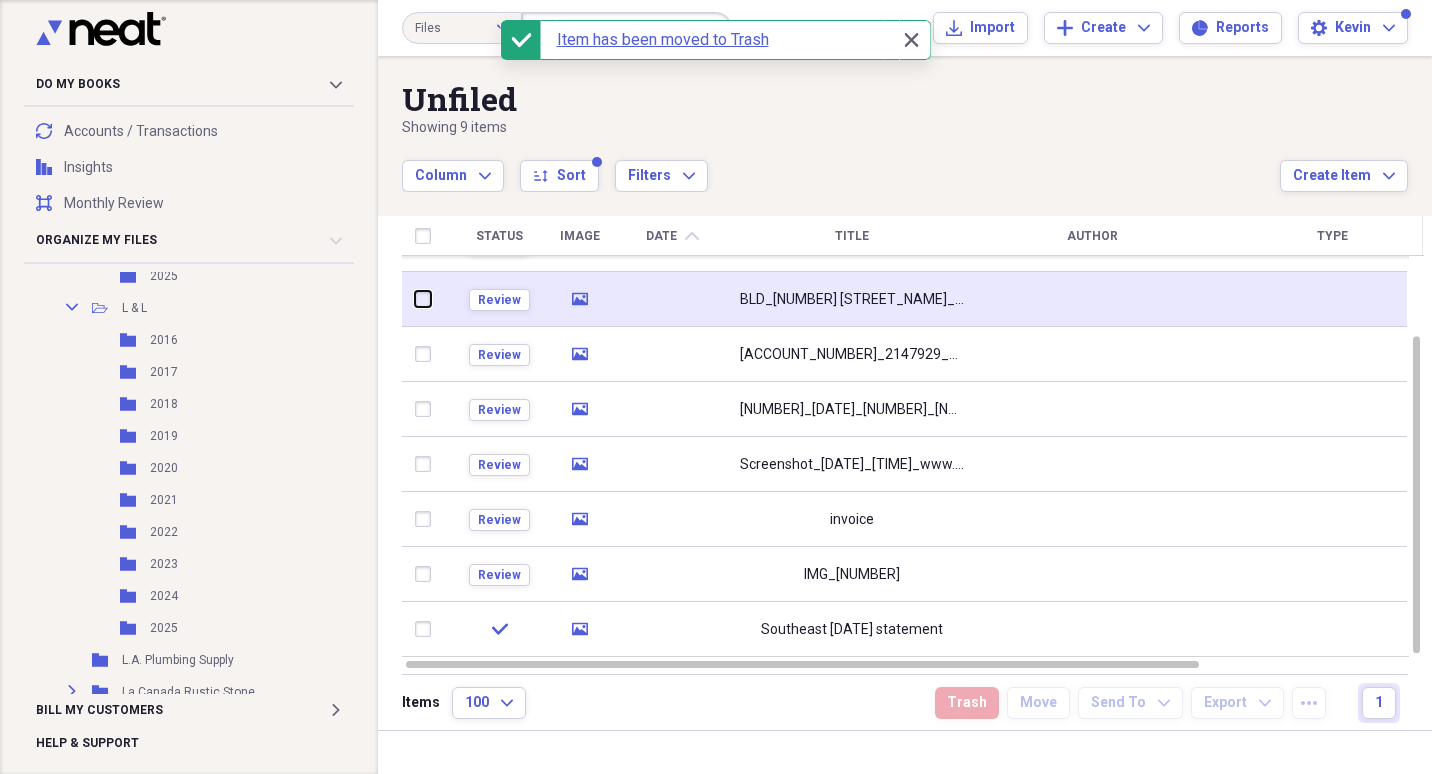 click at bounding box center (415, 299) 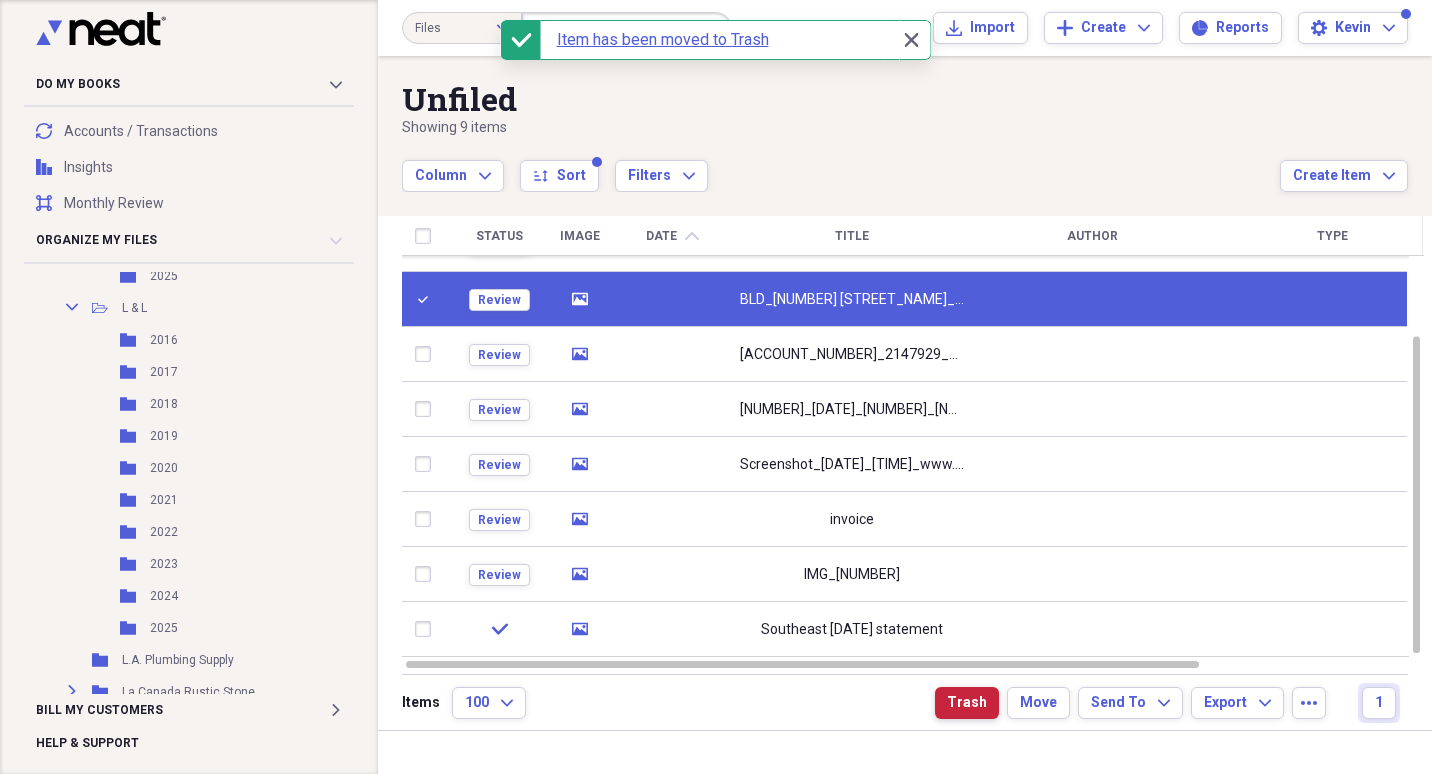 click on "Trash" at bounding box center (967, 703) 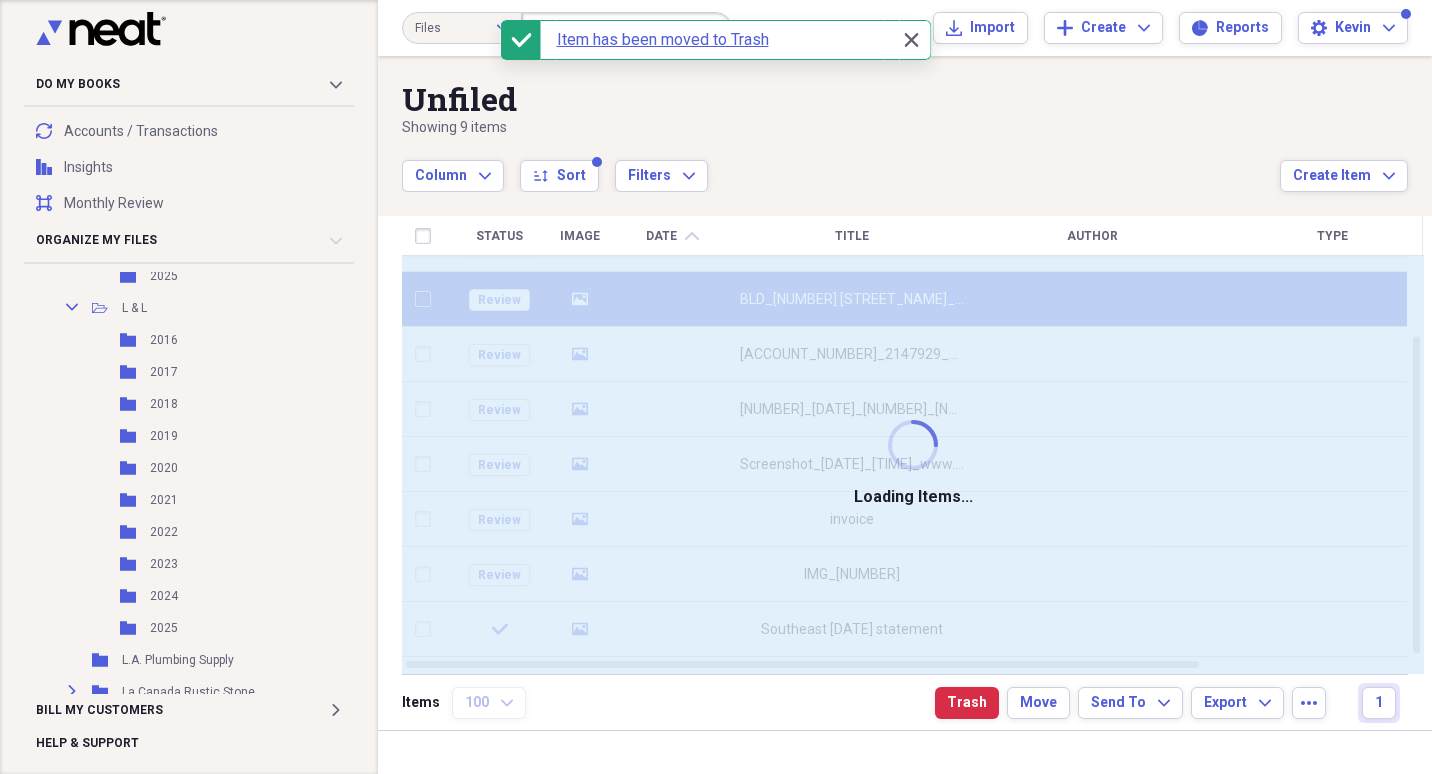 checkbox on "false" 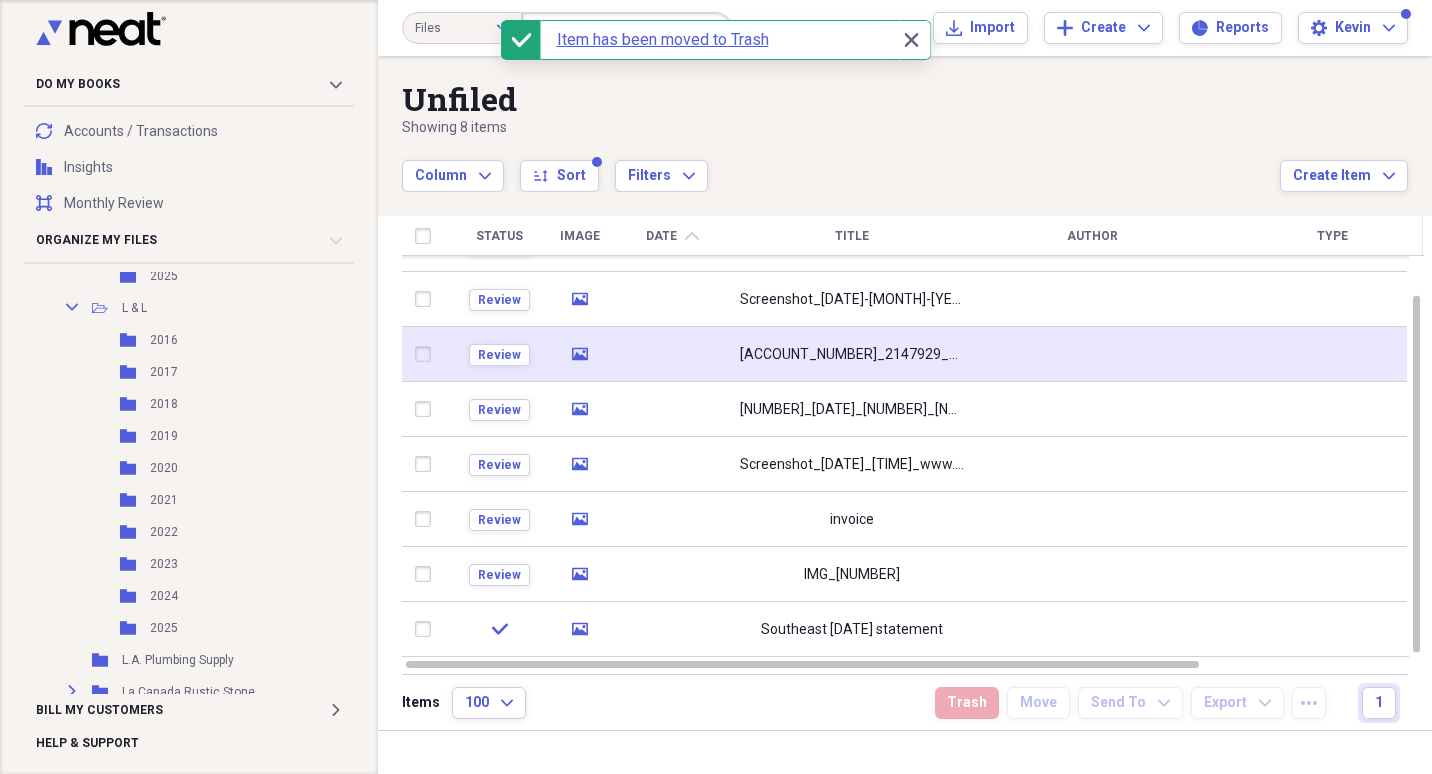 click on "[ACCOUNT_NUMBER]_2147929_Final" at bounding box center (852, 355) 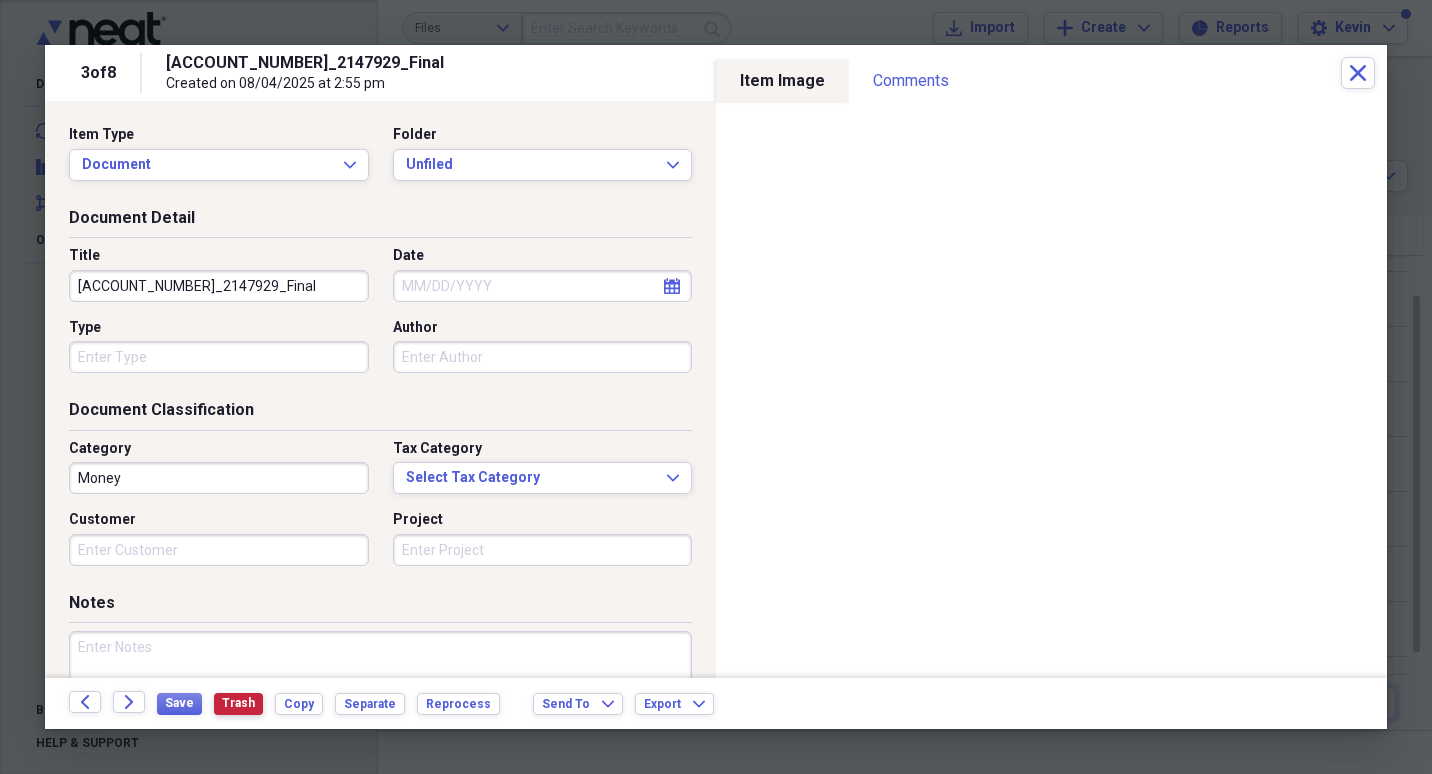 click on "Trash" at bounding box center (238, 703) 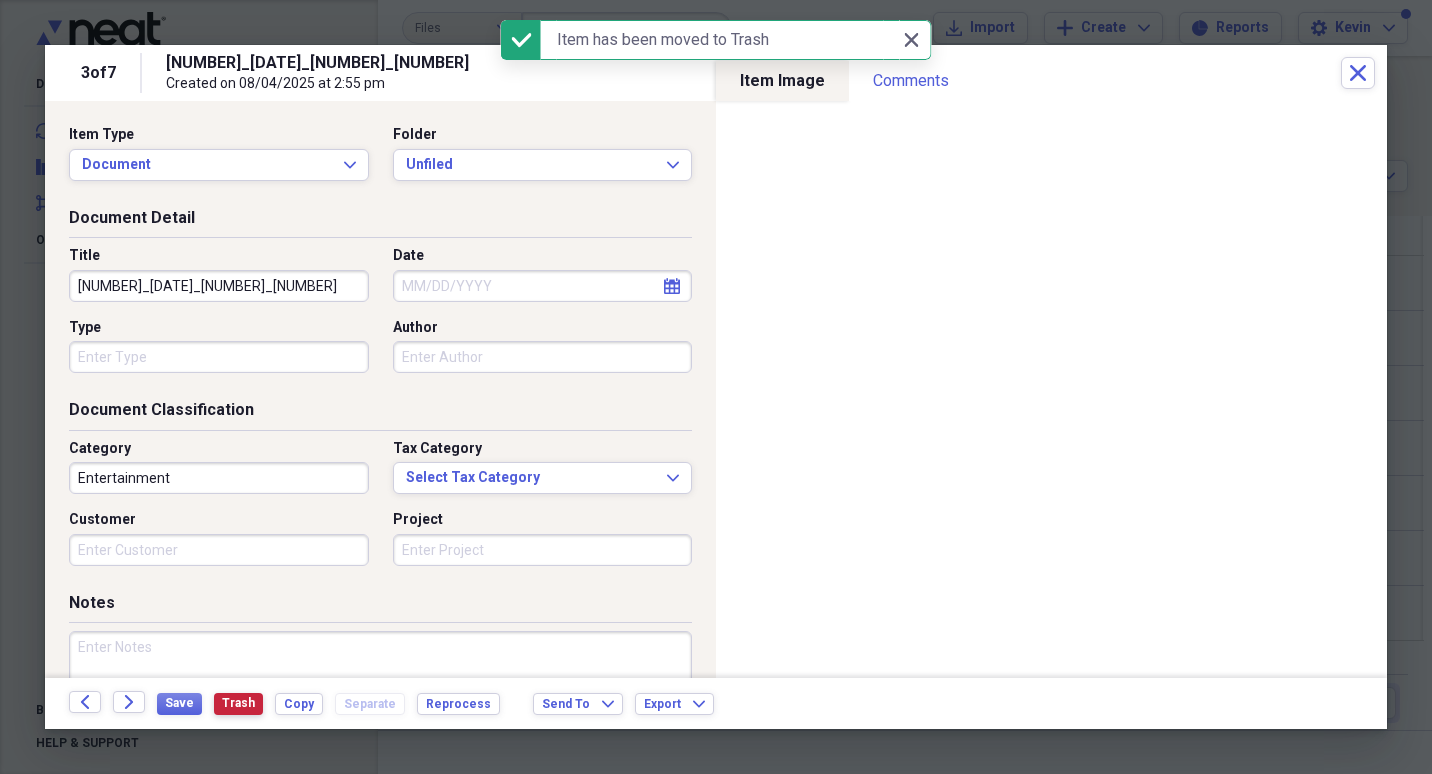 click on "Trash" at bounding box center [238, 703] 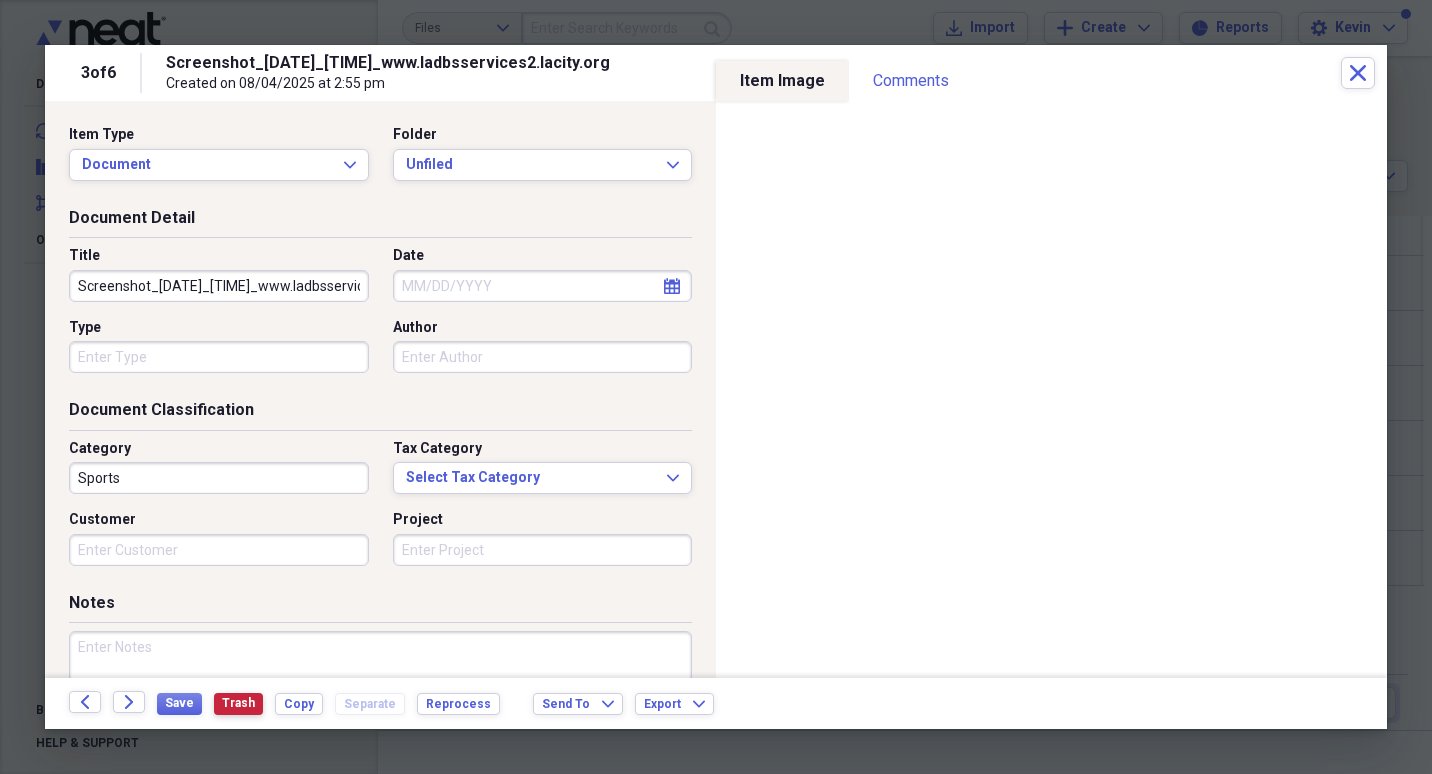 click on "Trash" at bounding box center [238, 703] 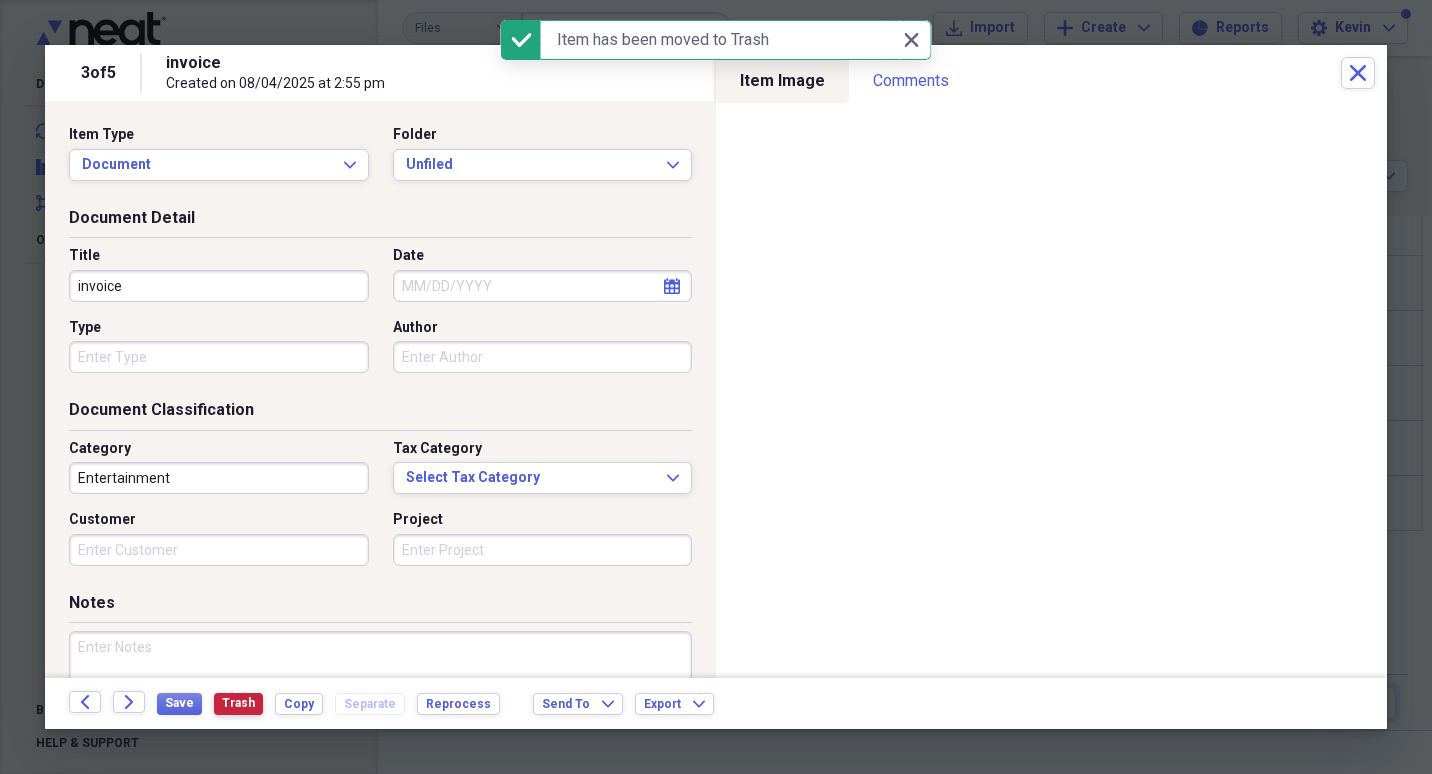 click on "Trash" at bounding box center (238, 703) 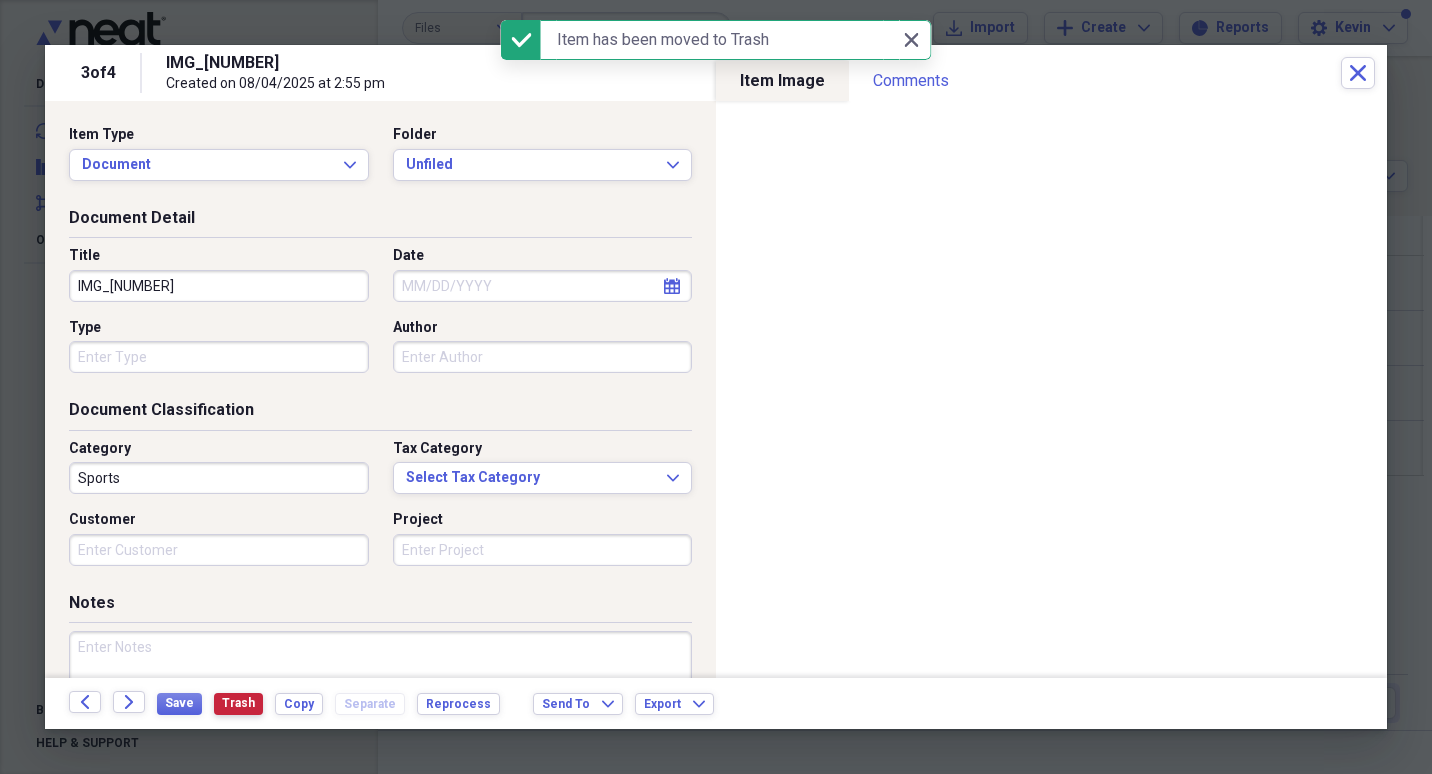 click on "Trash" at bounding box center (238, 704) 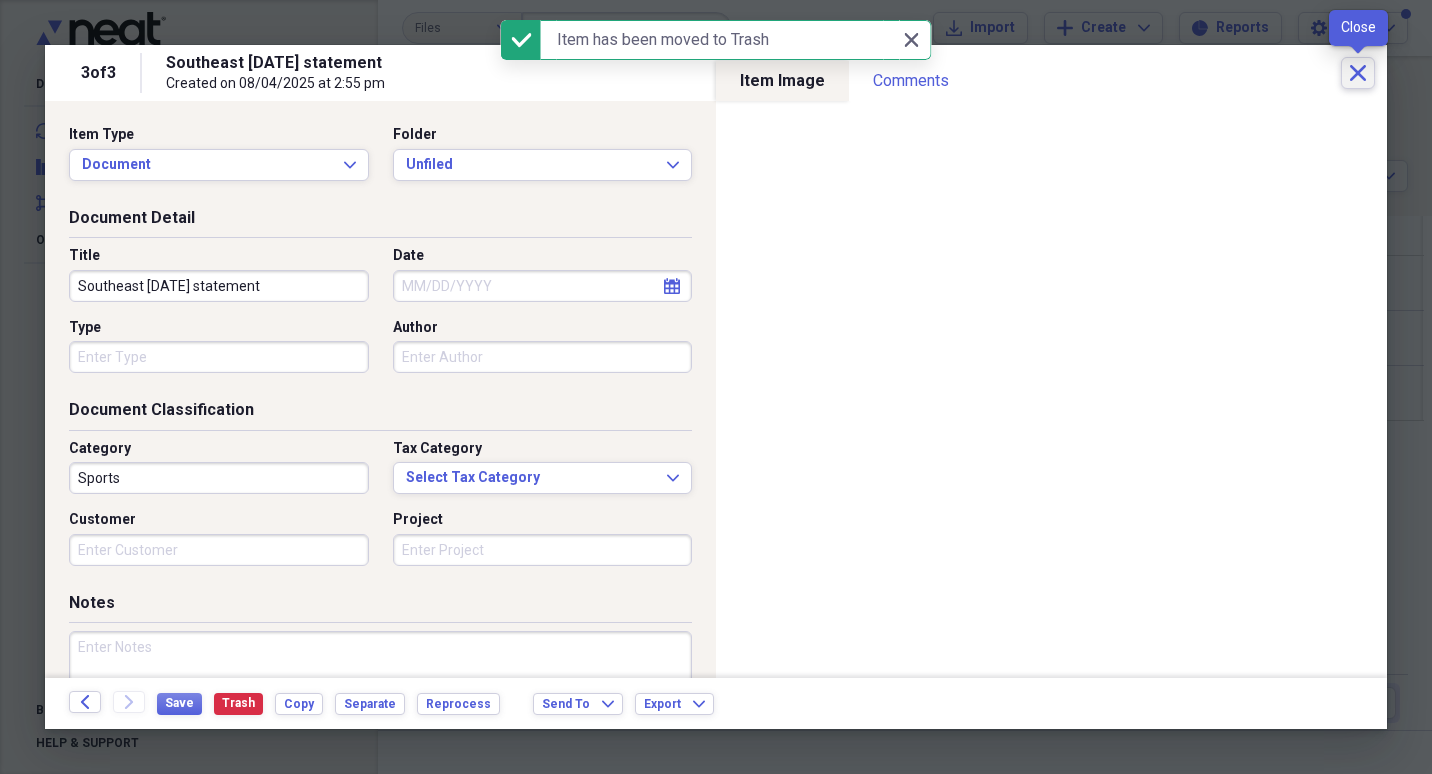 click 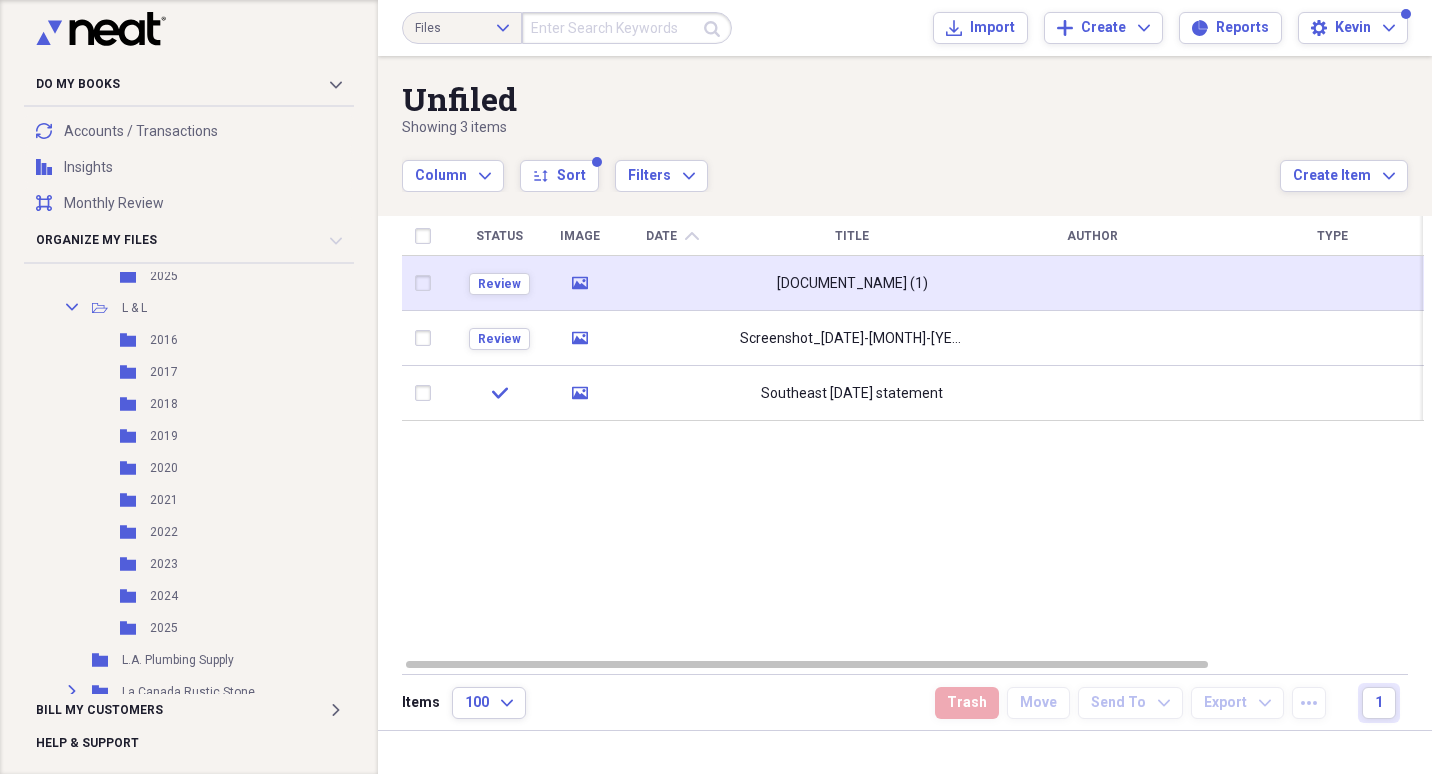 click on "[DOCUMENT_NAME] (1)" at bounding box center [852, 284] 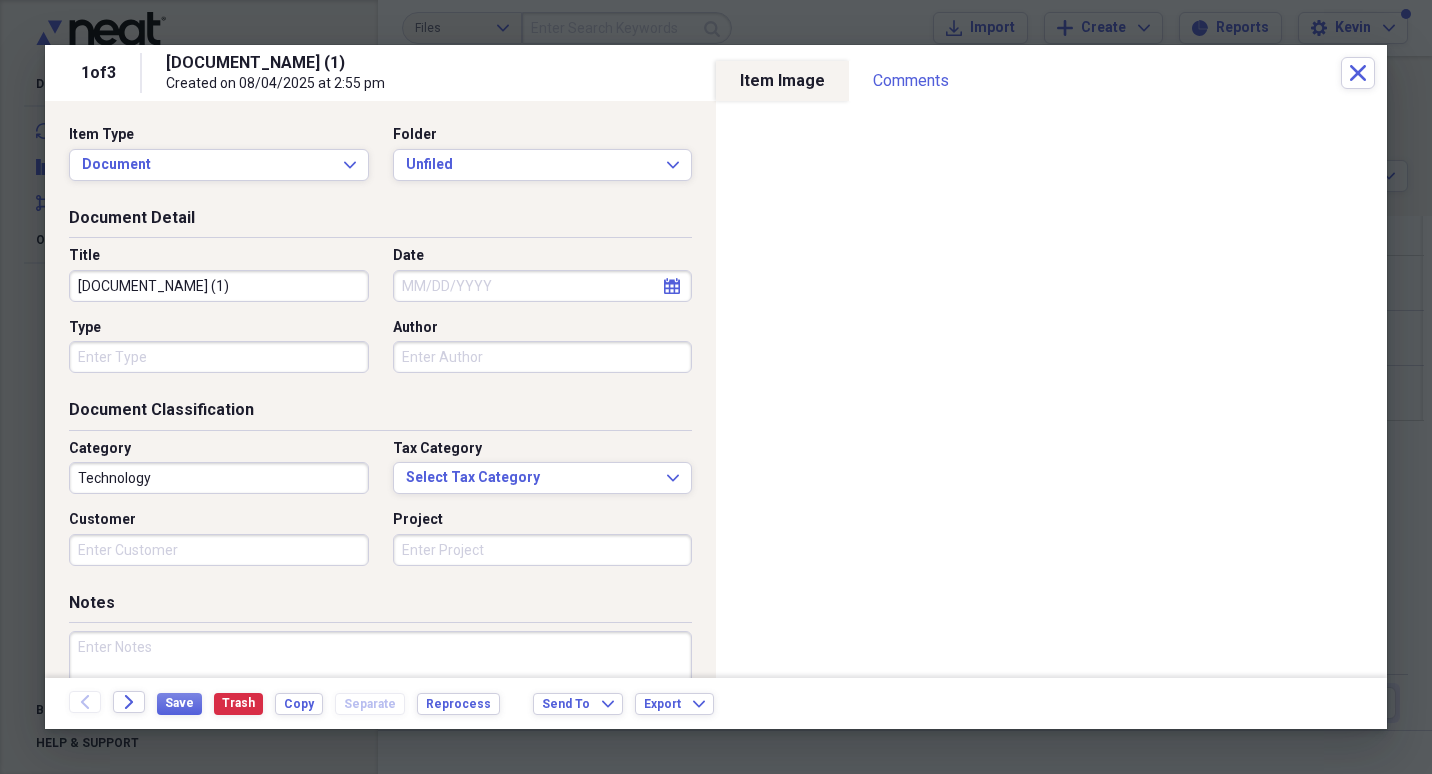 drag, startPoint x: 250, startPoint y: 283, endPoint x: -4, endPoint y: 316, distance: 256.13474 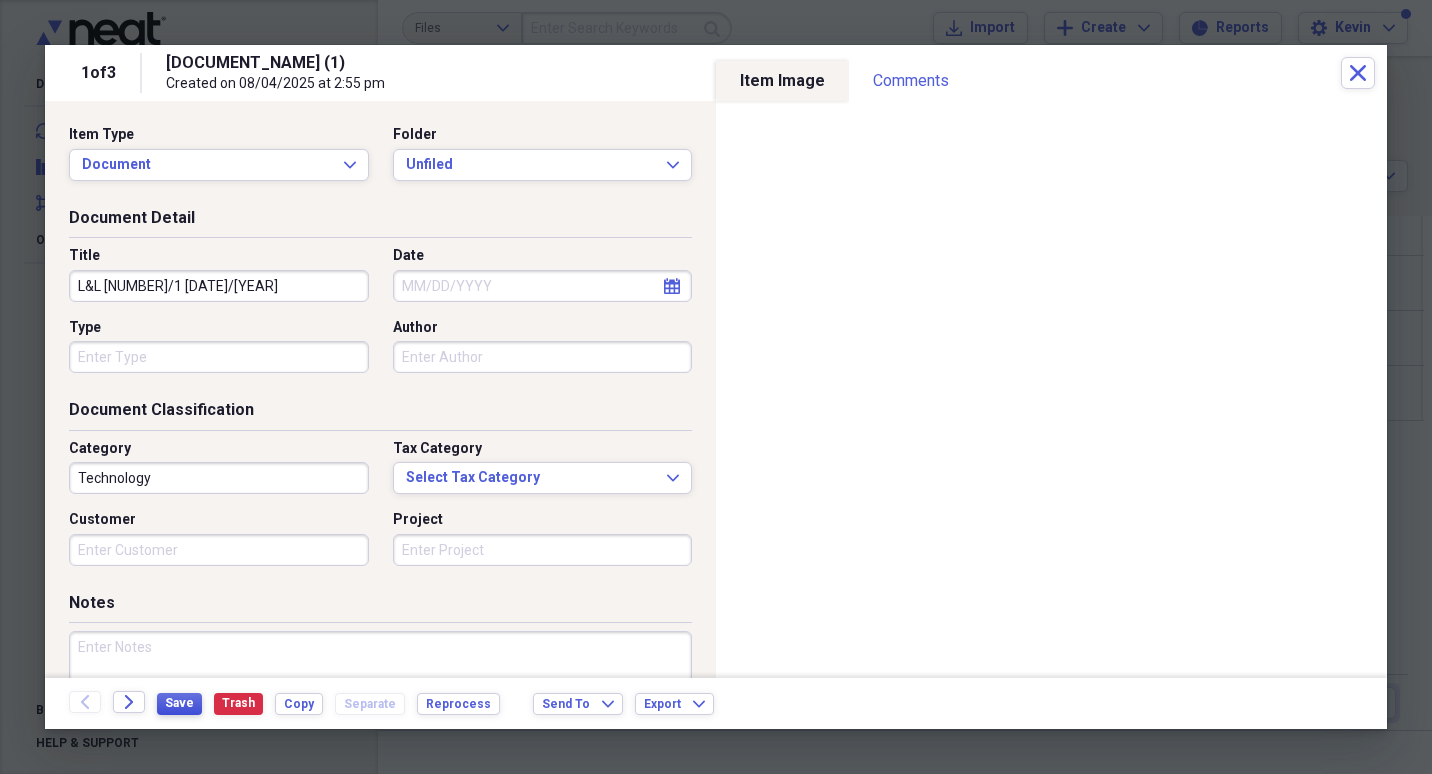 type on "L&L [NUMBER]/1 [DATE]/[YEAR]" 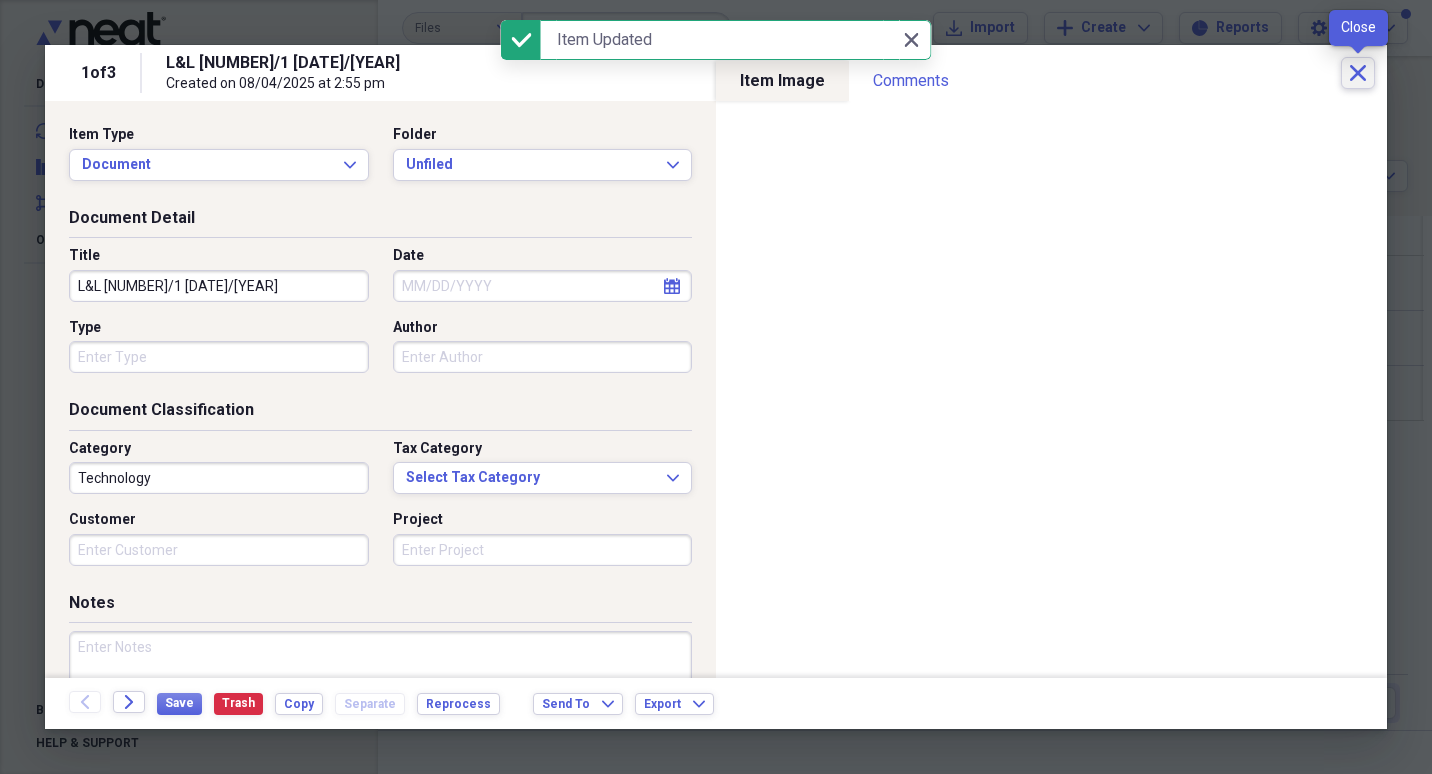 click 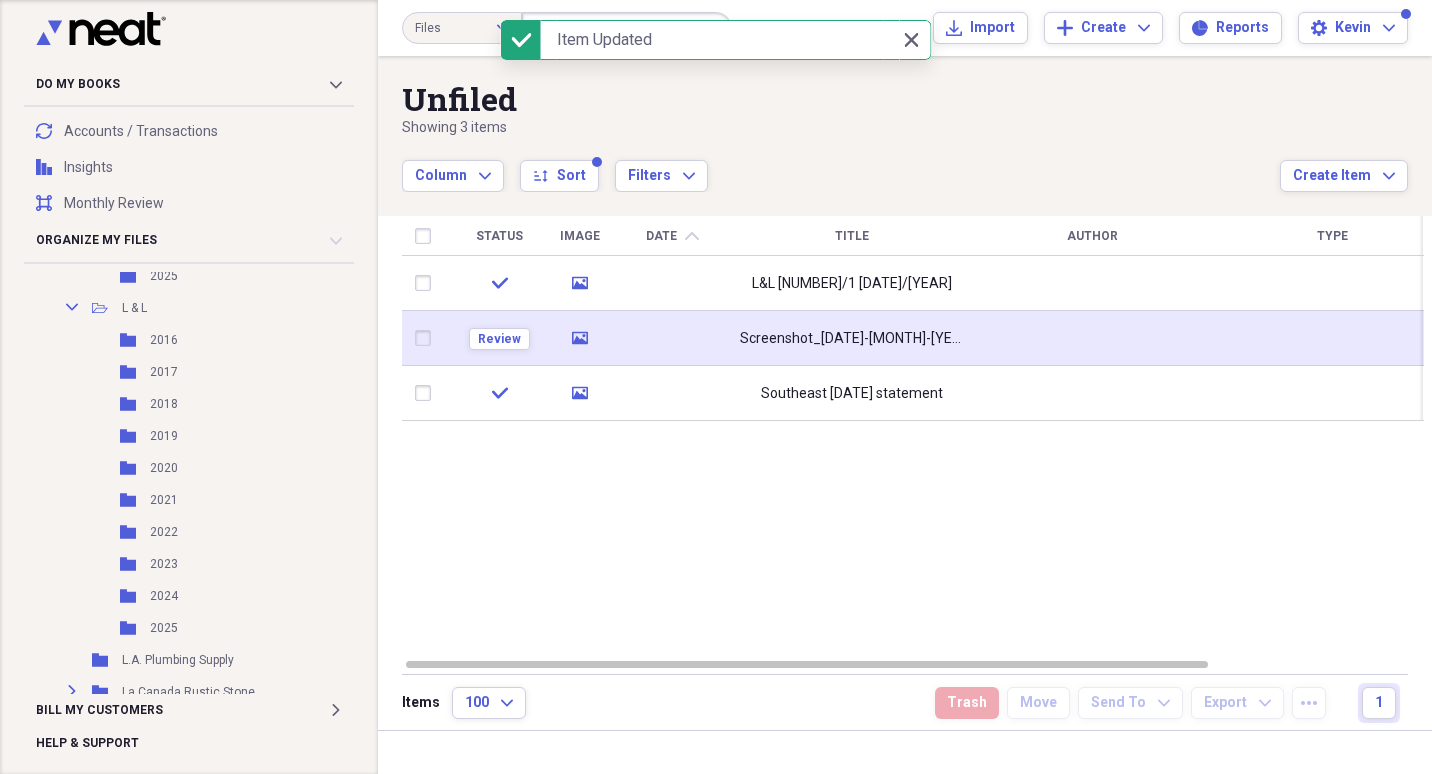 click on "Screenshot_[DATE]-[MONTH]-[YEAR]_[TIME]_calendly.com" at bounding box center [852, 339] 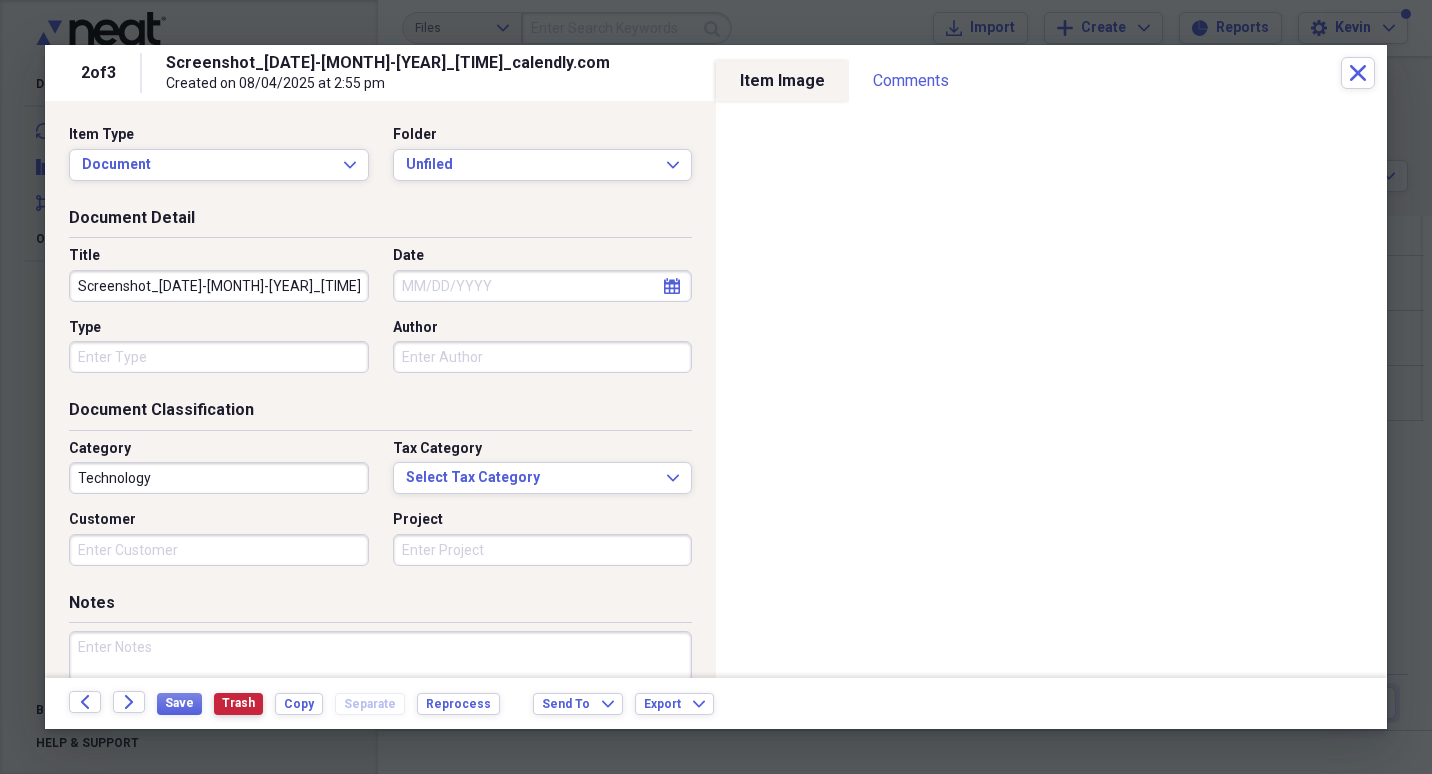 click on "Trash" at bounding box center (238, 703) 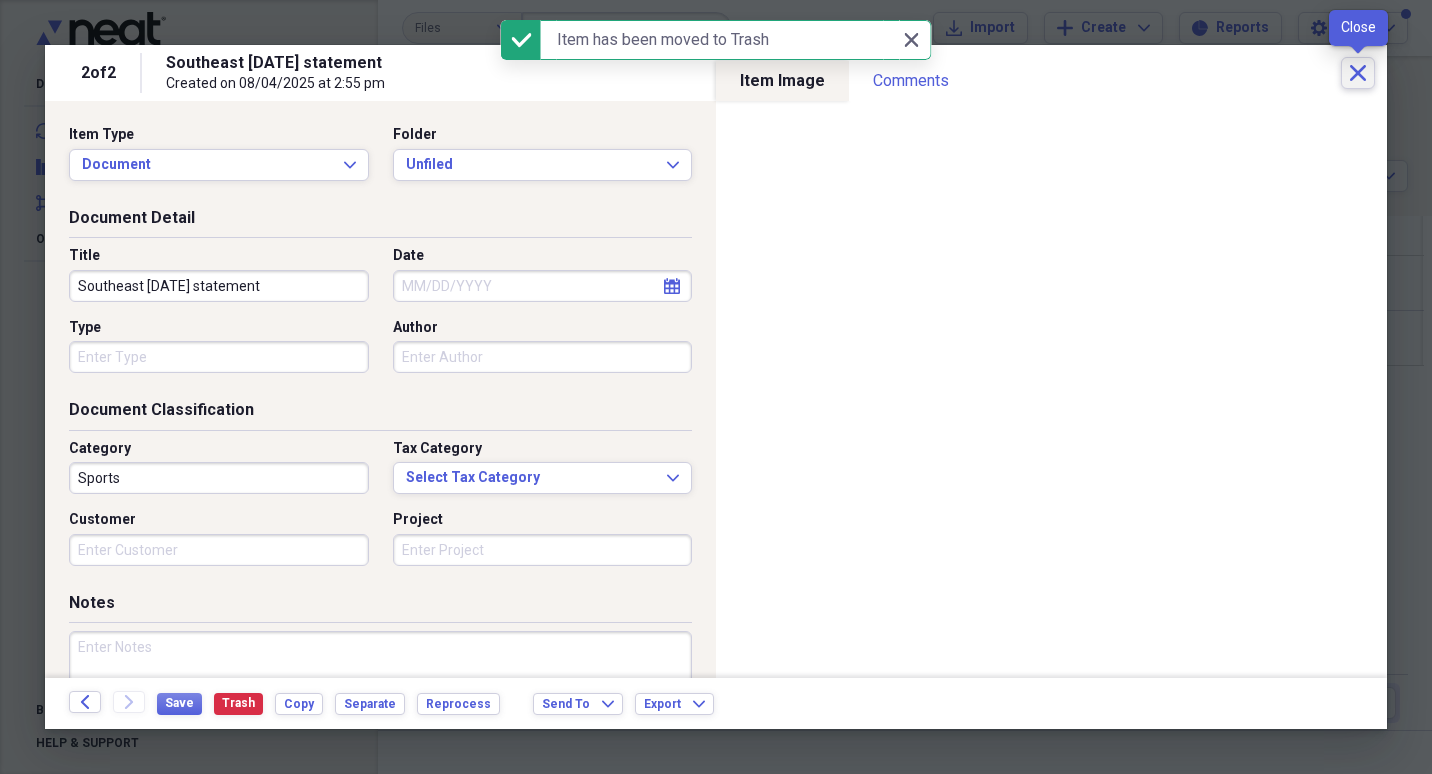 click on "Close" 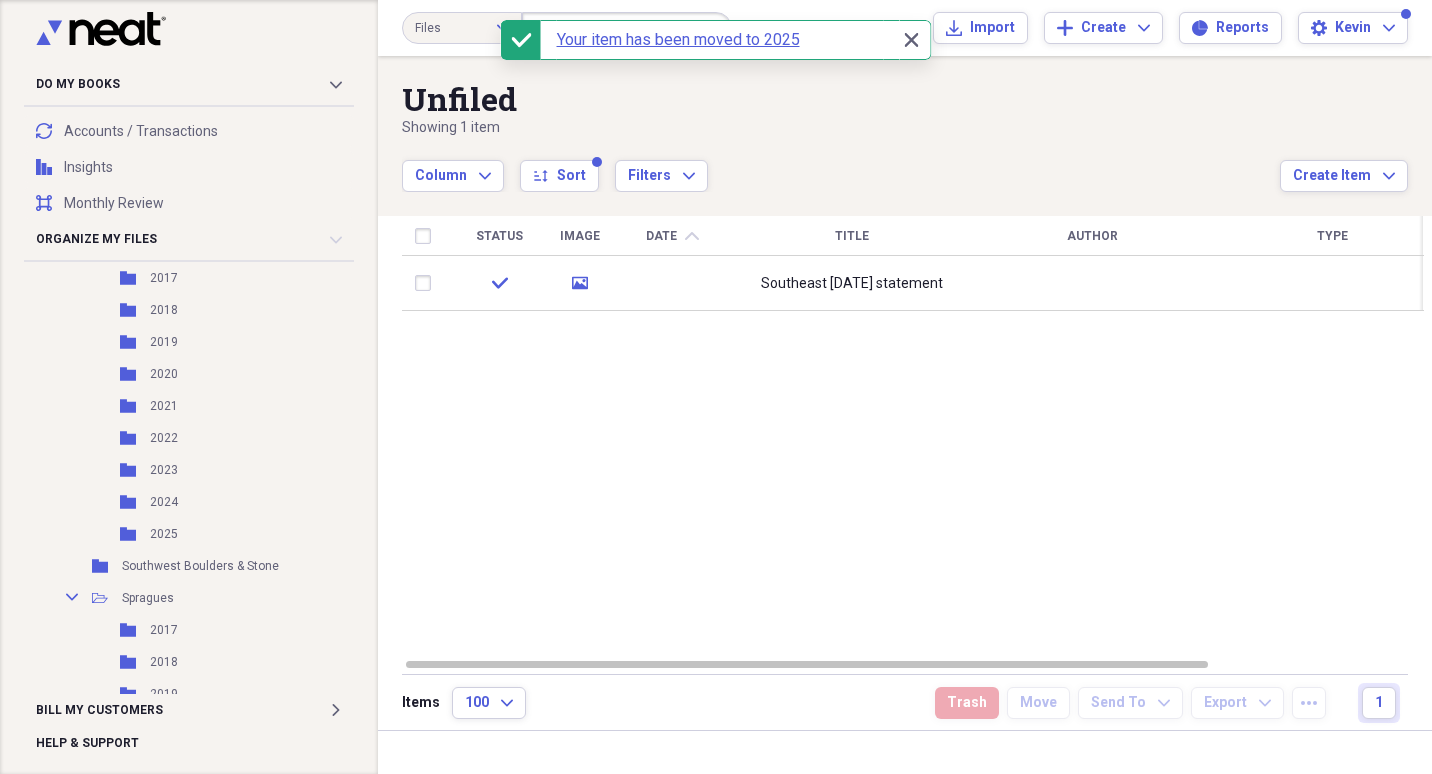 scroll, scrollTop: 4576, scrollLeft: 0, axis: vertical 